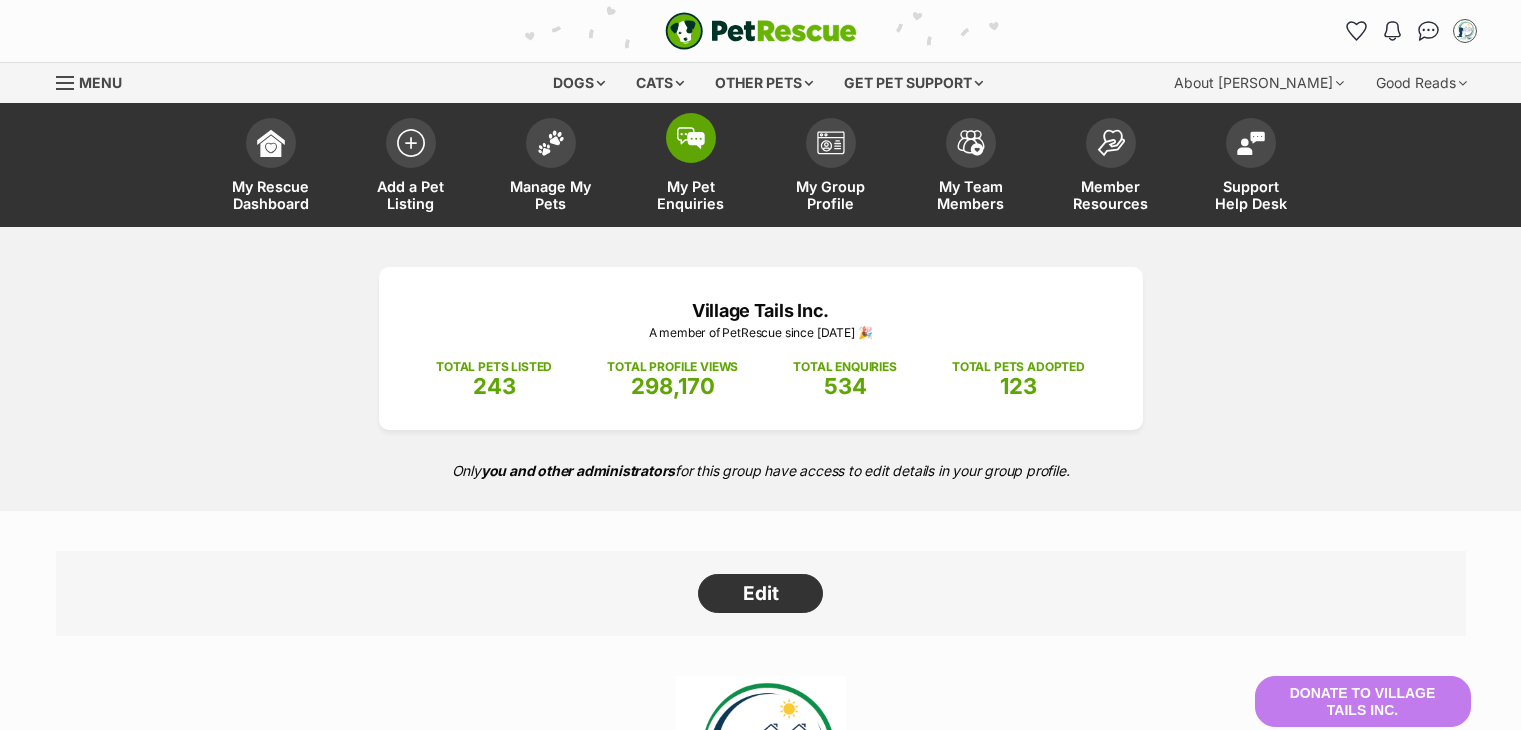 scroll, scrollTop: 0, scrollLeft: 0, axis: both 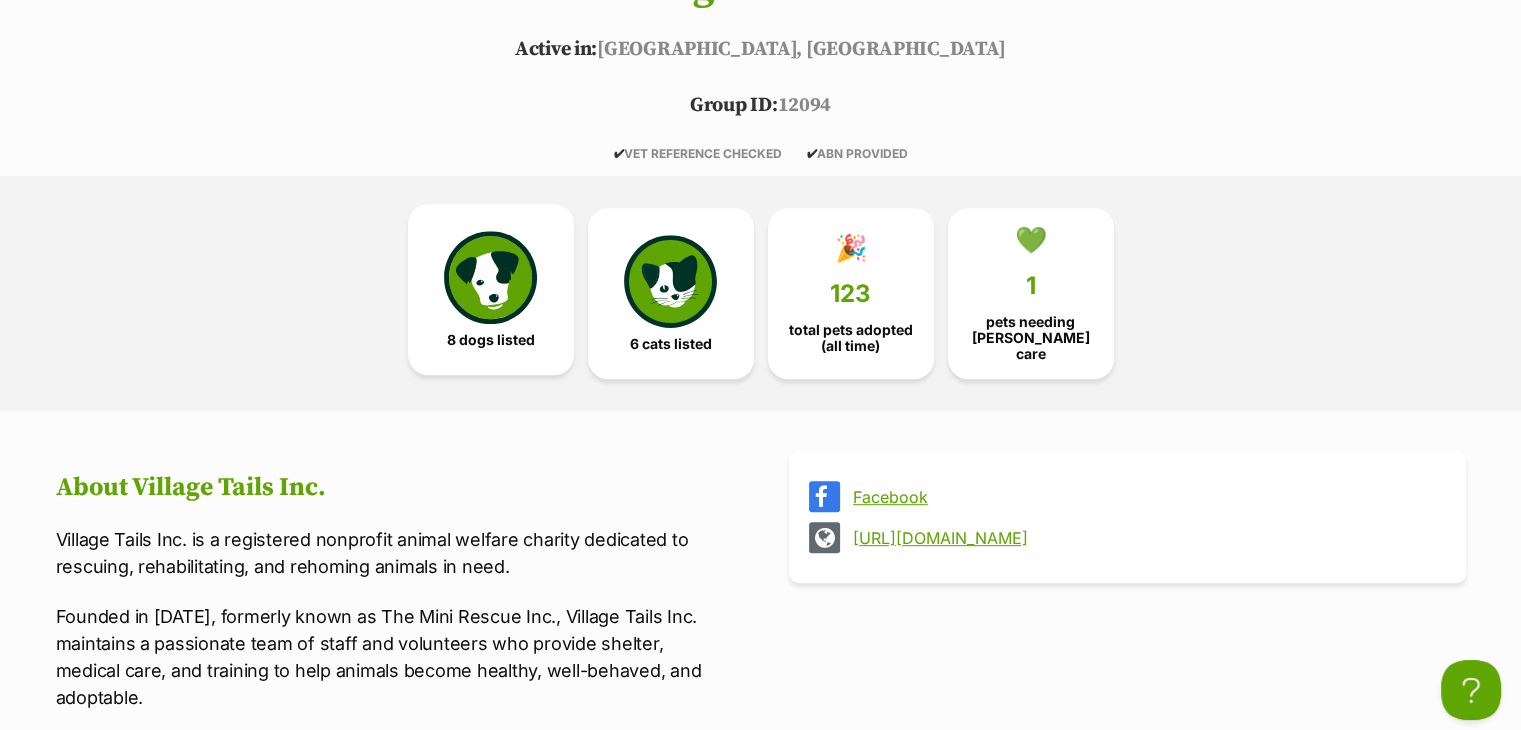 click at bounding box center [490, 277] 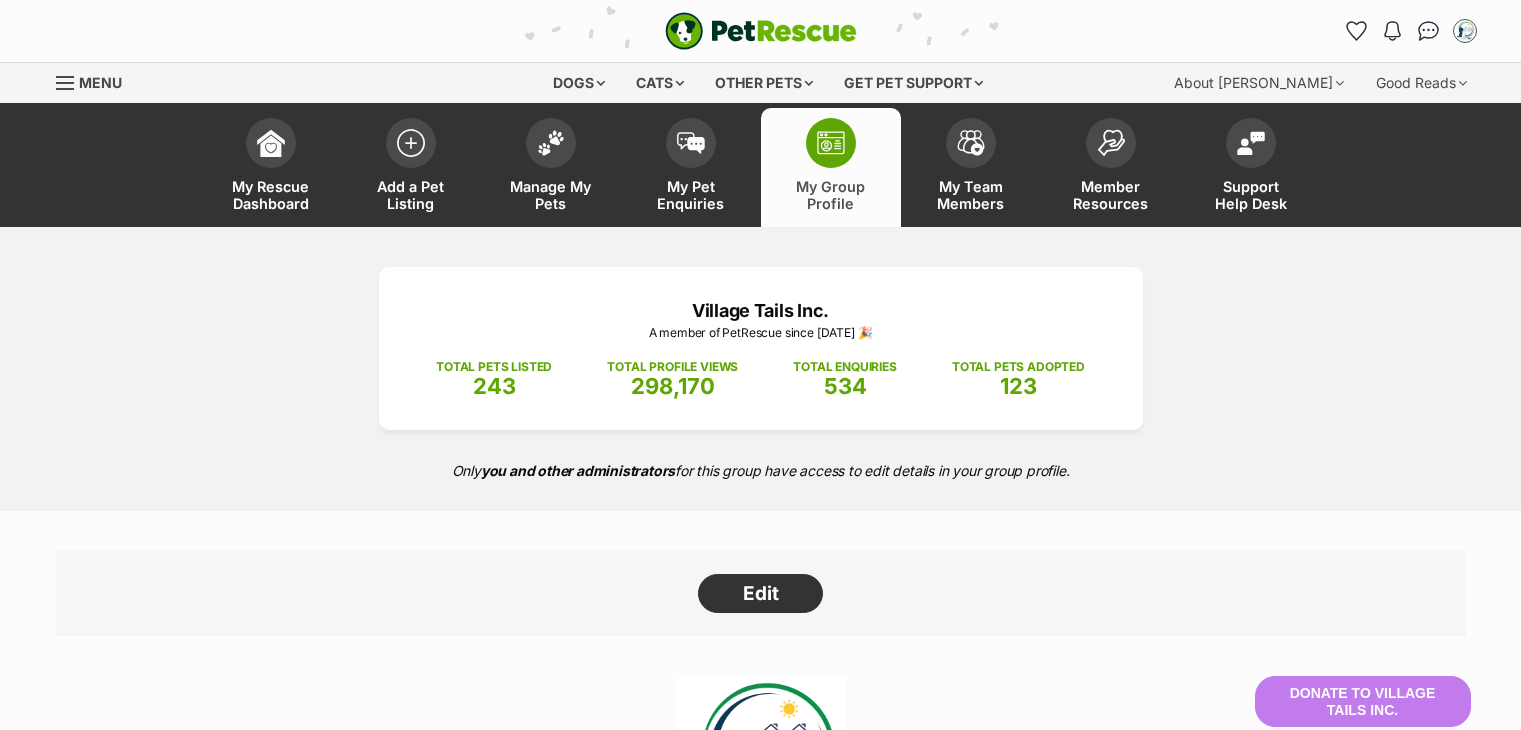 scroll, scrollTop: 2332, scrollLeft: 0, axis: vertical 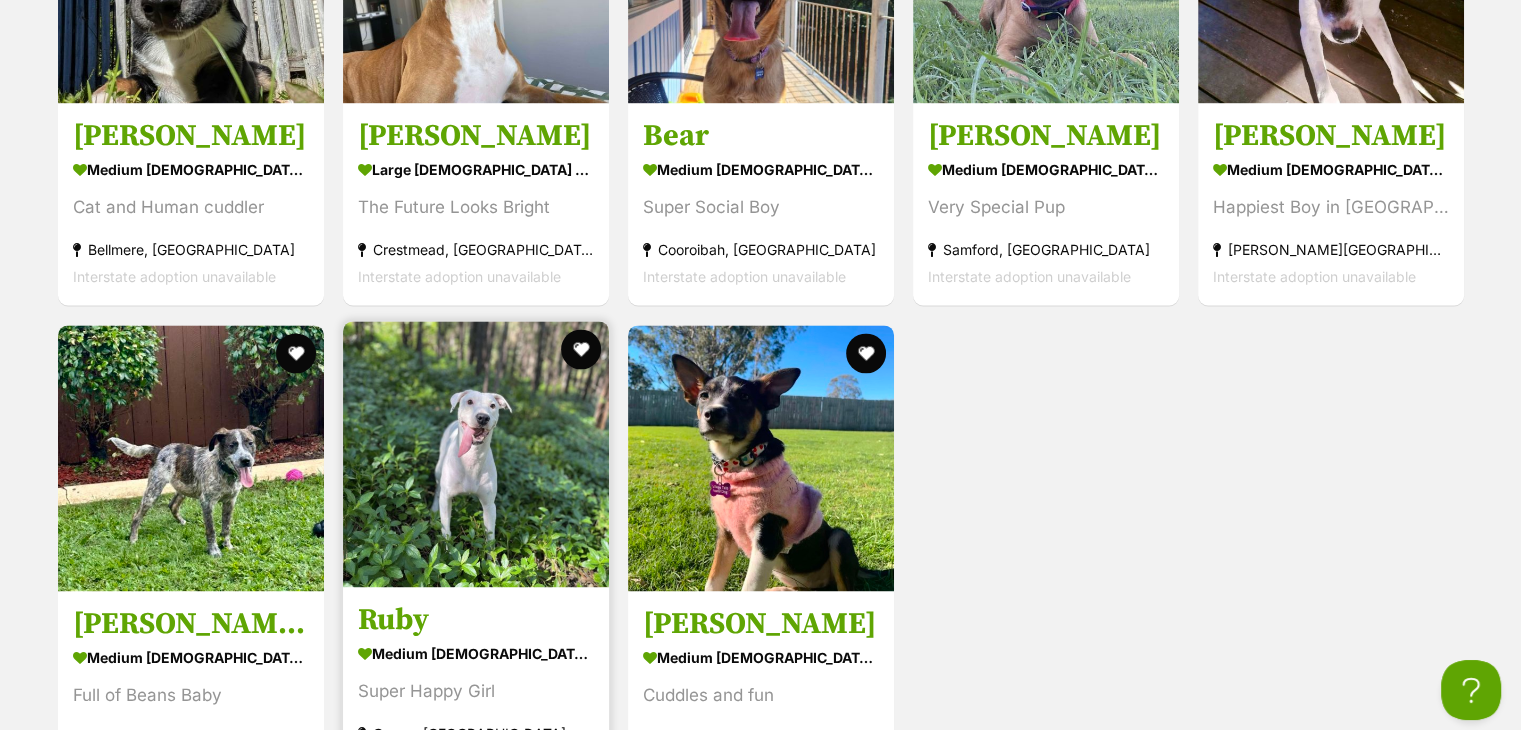click at bounding box center [476, 454] 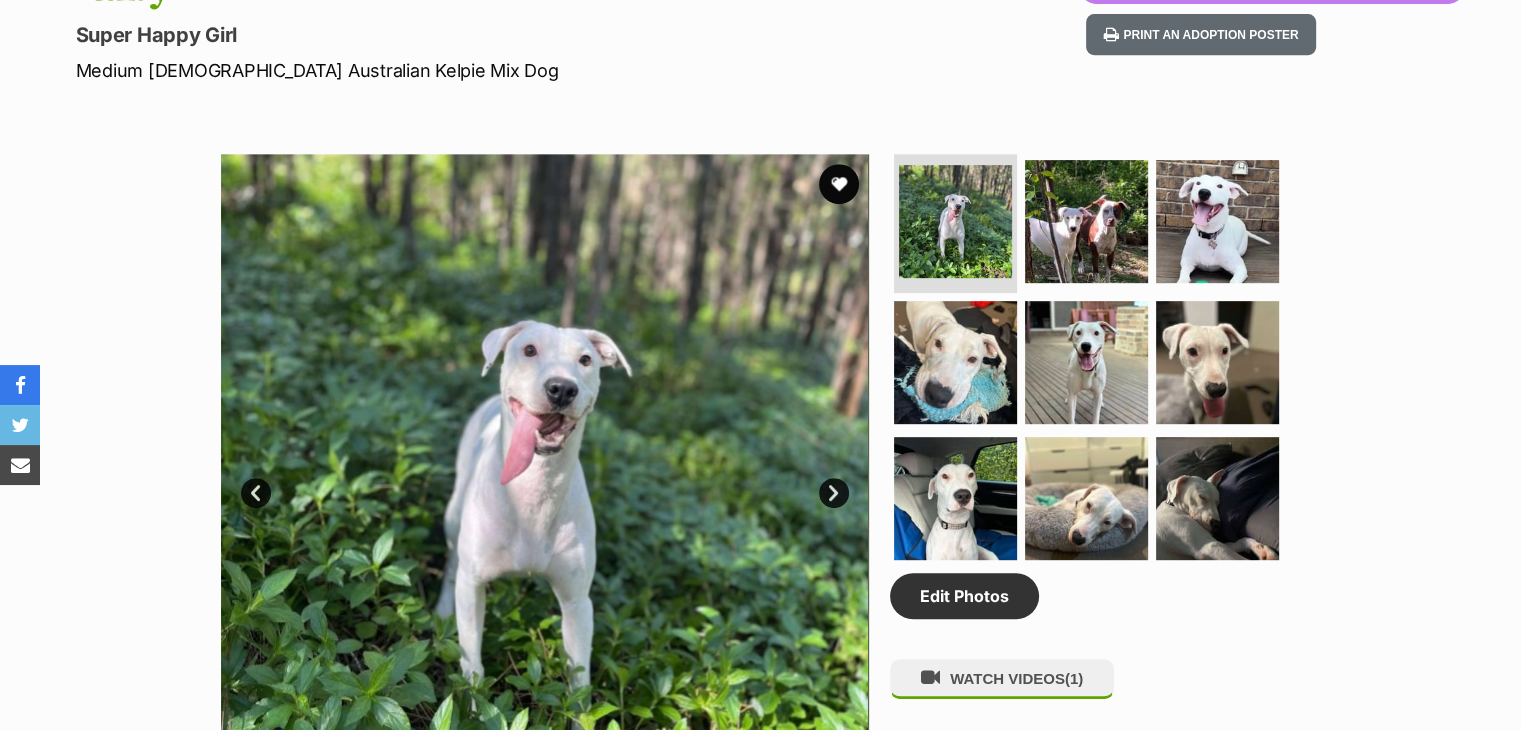 scroll, scrollTop: 900, scrollLeft: 0, axis: vertical 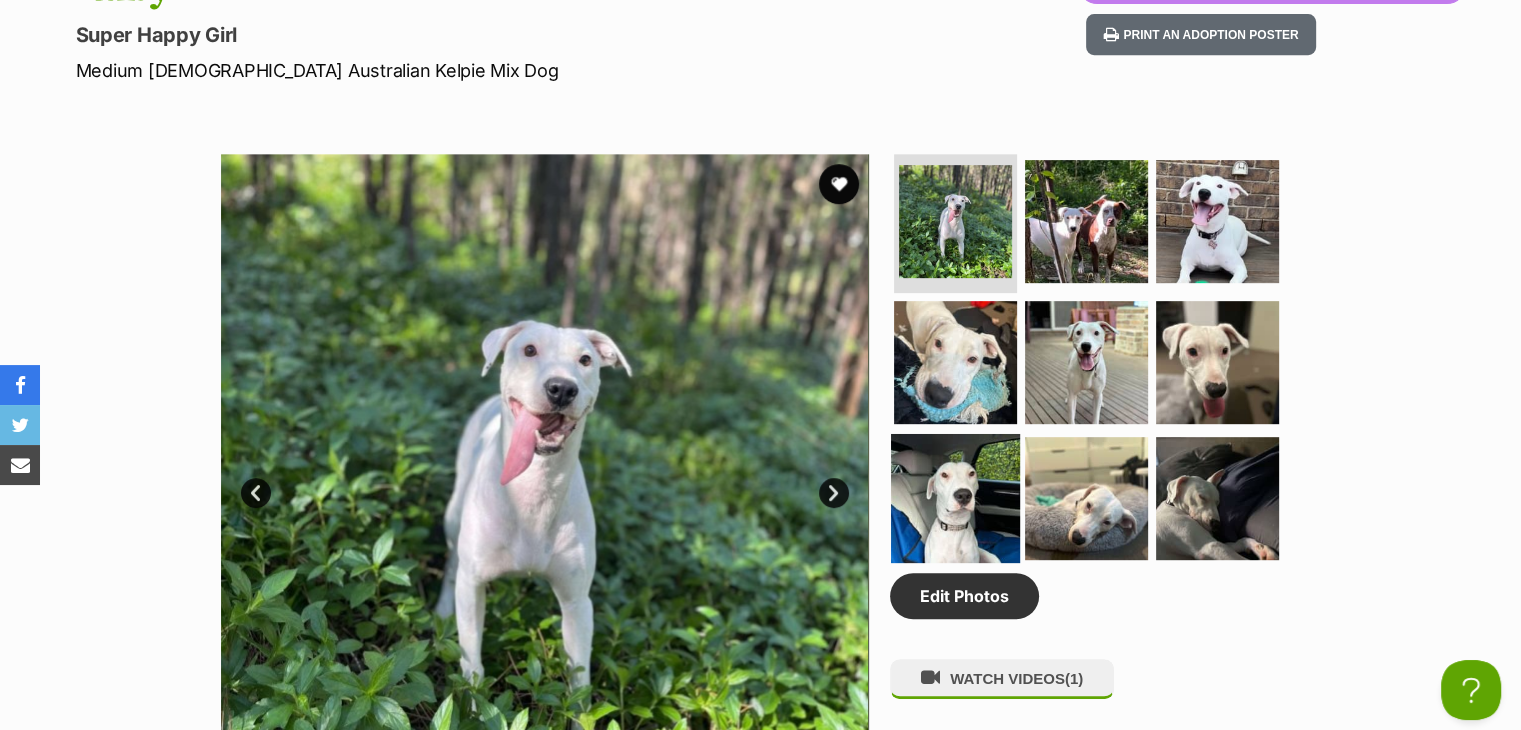 click at bounding box center [955, 498] 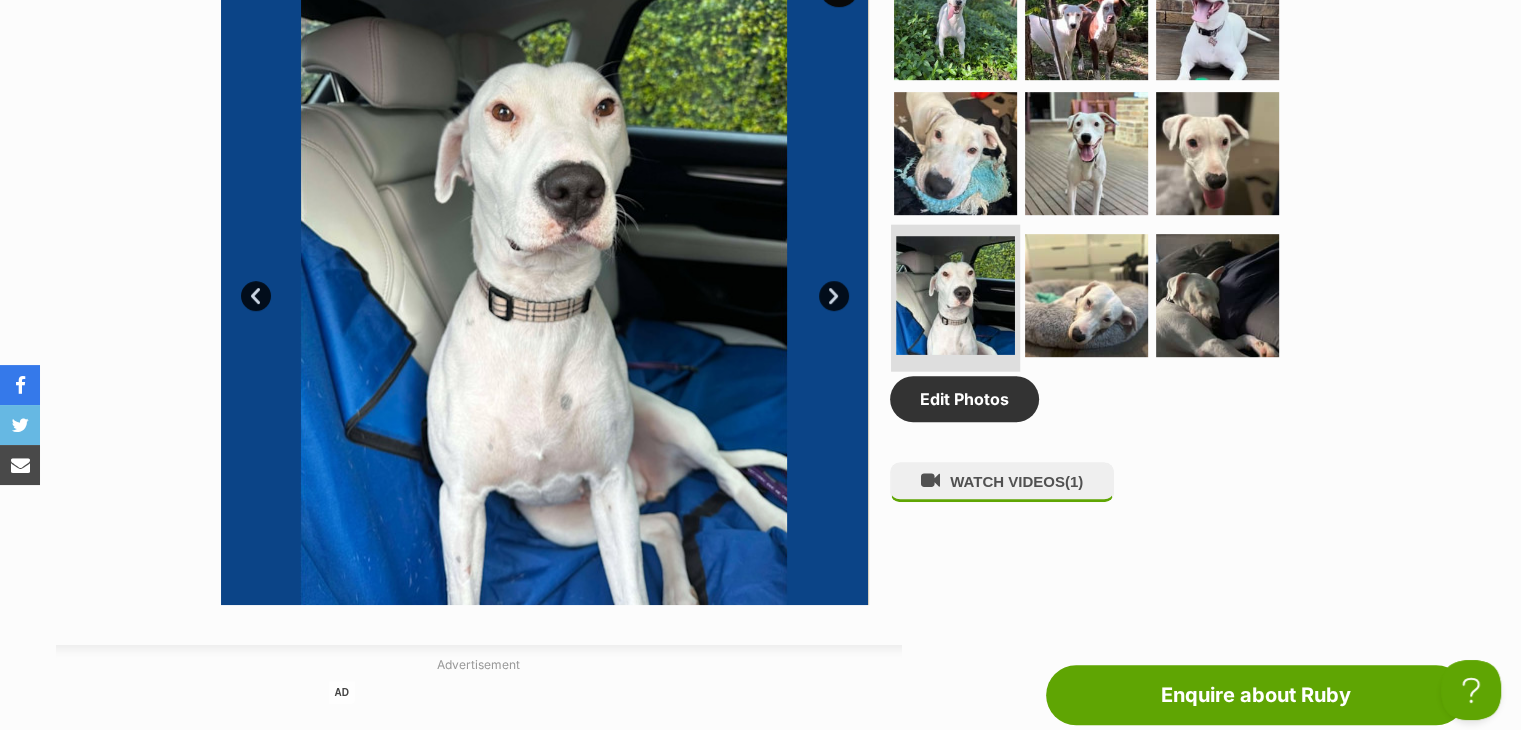scroll, scrollTop: 1100, scrollLeft: 0, axis: vertical 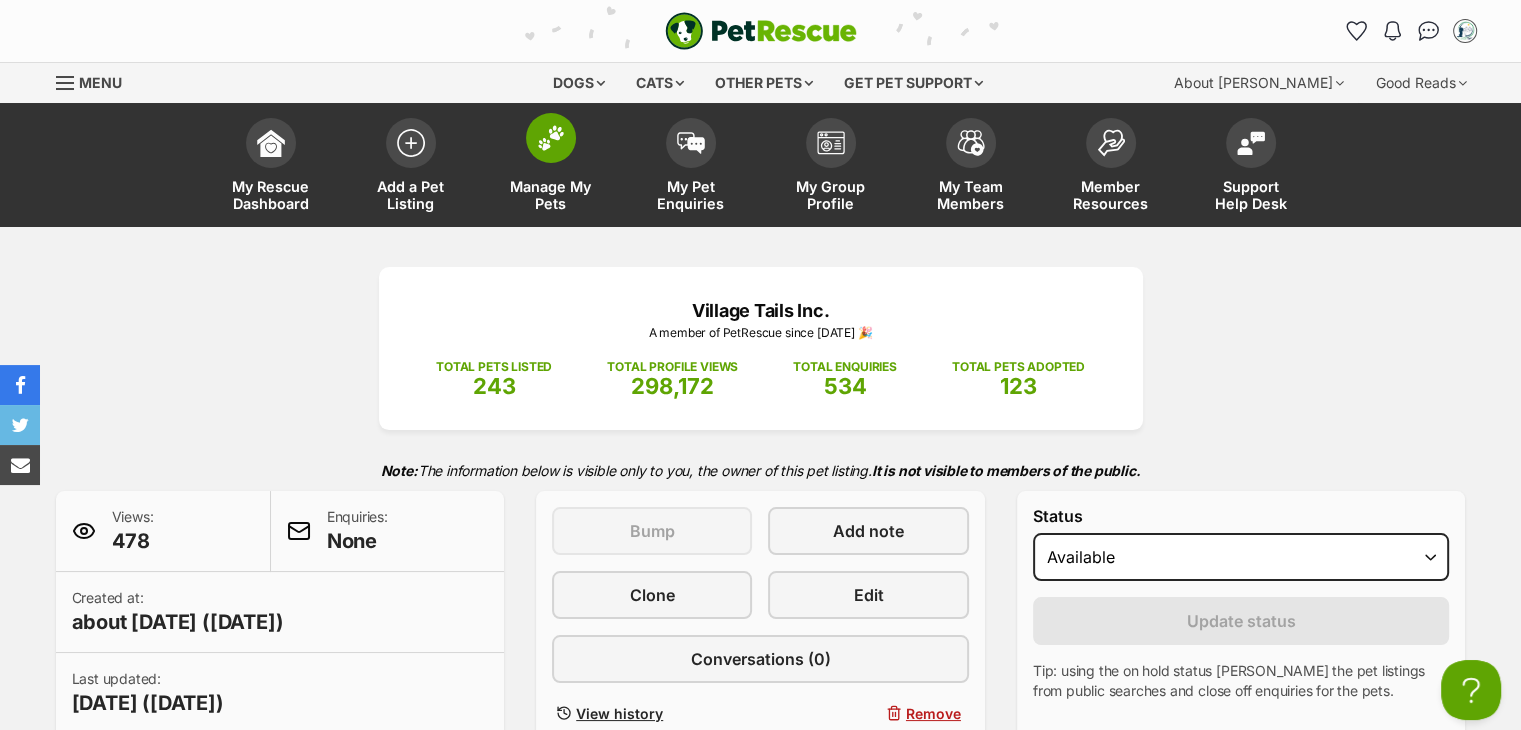 click at bounding box center [551, 138] 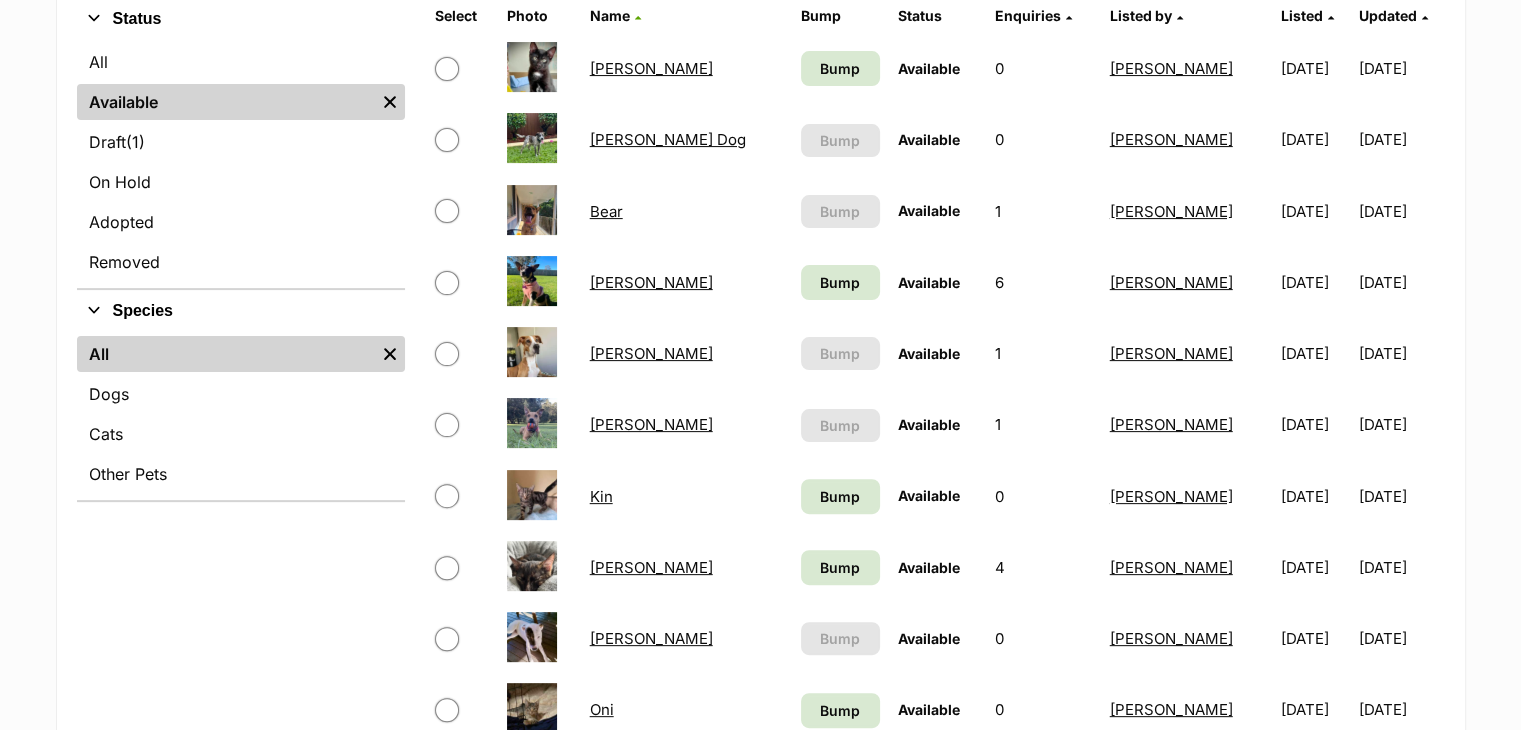 scroll, scrollTop: 0, scrollLeft: 0, axis: both 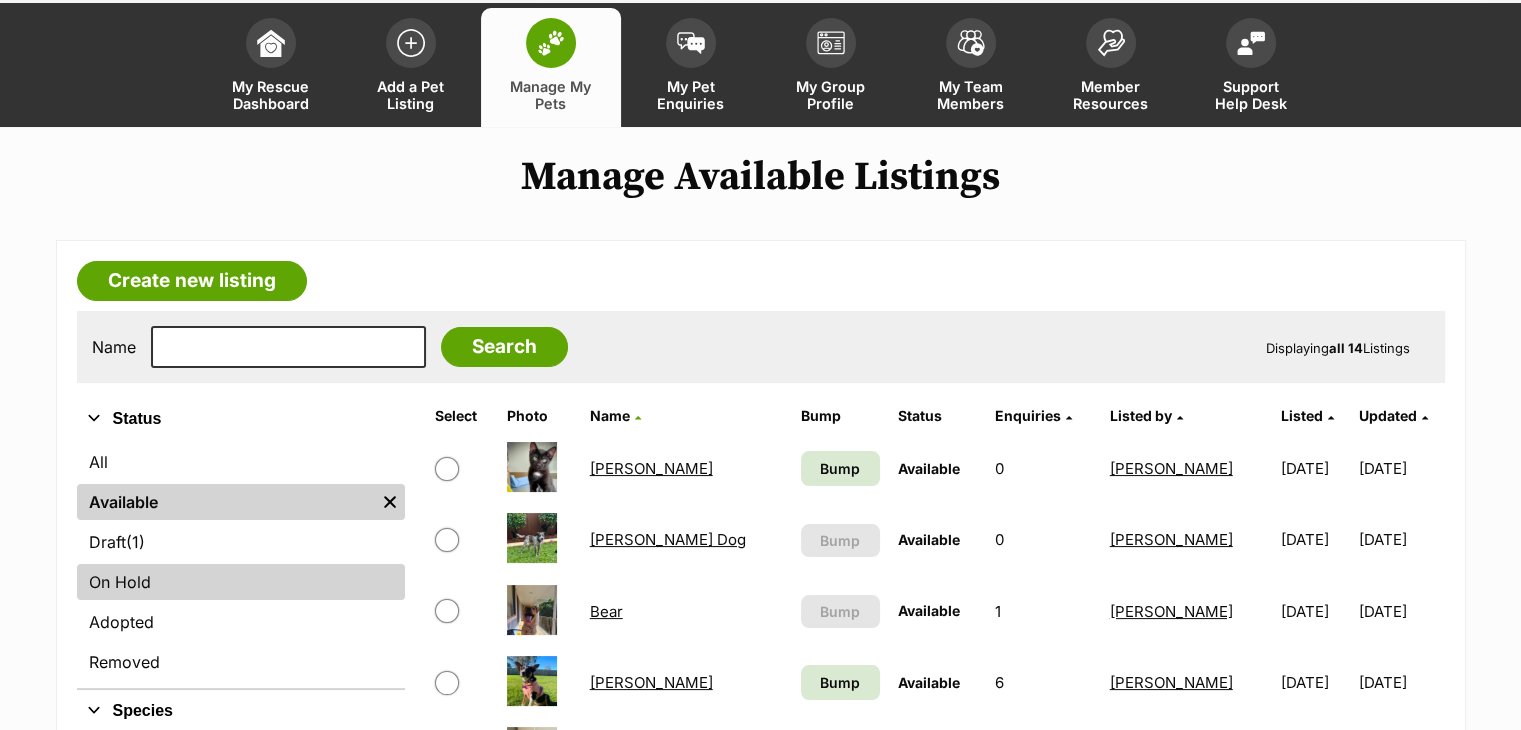 click on "On Hold" at bounding box center [241, 582] 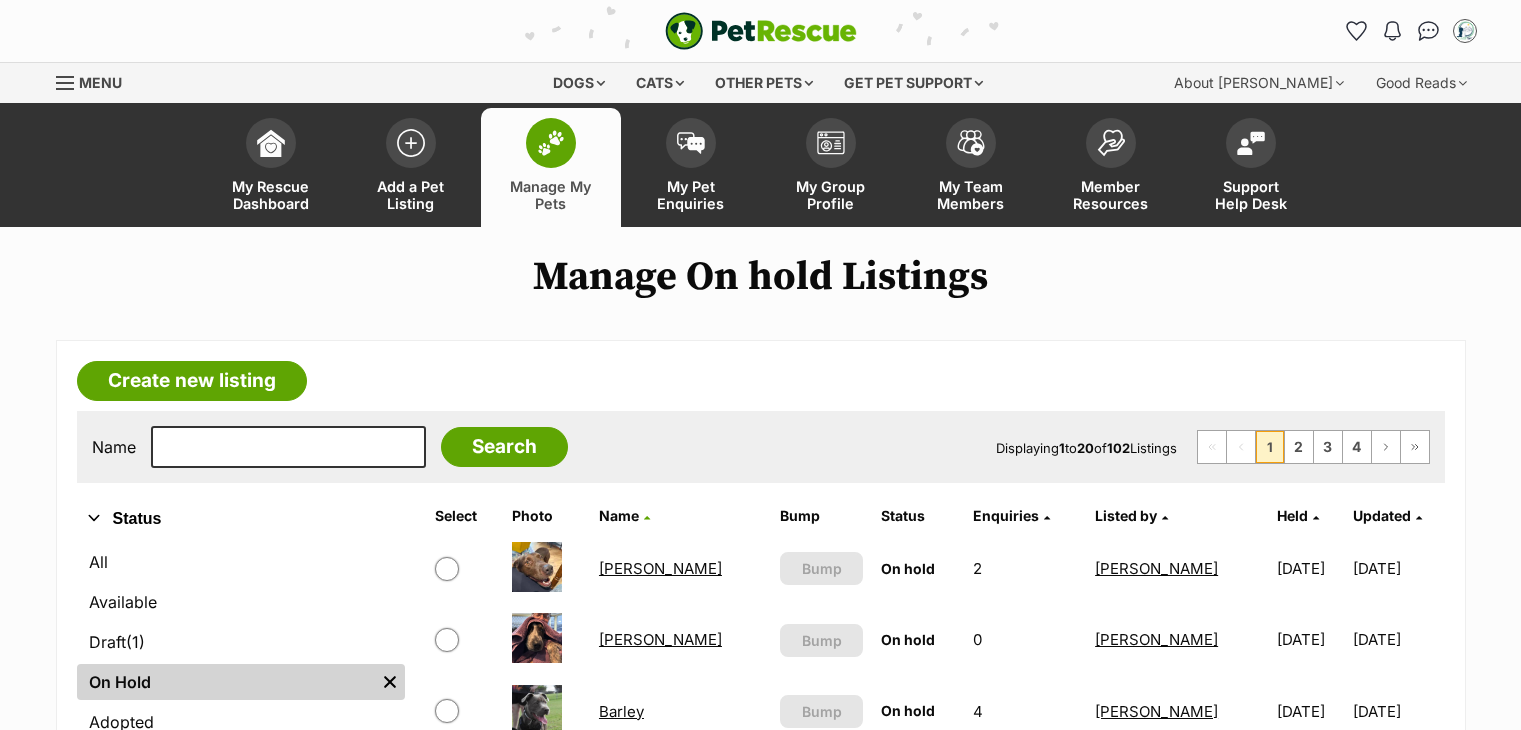 scroll, scrollTop: 0, scrollLeft: 0, axis: both 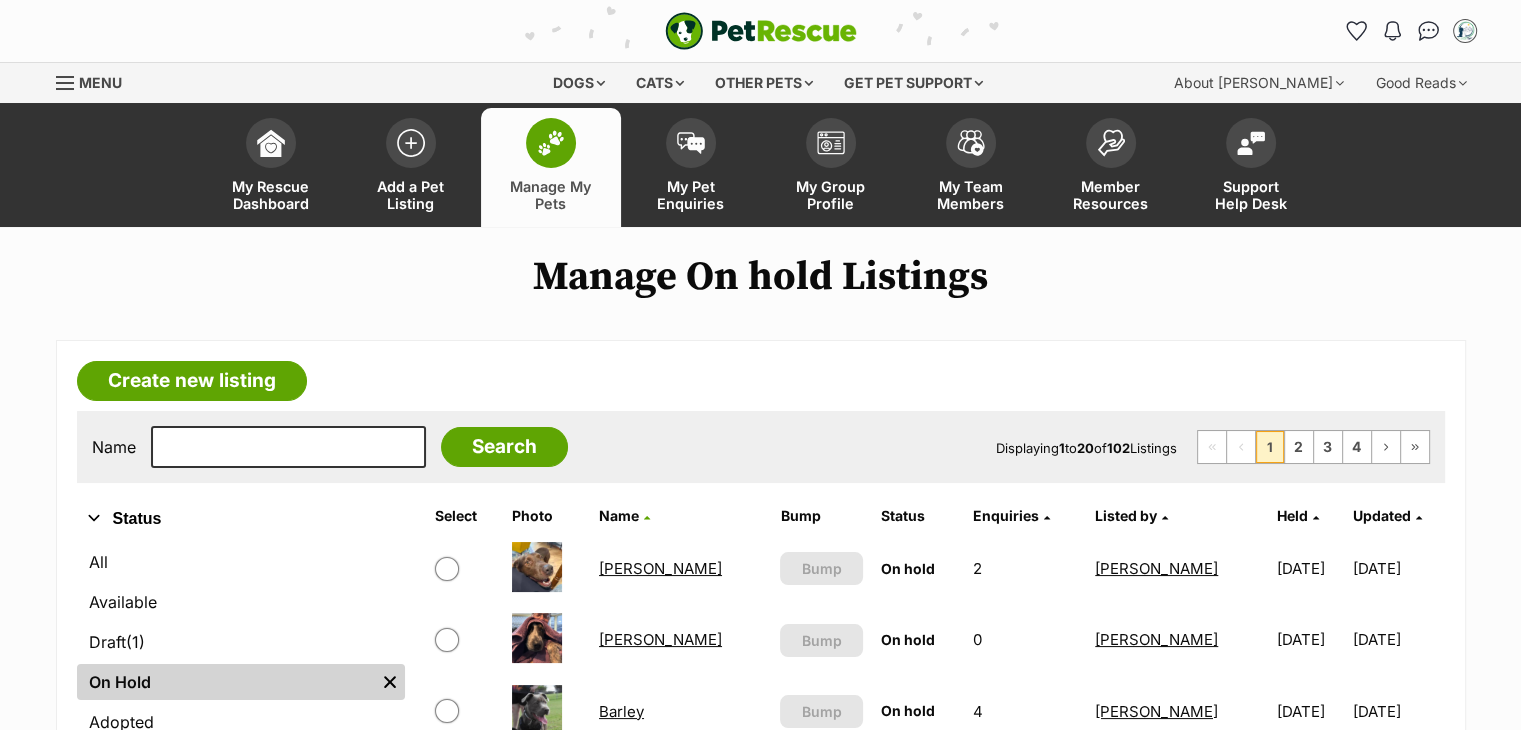 click on "Create new listing
Name
Search
Displaying  1  to  20  of  102  Listings
First Page
Previous Page
1
2
3
4
Next Page
Last Page
Refine your search
Status
All
Available
Draft
(1)
Items
On Hold
Remove filter
Adopted
Removed
Species
All
Remove filter
Dogs
Cats
Other Pets
[PERSON_NAME]
On hold
Enquiries:
2
Listed By:
[PERSON_NAME]
Held
[DATE]
Updated
[DATE]
View
This pet listing is not active and so can't be bumped
Bump
[PERSON_NAME]
On hold
Enquiries:
0
Listed By:
[PERSON_NAME]
Held
[DATE]
Updated
[DATE]
View
Bump" at bounding box center [761, 1294] 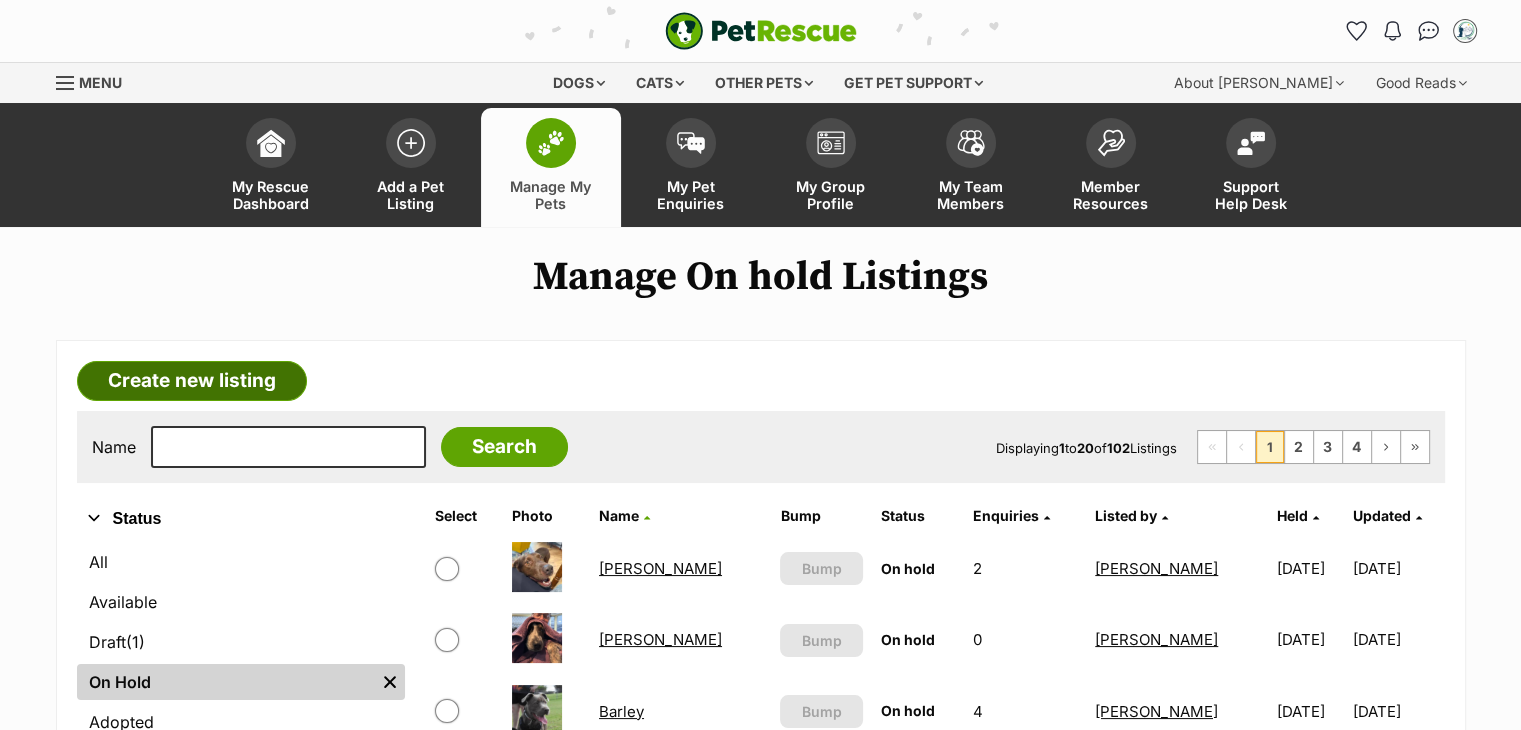 scroll, scrollTop: 0, scrollLeft: 0, axis: both 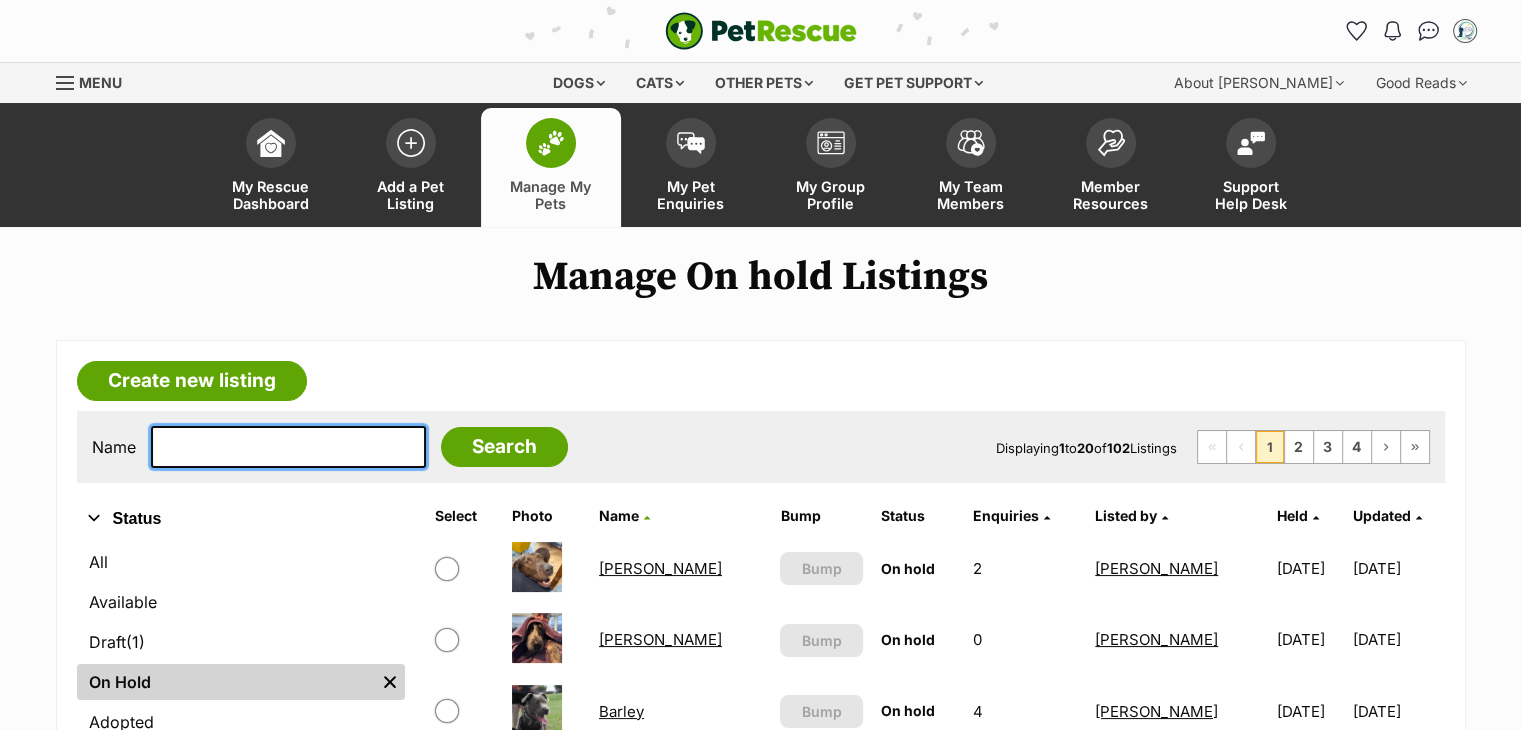 click at bounding box center (288, 447) 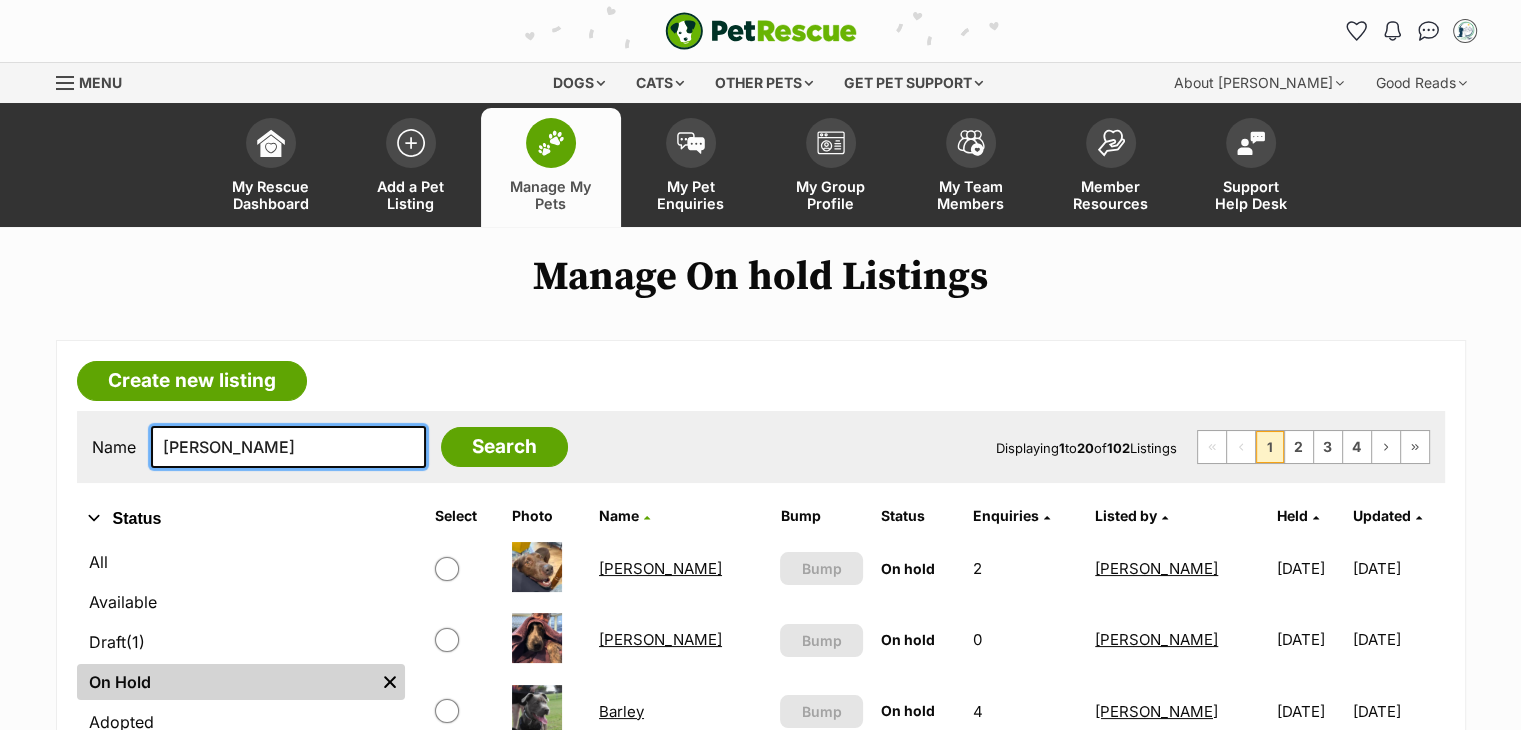 type on "[PERSON_NAME]" 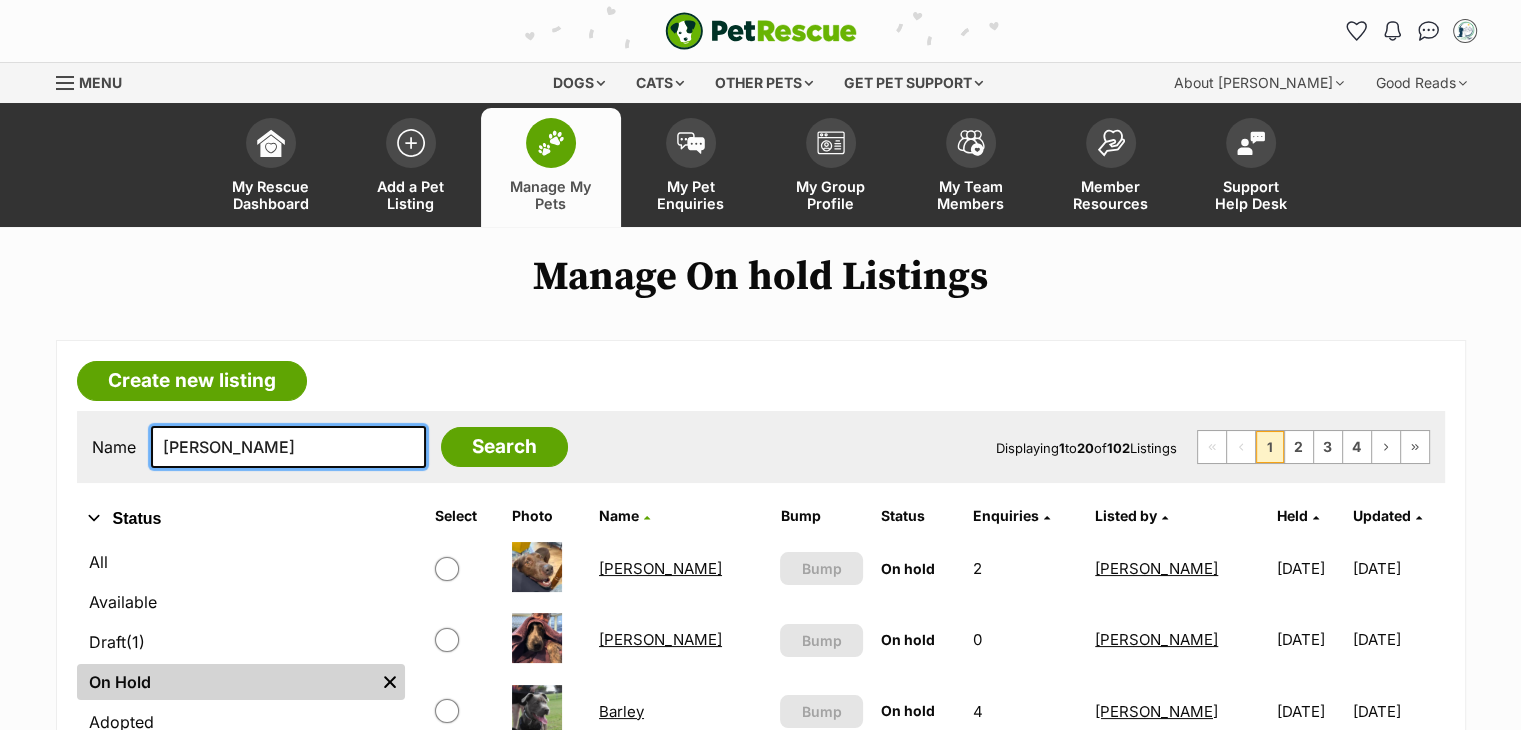 click on "Search" at bounding box center [504, 447] 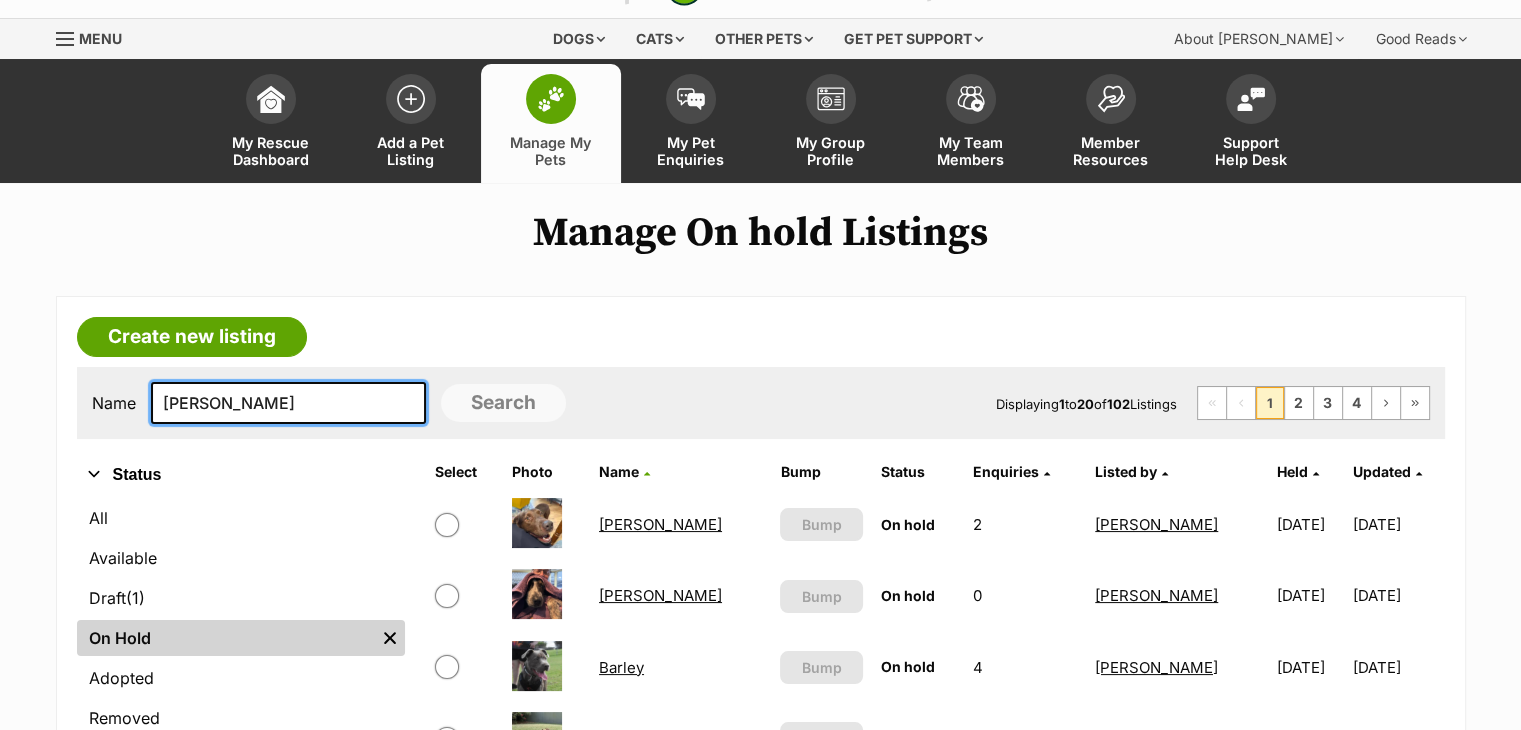 scroll, scrollTop: 100, scrollLeft: 0, axis: vertical 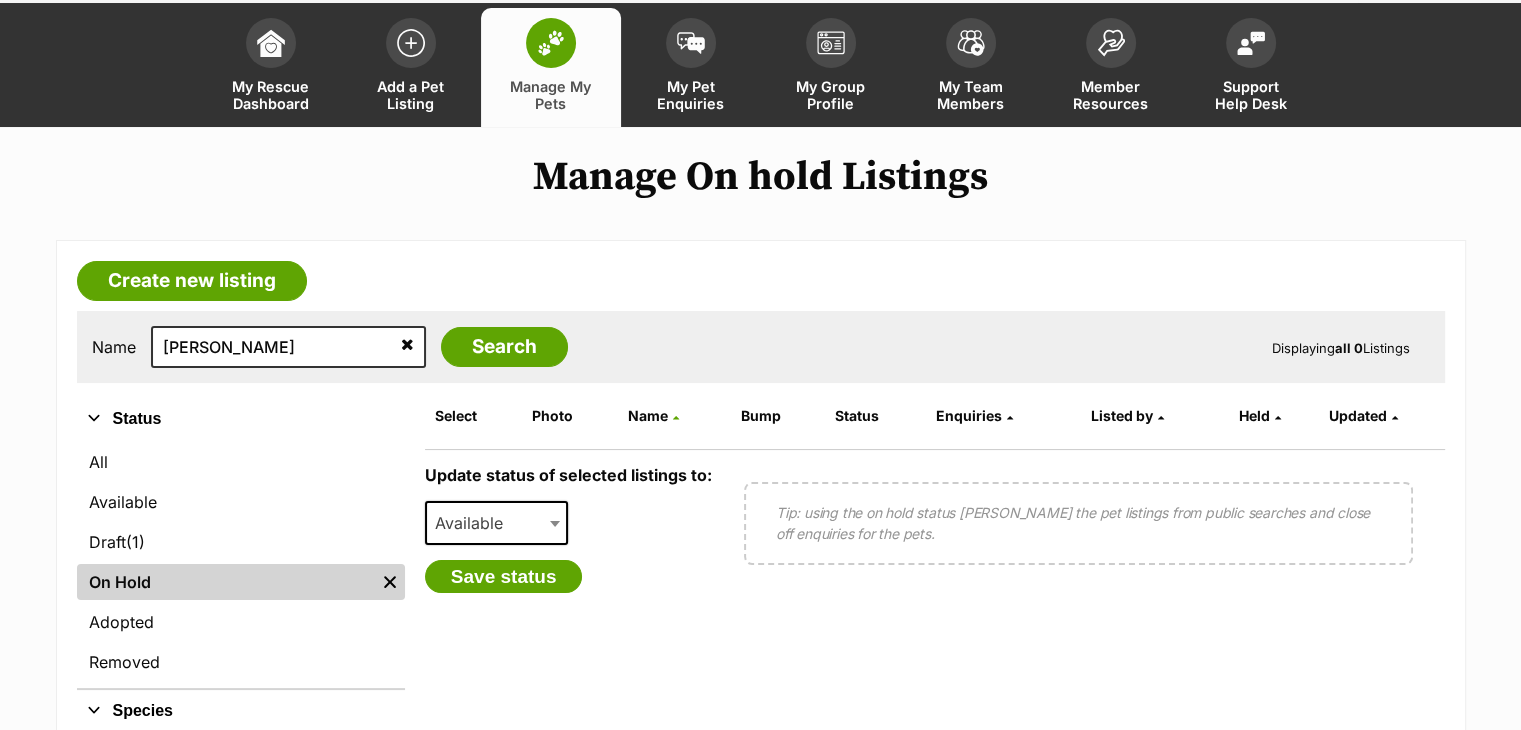 click at bounding box center (407, 344) 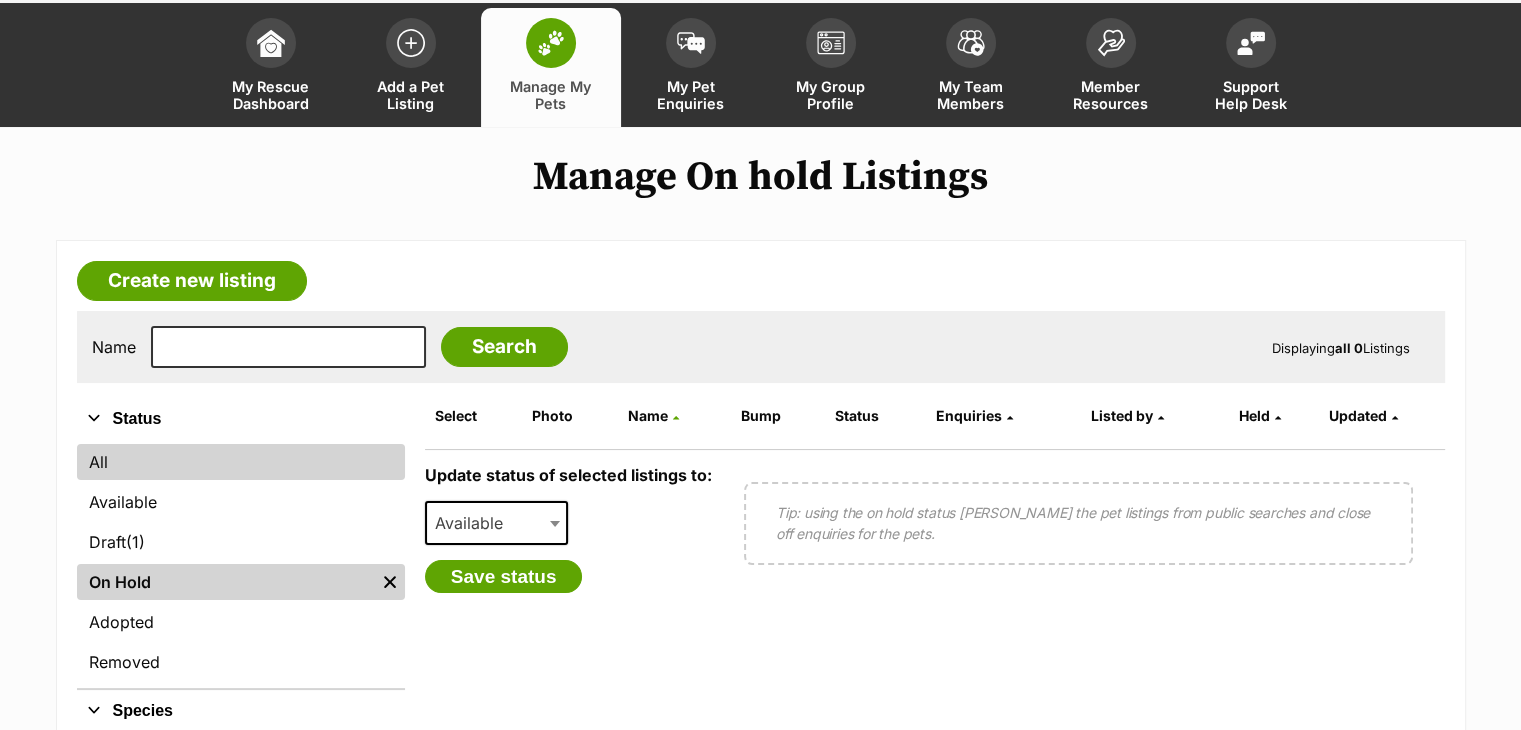 click on "All" at bounding box center (241, 462) 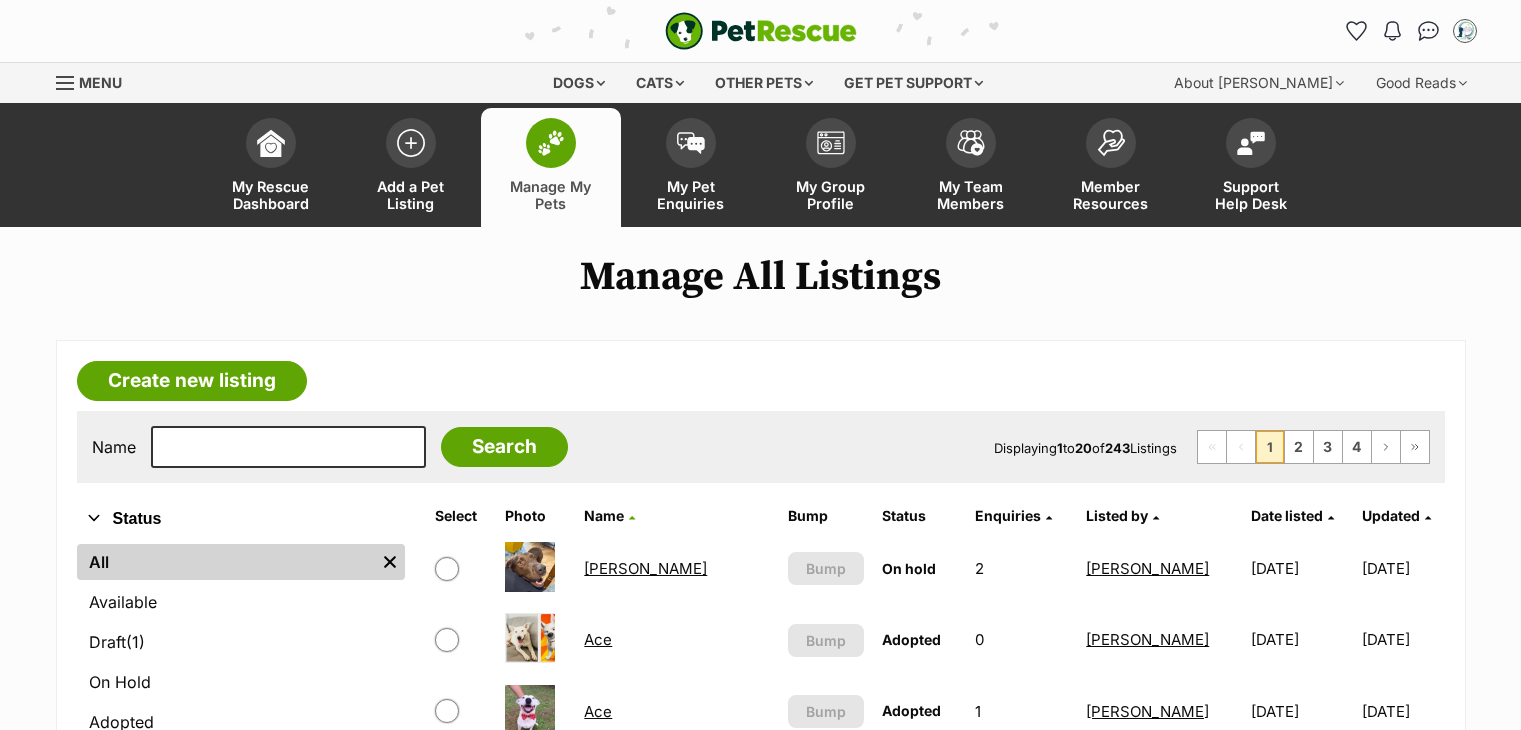 scroll, scrollTop: 0, scrollLeft: 0, axis: both 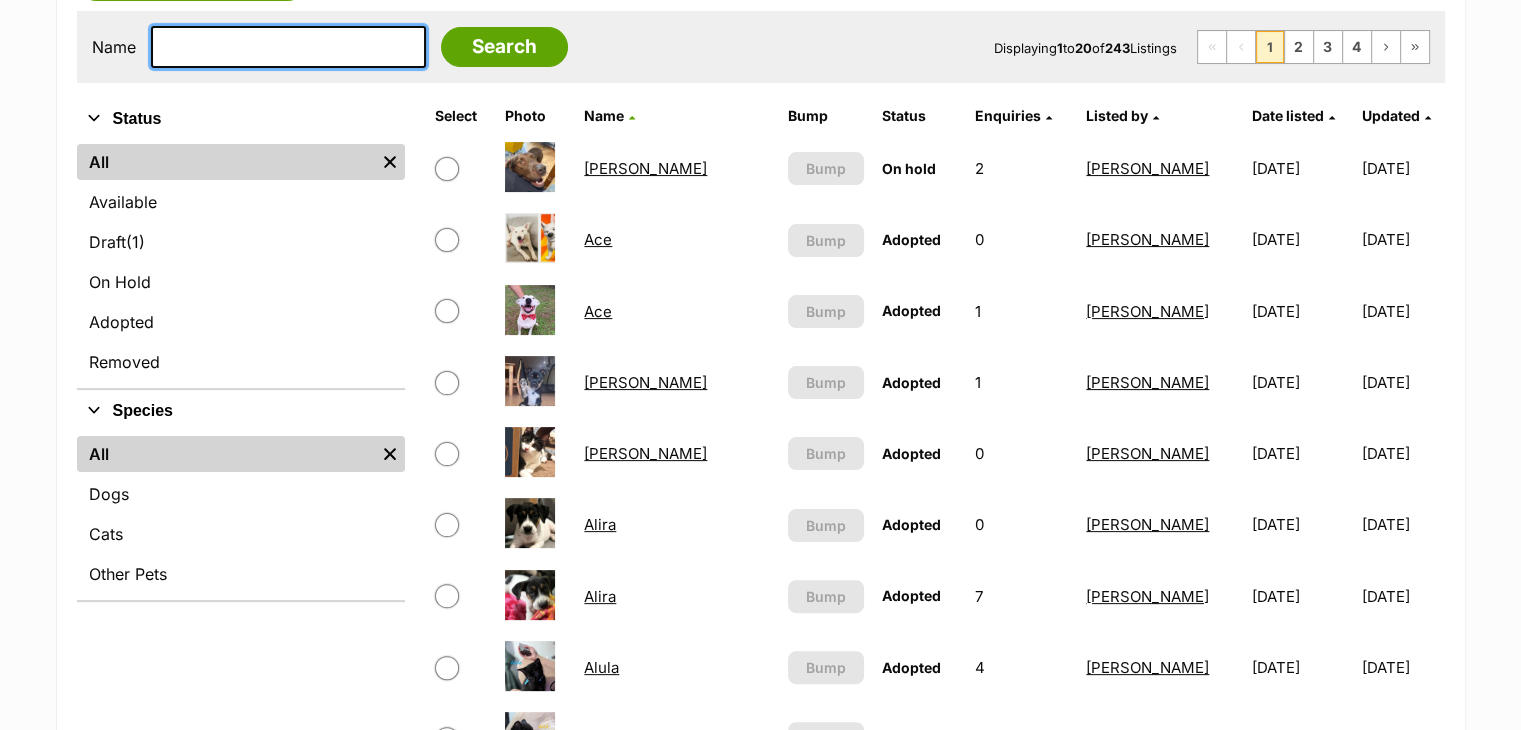 click at bounding box center (288, 47) 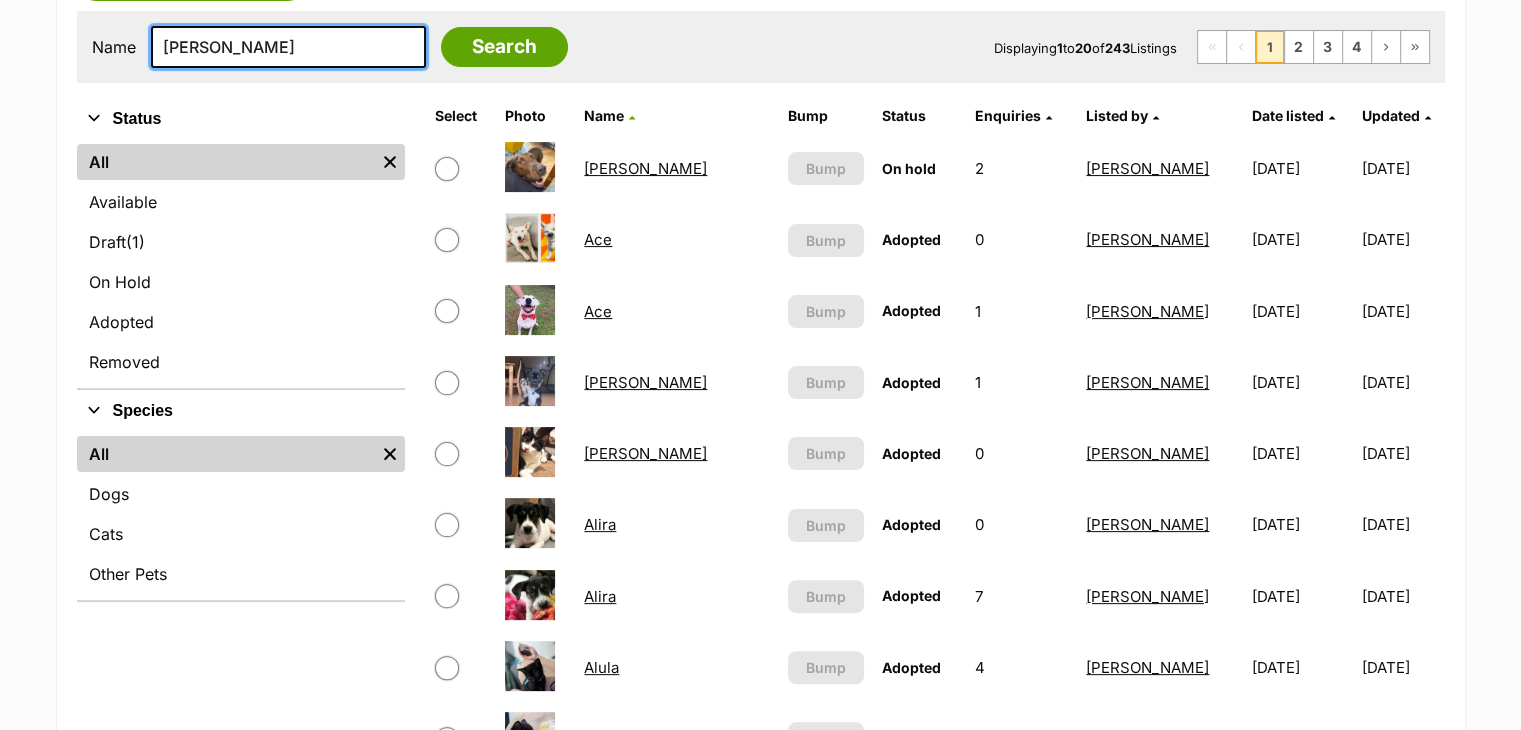 type on "moses" 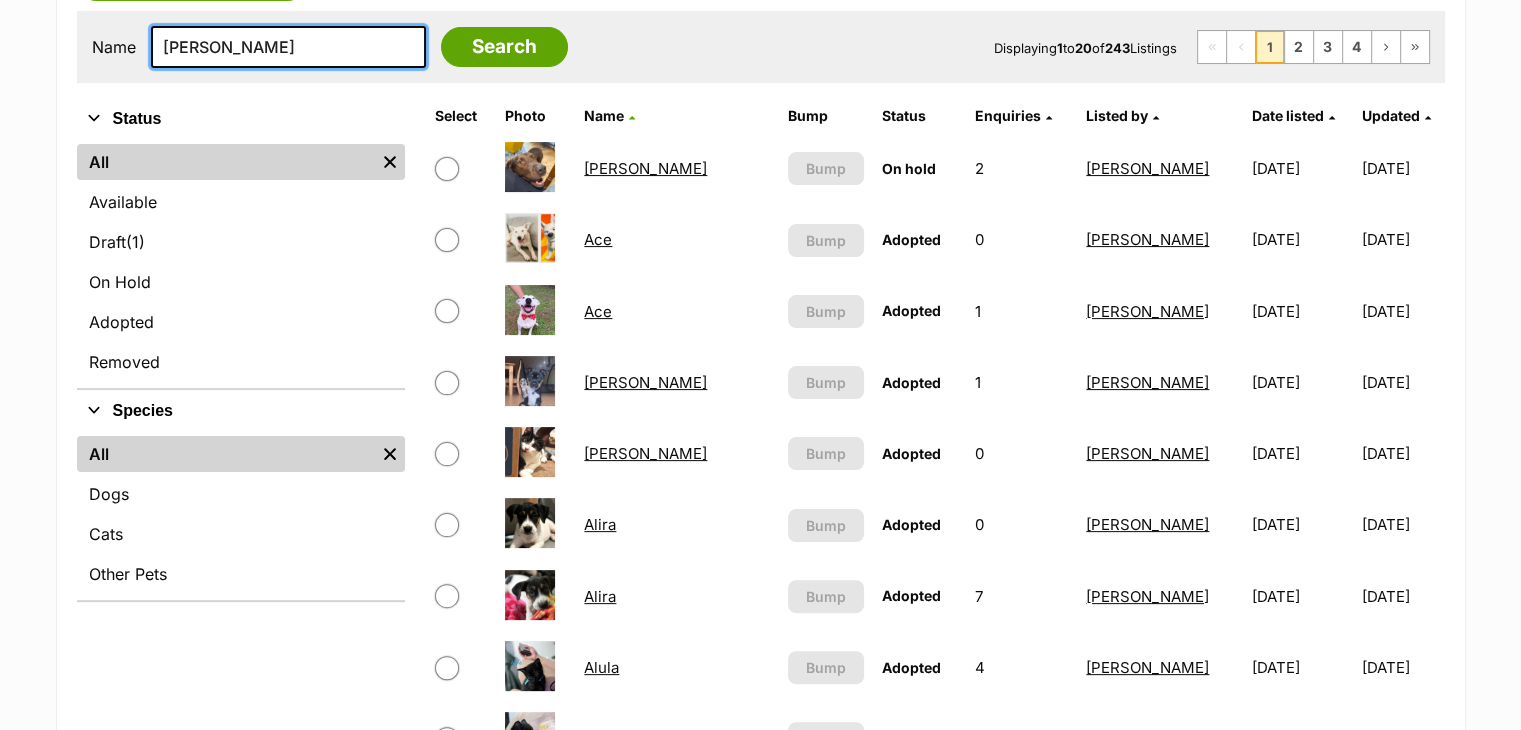 click on "Search" at bounding box center (504, 47) 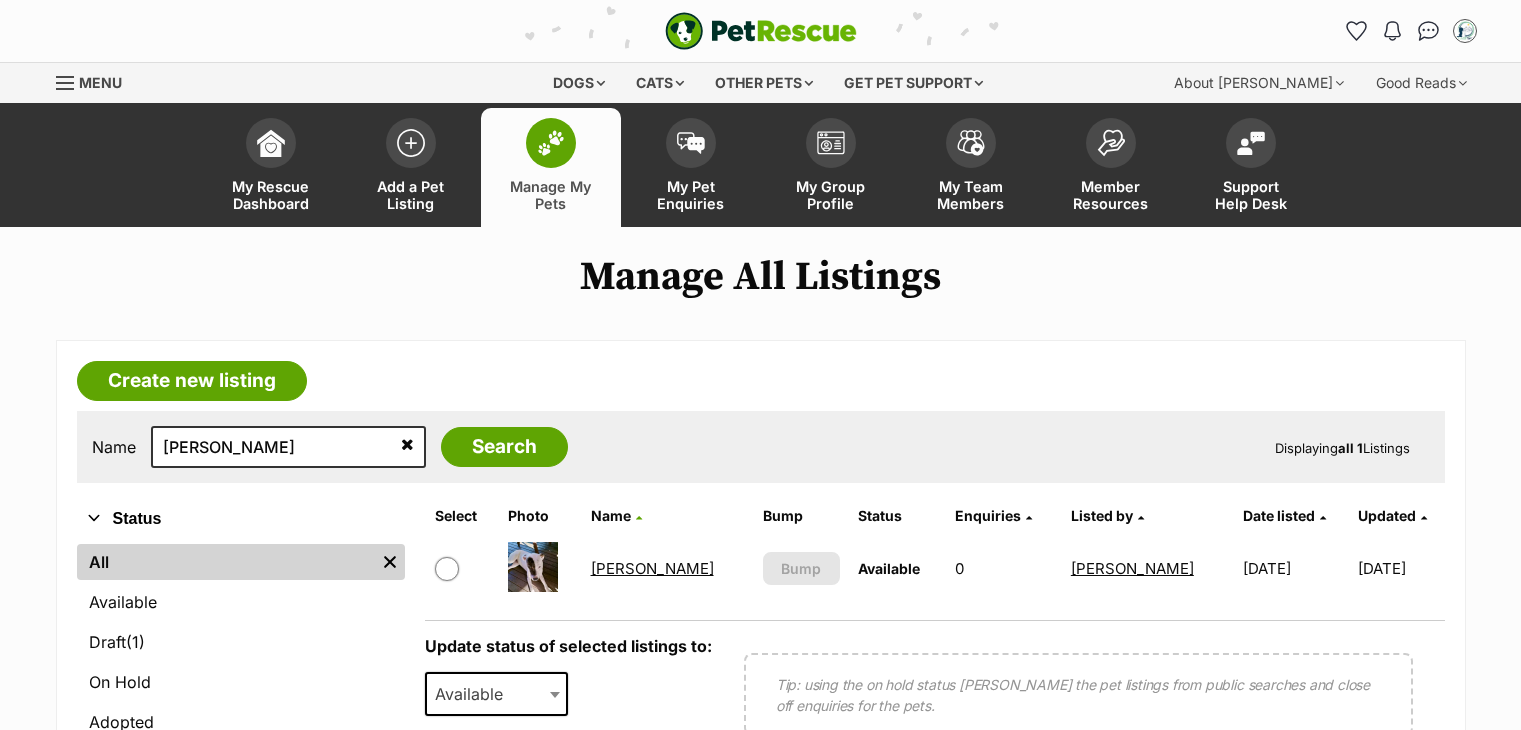 scroll, scrollTop: 0, scrollLeft: 0, axis: both 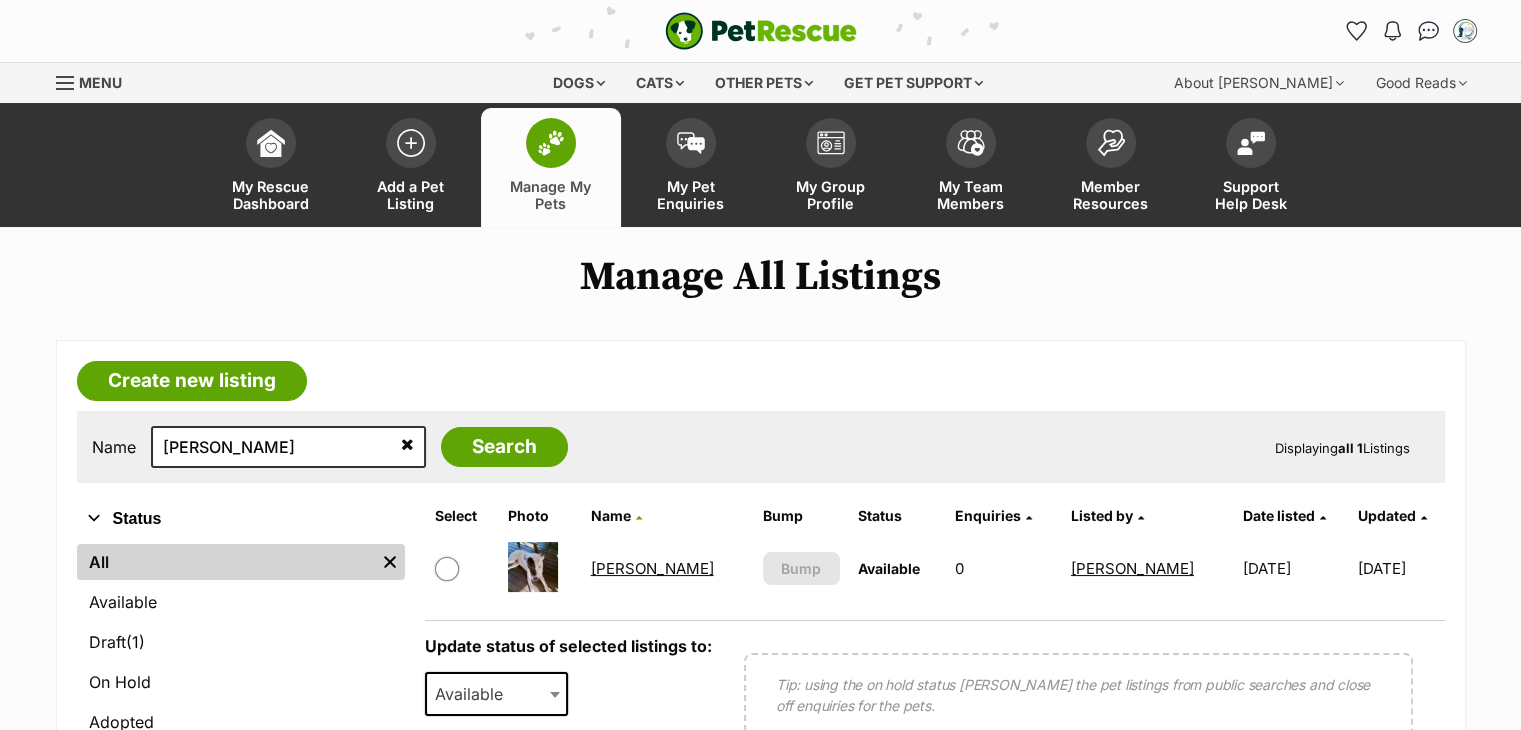 click on "[PERSON_NAME]" at bounding box center [652, 568] 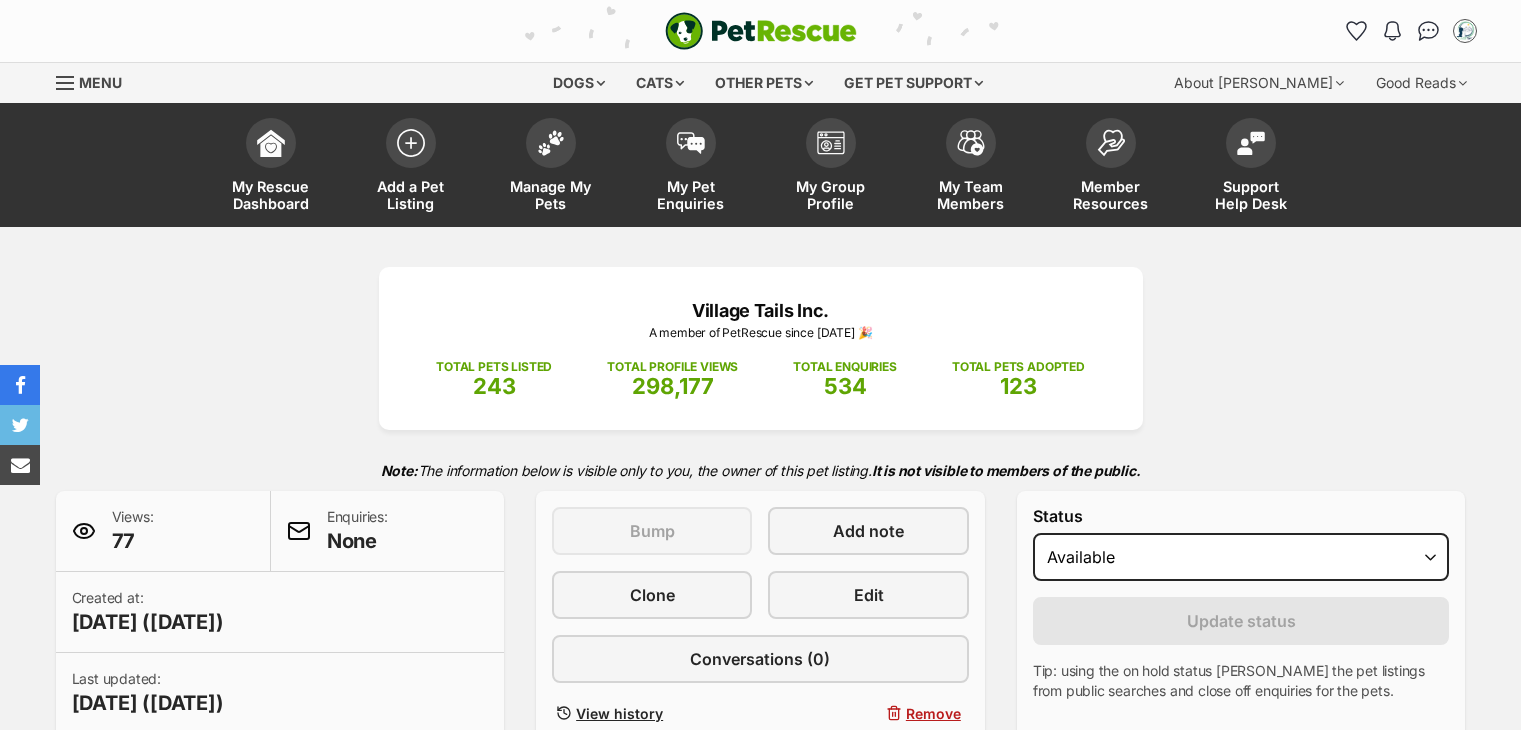 scroll, scrollTop: 400, scrollLeft: 0, axis: vertical 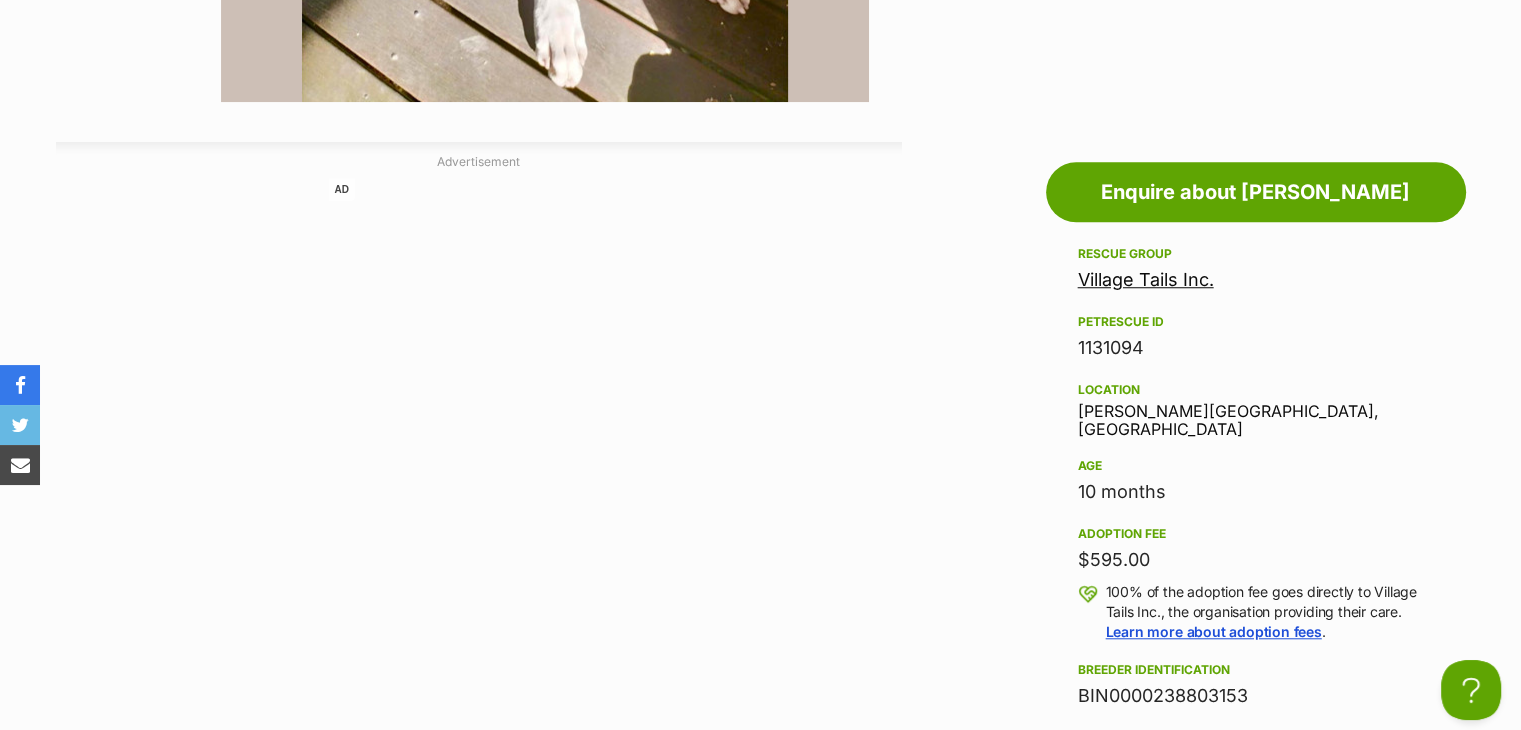 click on "Advertisement
AD
Adoption information
I've been adopted!
This pet is no longer available
On Hold
Enquire about Moses
Find available pets like this!
Rescue group
Village Tails Inc.
PetRescue ID
1131094
Location
Bray Park, QLD
Age
10 months
Adoption fee
$595.00
100% of the adoption fee goes directly to Village Tails Inc., the organisation providing their care.
Learn more about adoption fees .
Breeder identification
BIN0000238803153
Last updated
08 Jul, 2025
Pre-adoption checks
Desexed
Vaccinated
Interstate adoption (QLD only)
Wormed
Has received heartworm preventative
Private info (not visible to the public)
Microchip number
7458962139
Upload Videos
About Moses
Moses is, quite simply, a walking, wagging bundle of joy!" at bounding box center [761, 2240] 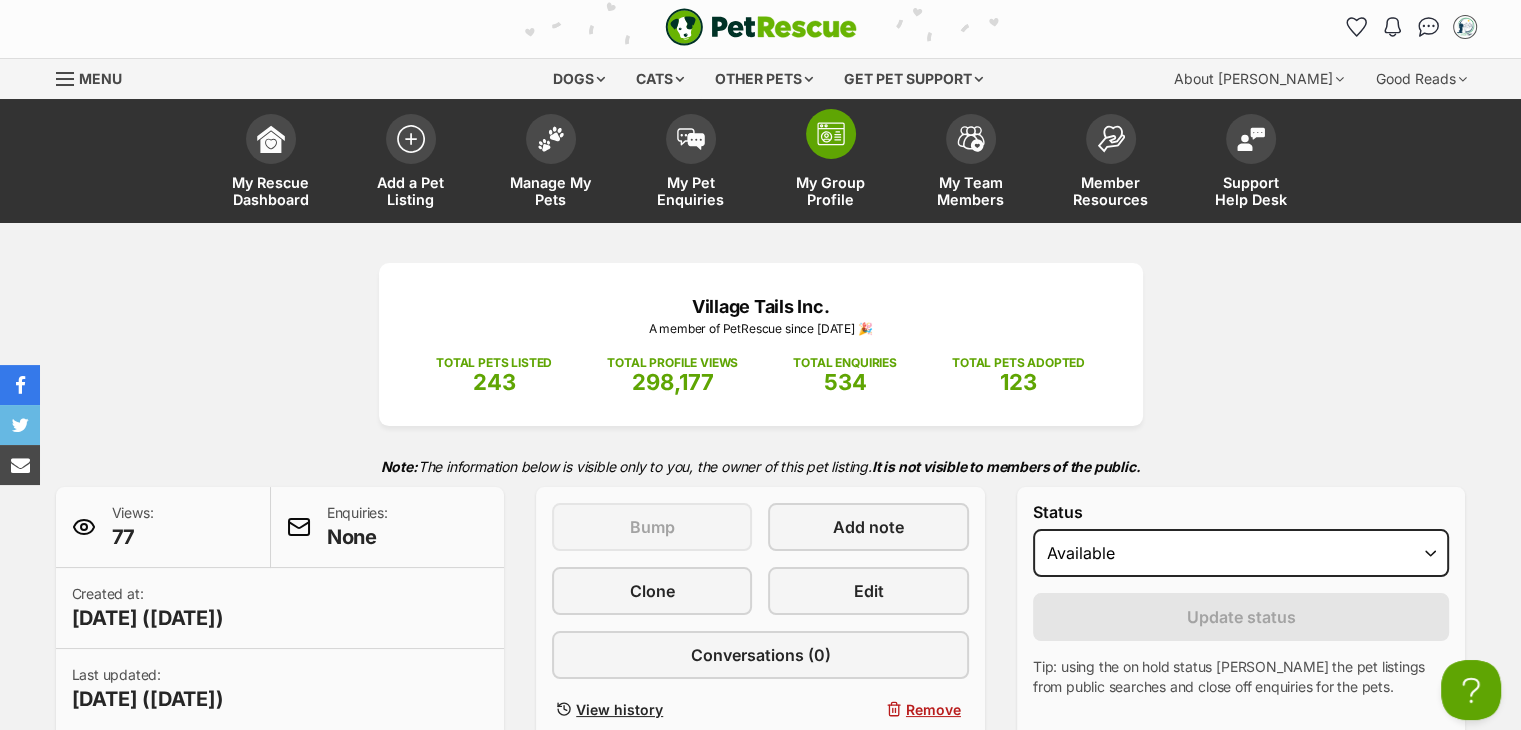 scroll, scrollTop: 0, scrollLeft: 0, axis: both 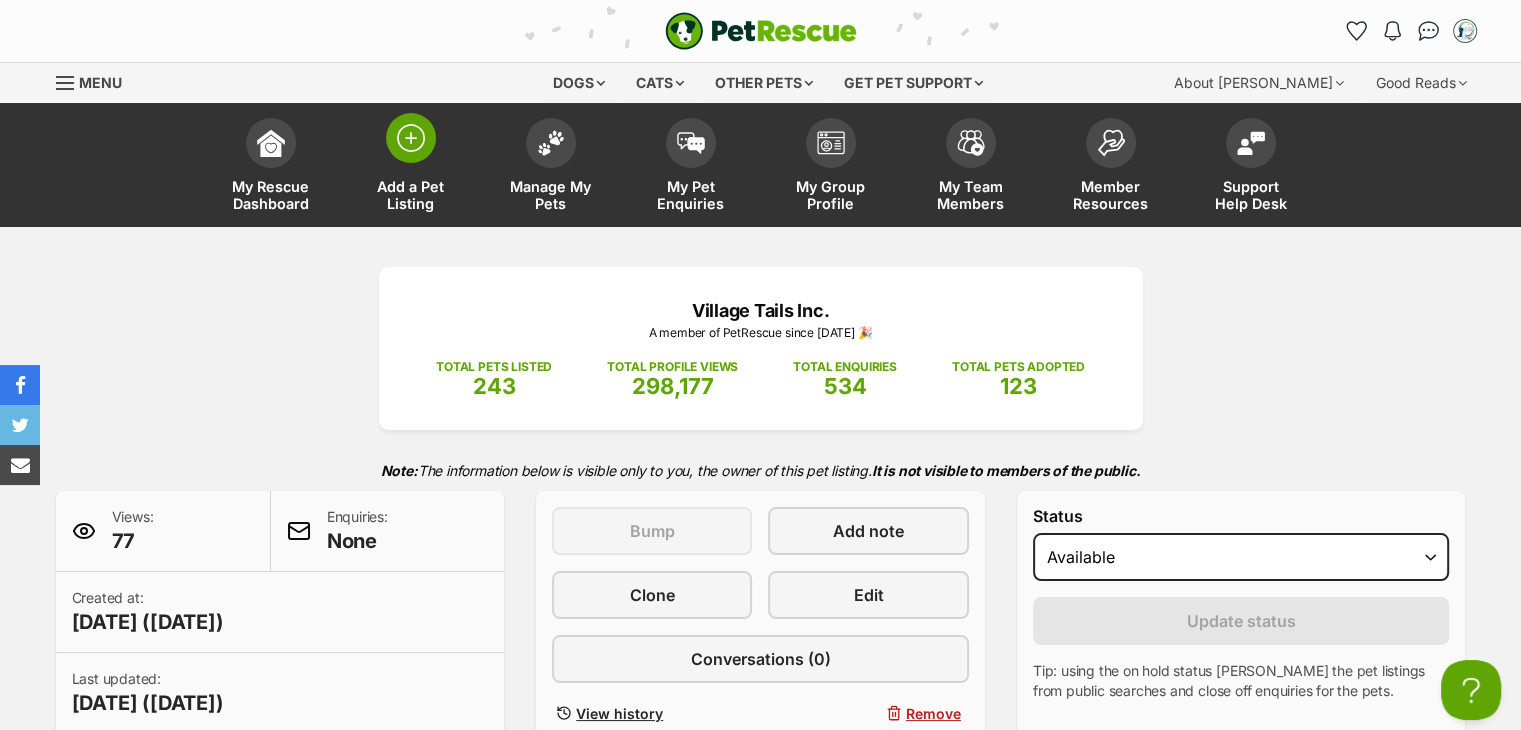 click at bounding box center [411, 138] 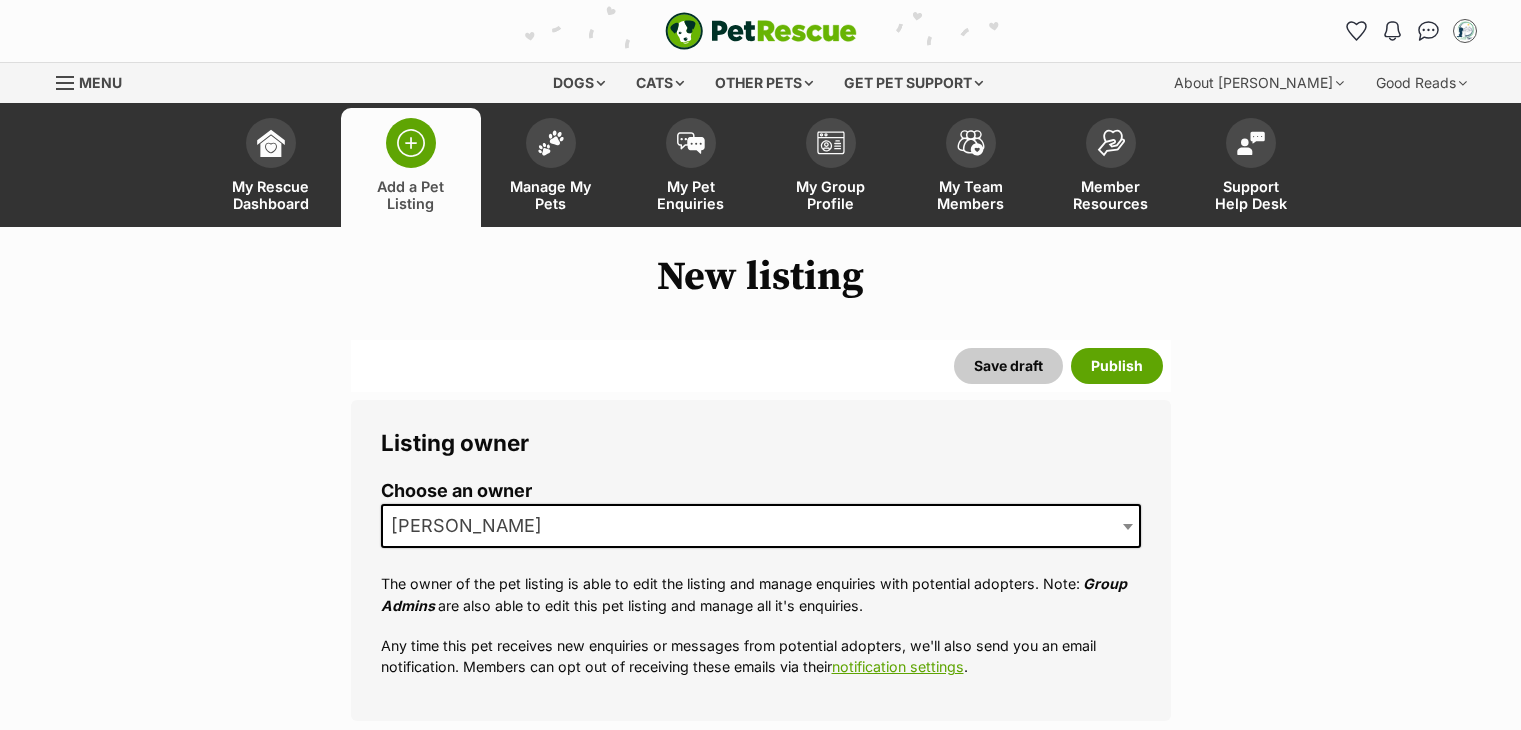 scroll, scrollTop: 400, scrollLeft: 0, axis: vertical 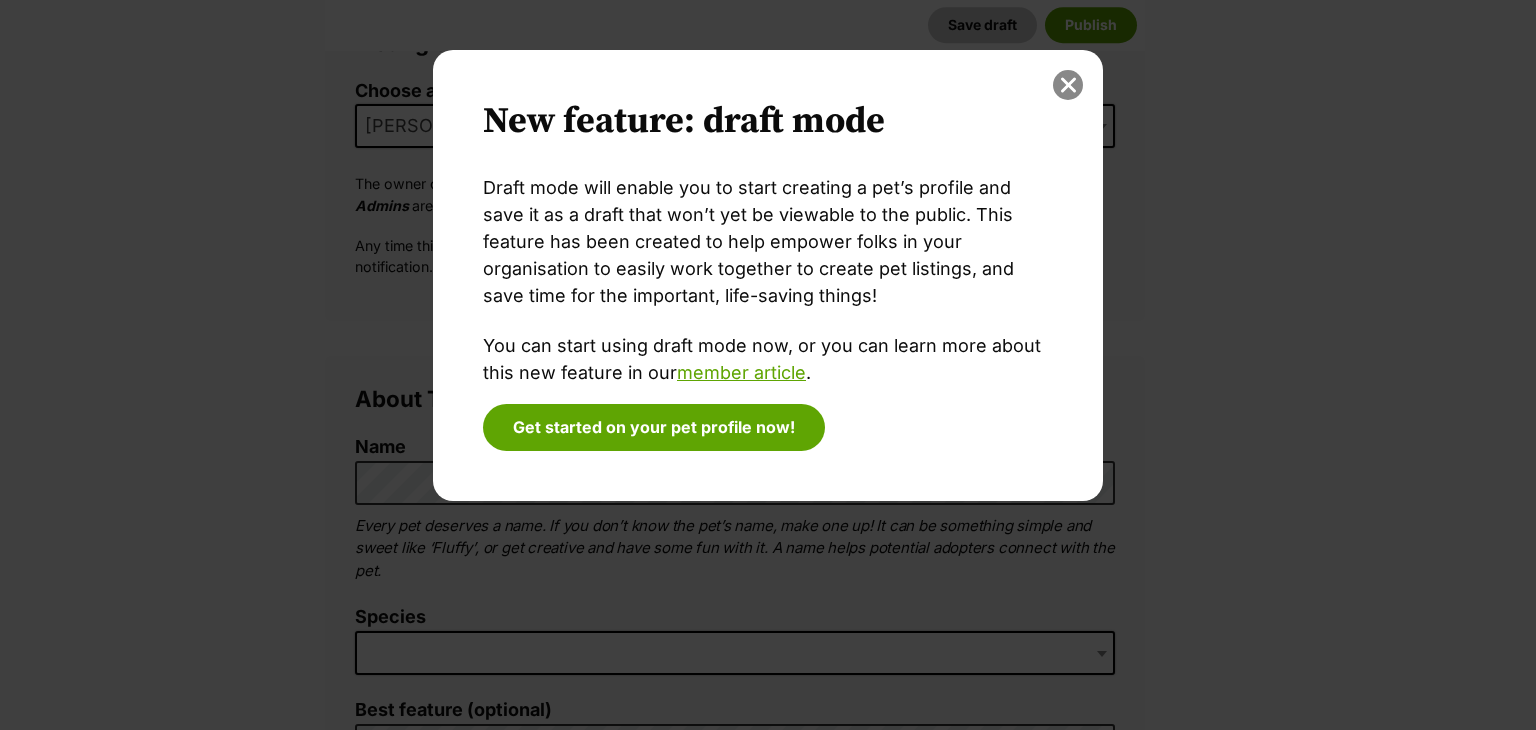 click at bounding box center (1068, 85) 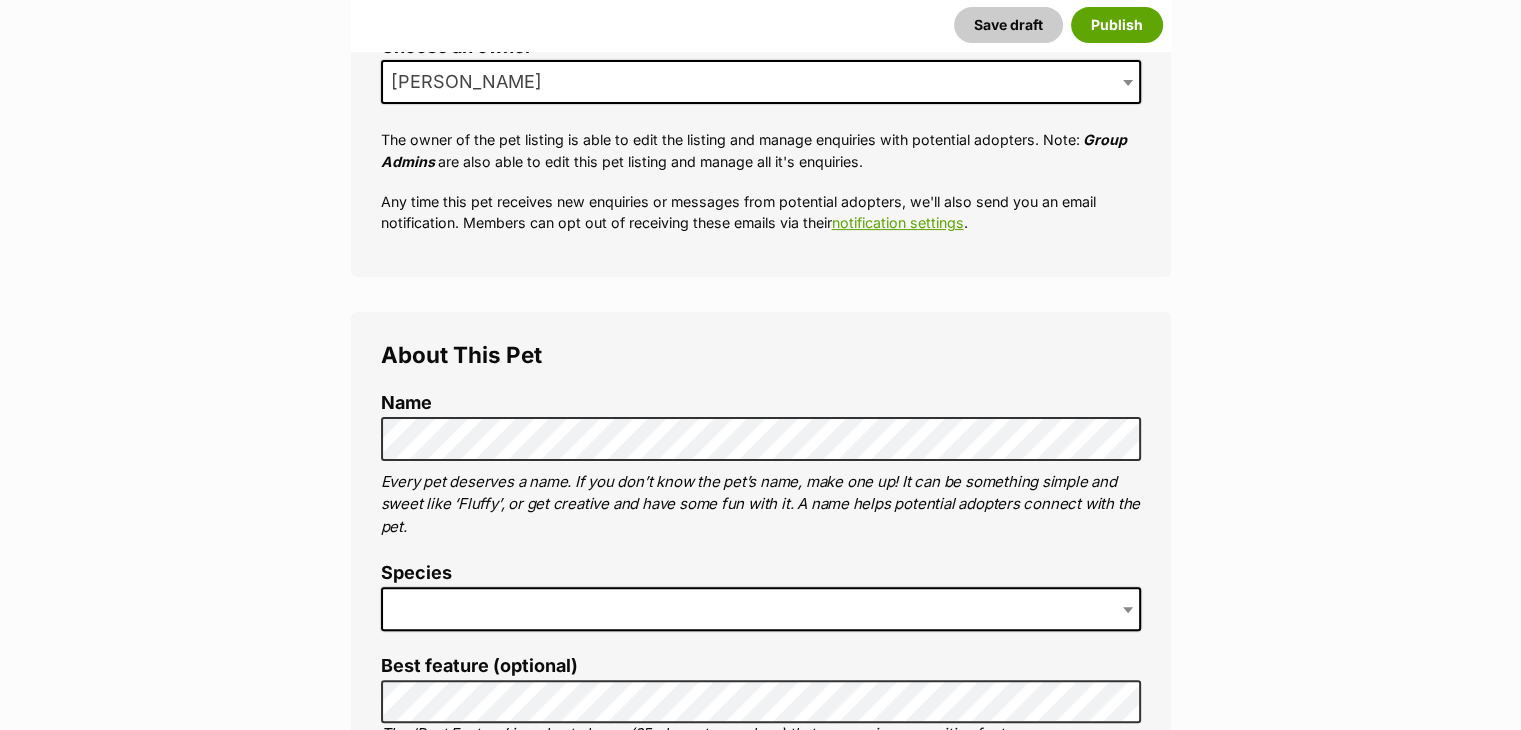 scroll, scrollTop: 500, scrollLeft: 0, axis: vertical 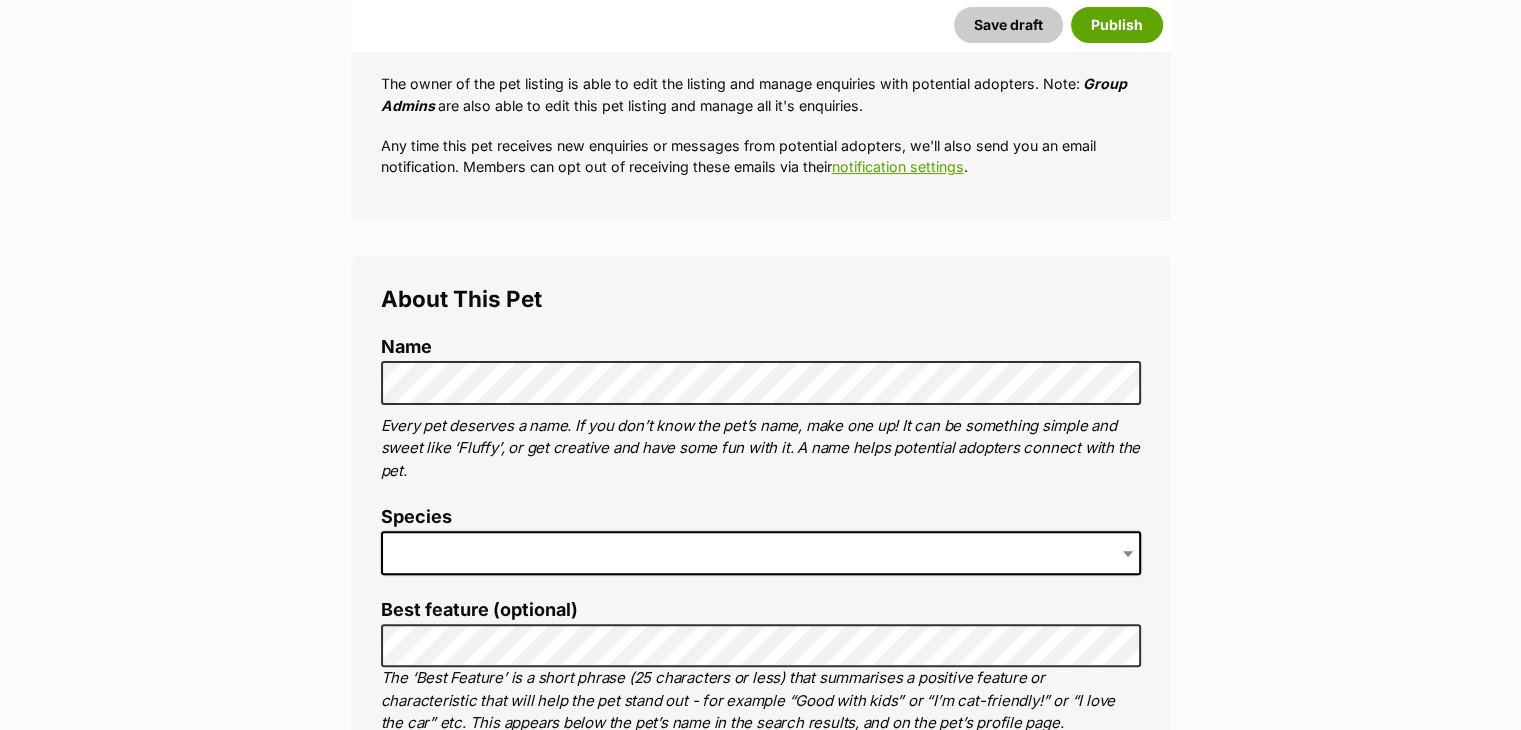 click at bounding box center (761, 553) 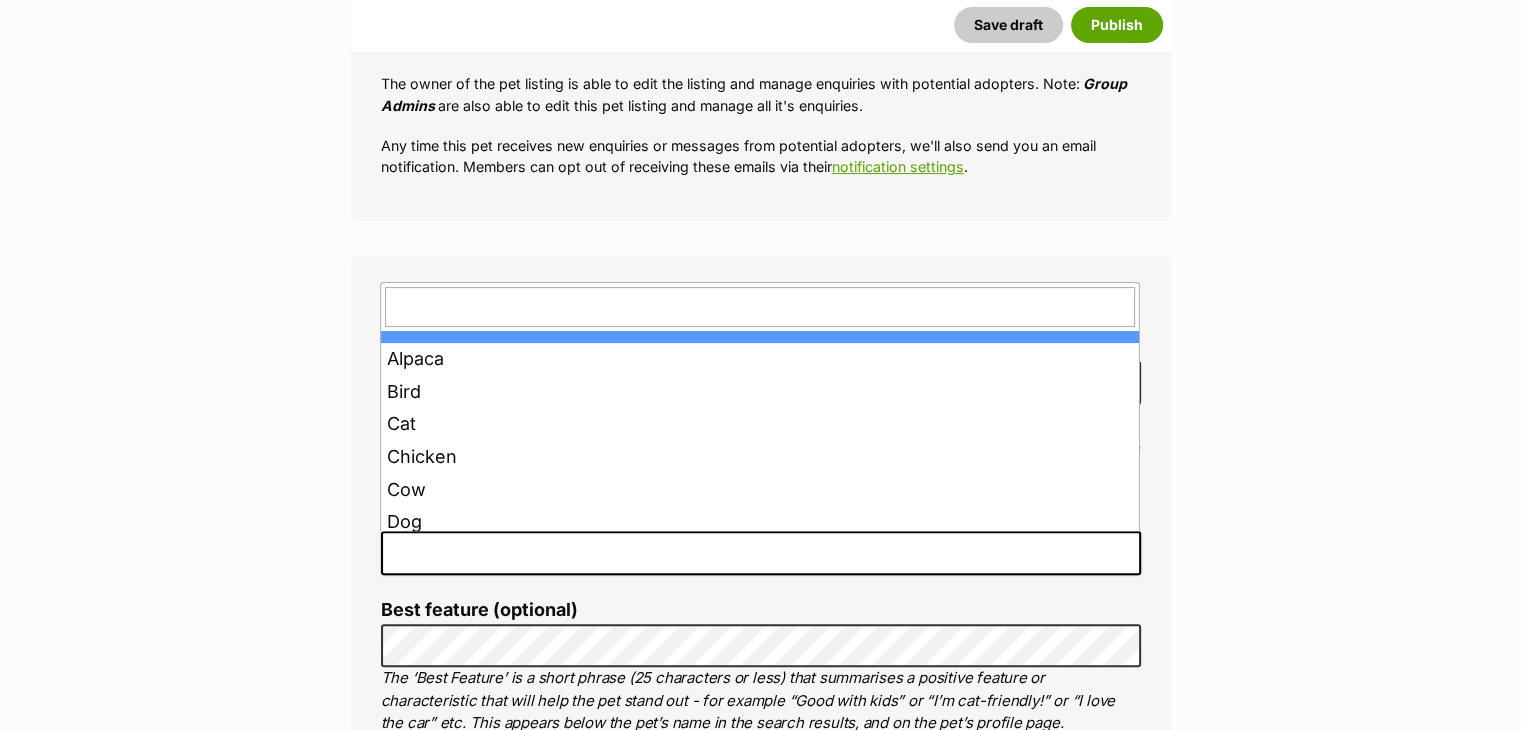 click at bounding box center (761, 553) 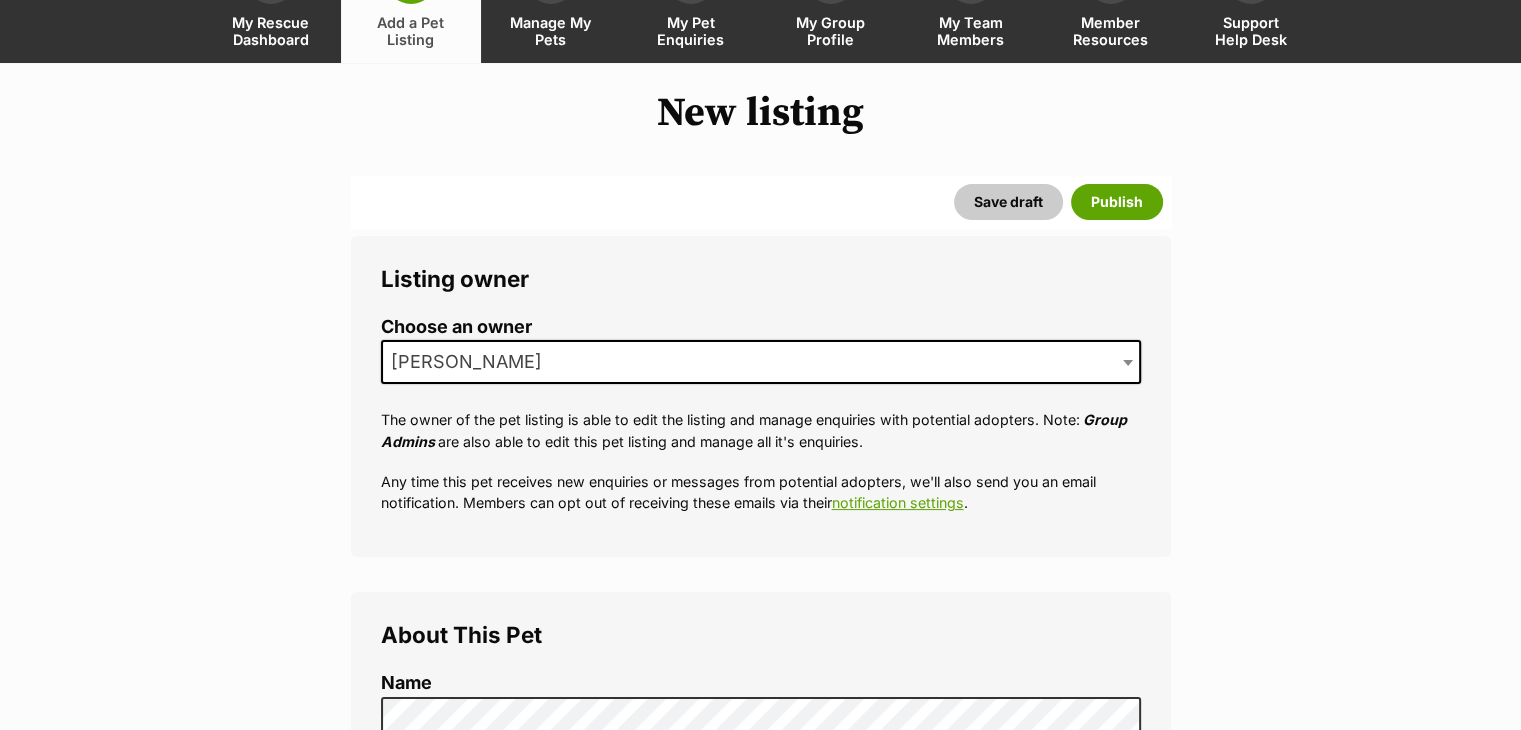 scroll, scrollTop: 0, scrollLeft: 0, axis: both 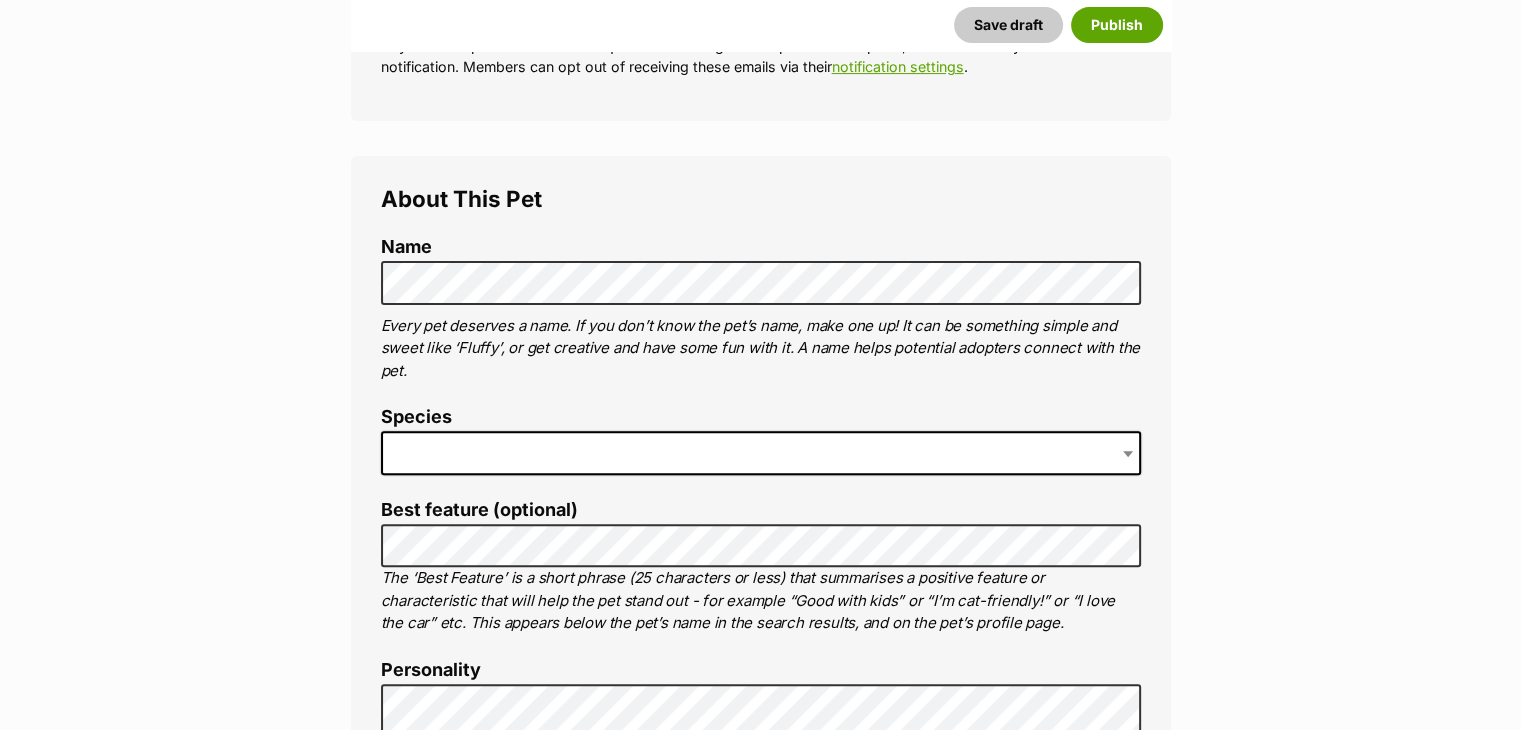click on "Species" at bounding box center [761, 448] 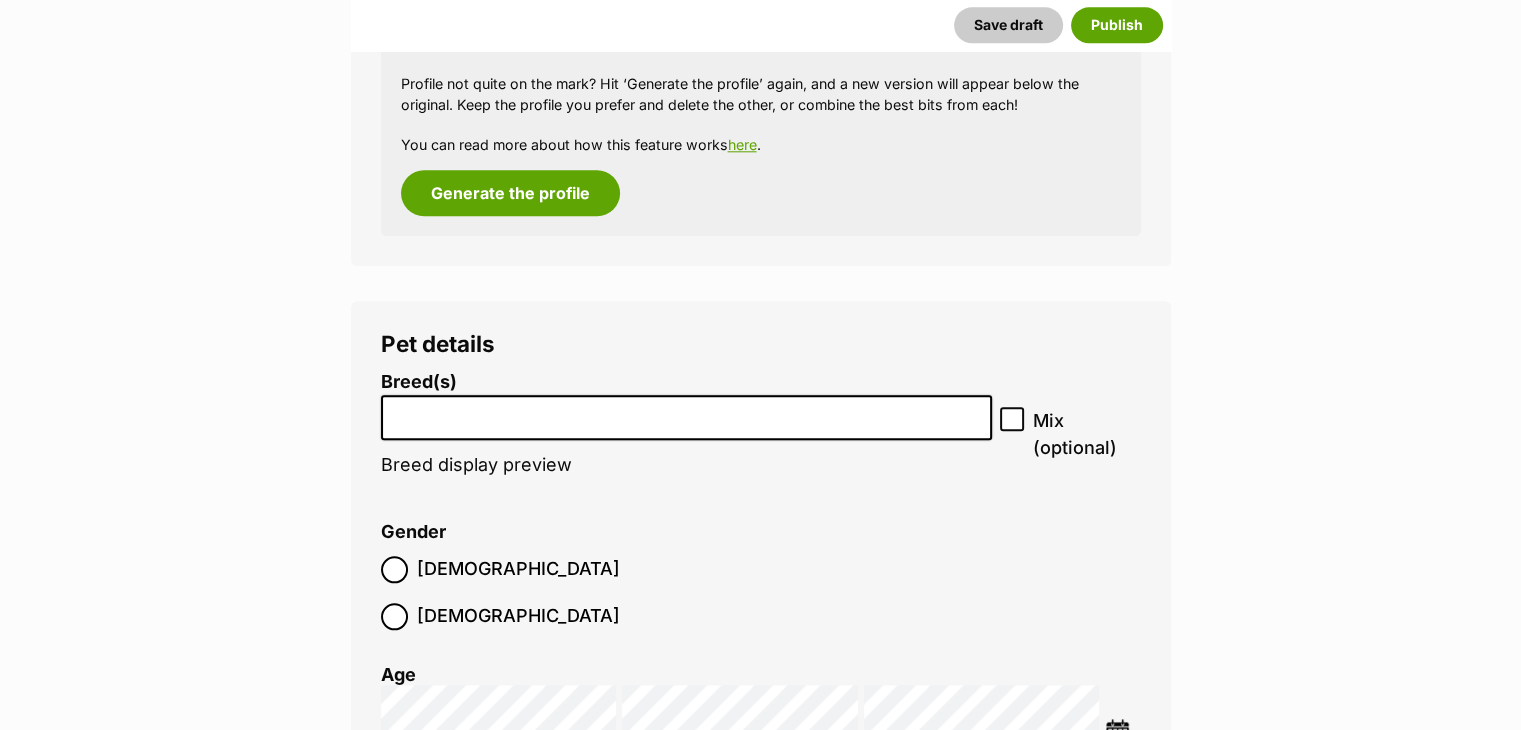 scroll, scrollTop: 2200, scrollLeft: 0, axis: vertical 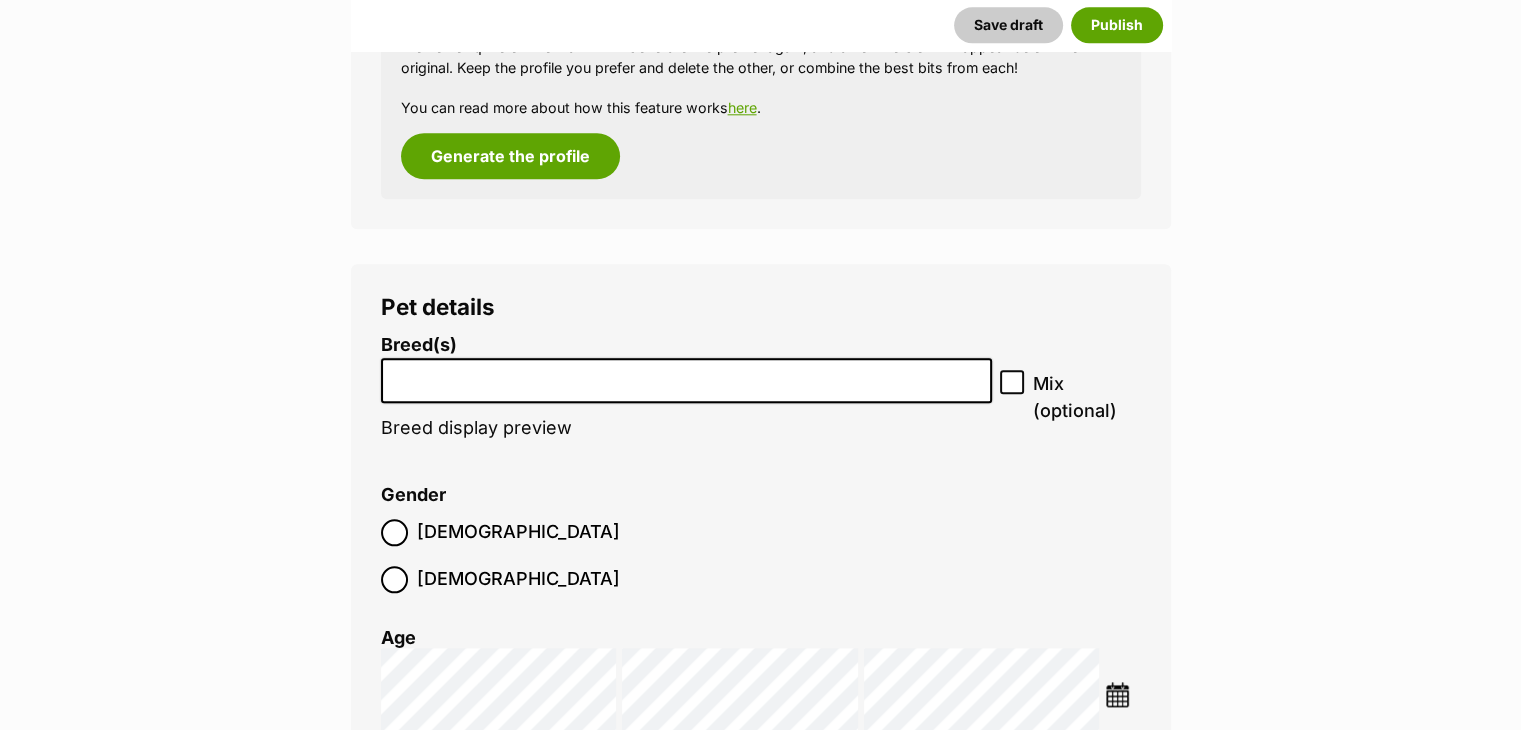 click at bounding box center [687, 375] 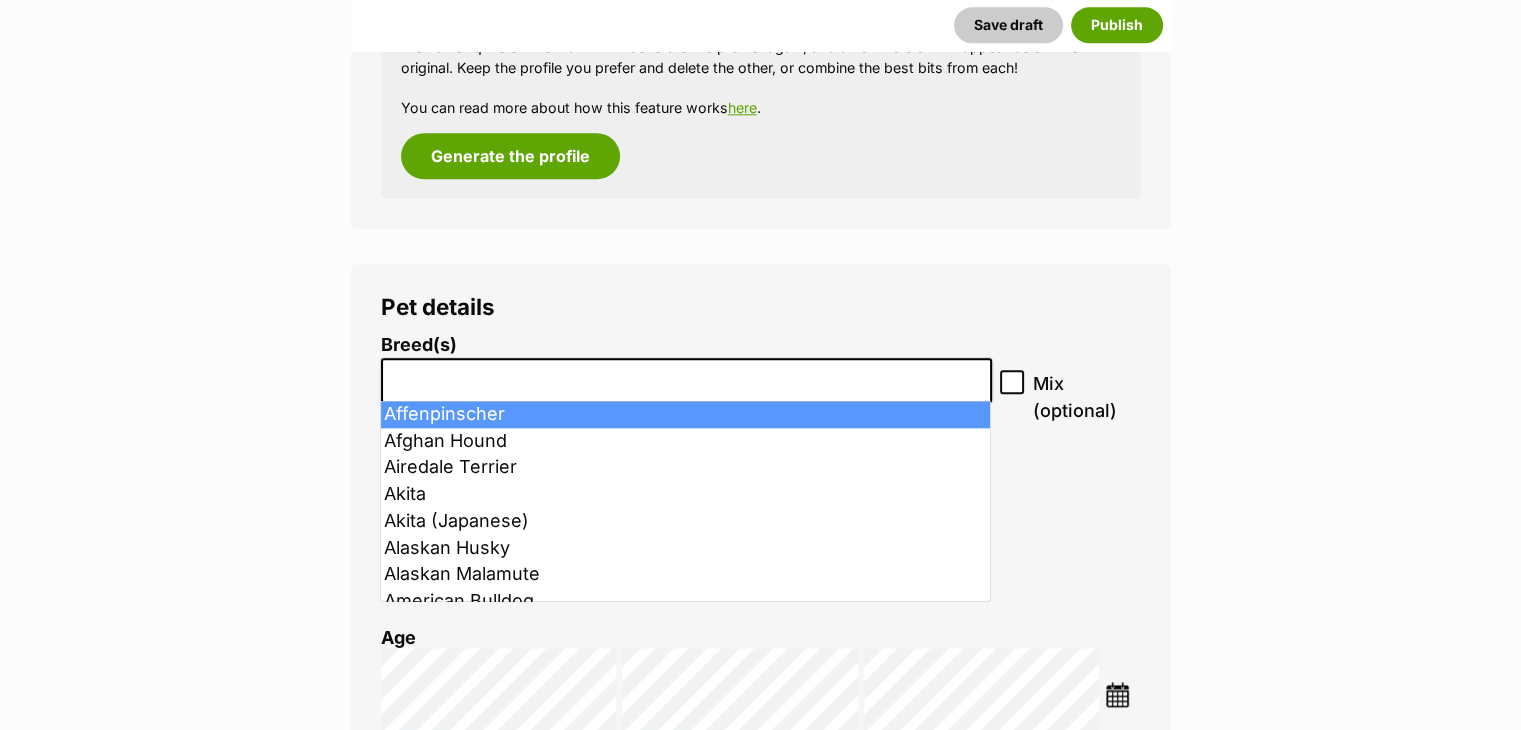 click 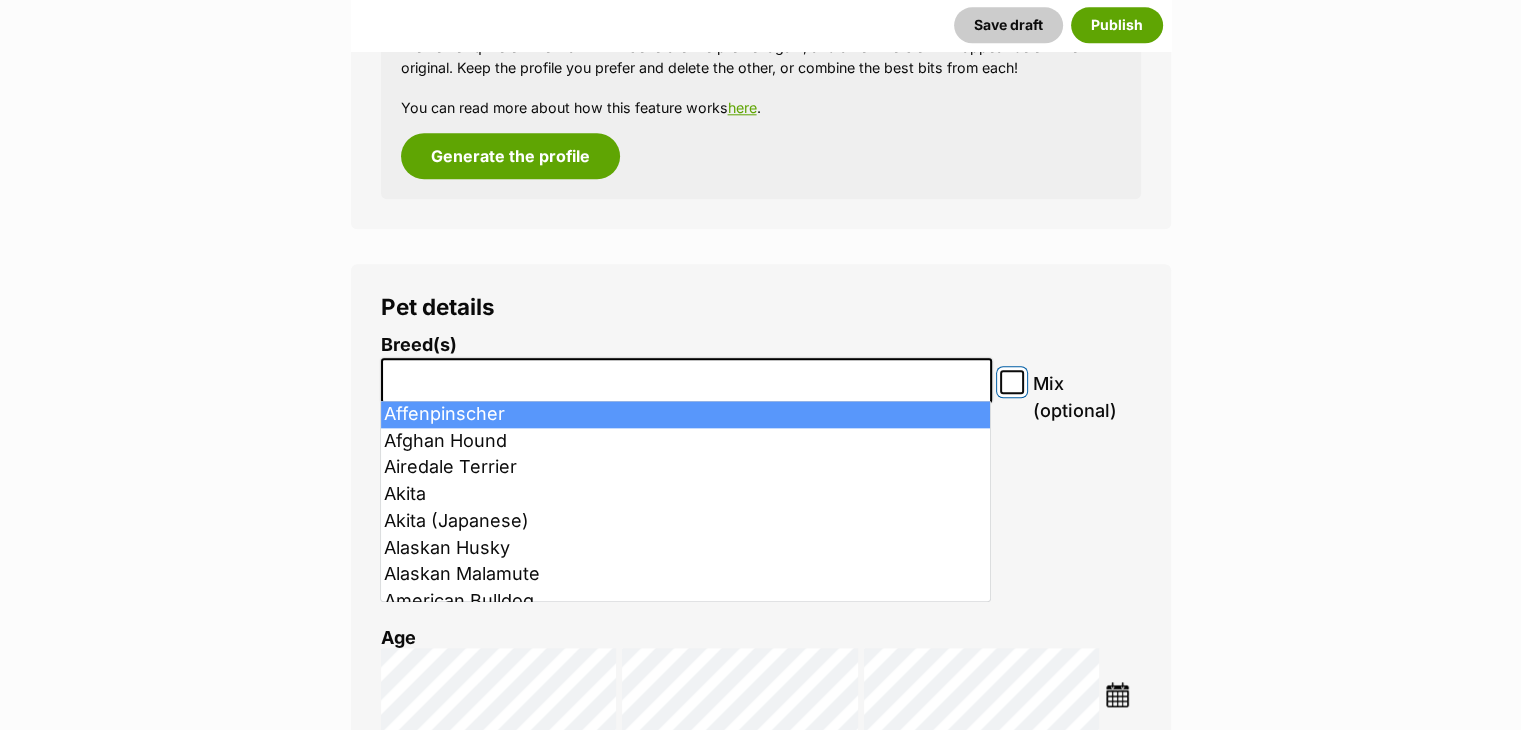 click on "Mix (optional)" at bounding box center (1012, 382) 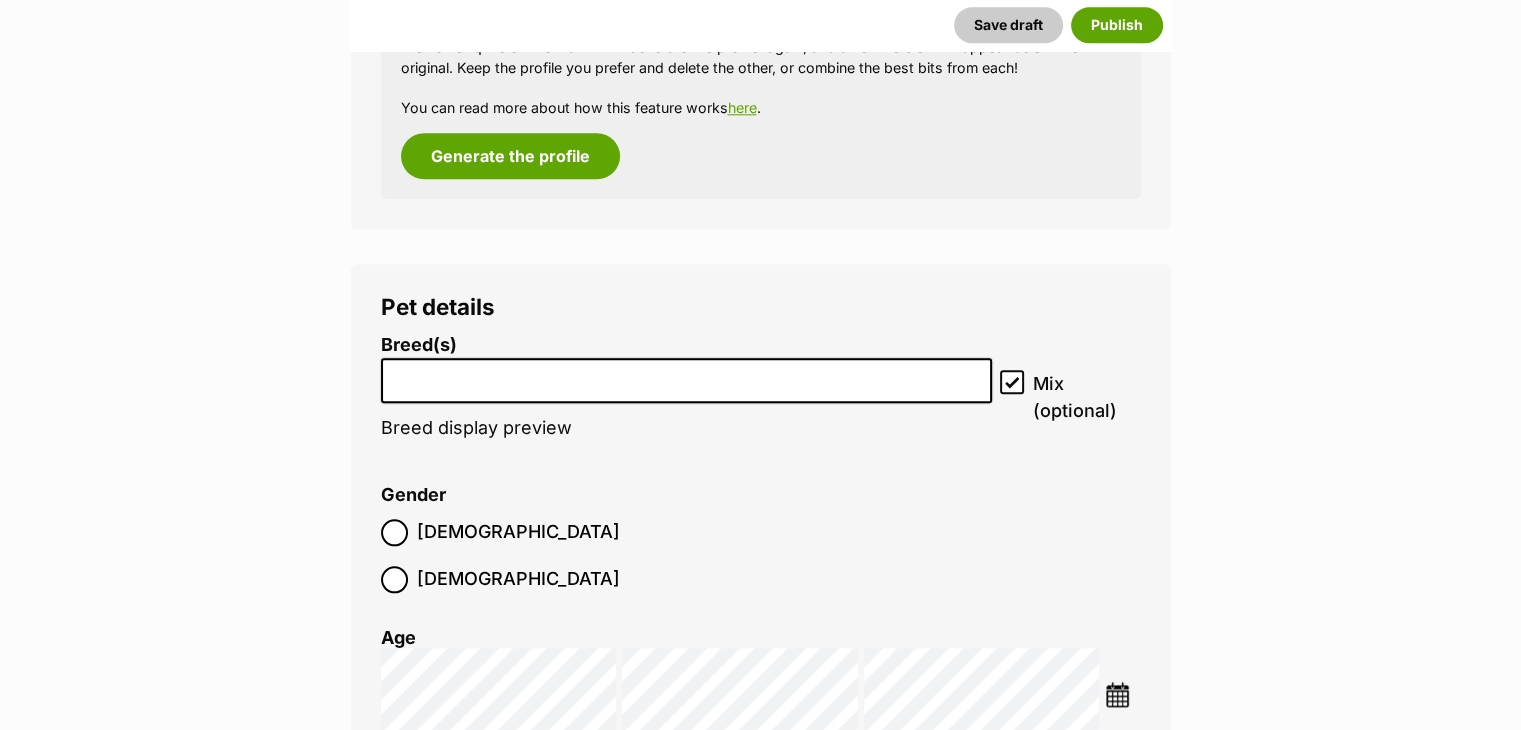 click at bounding box center (687, 380) 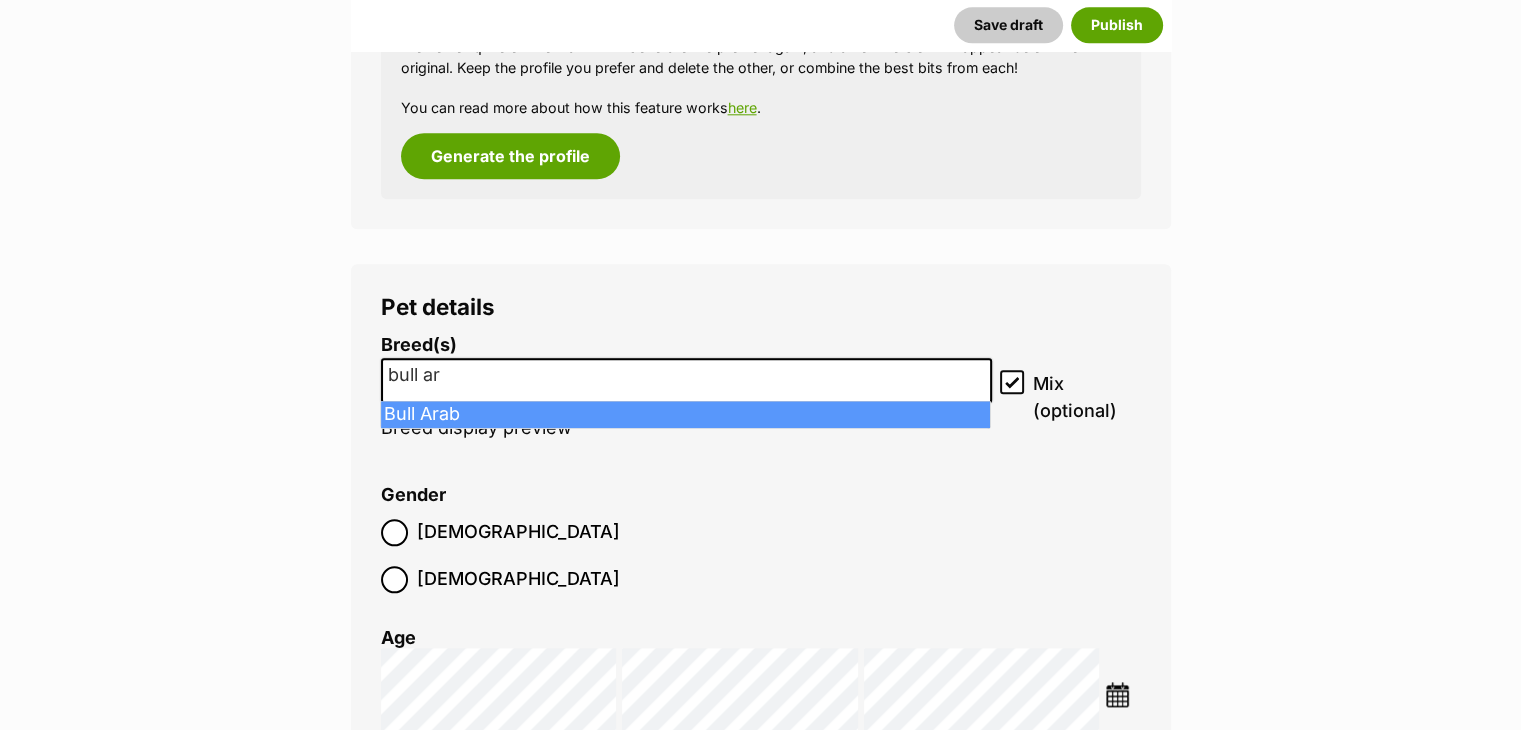 type on "bull ar" 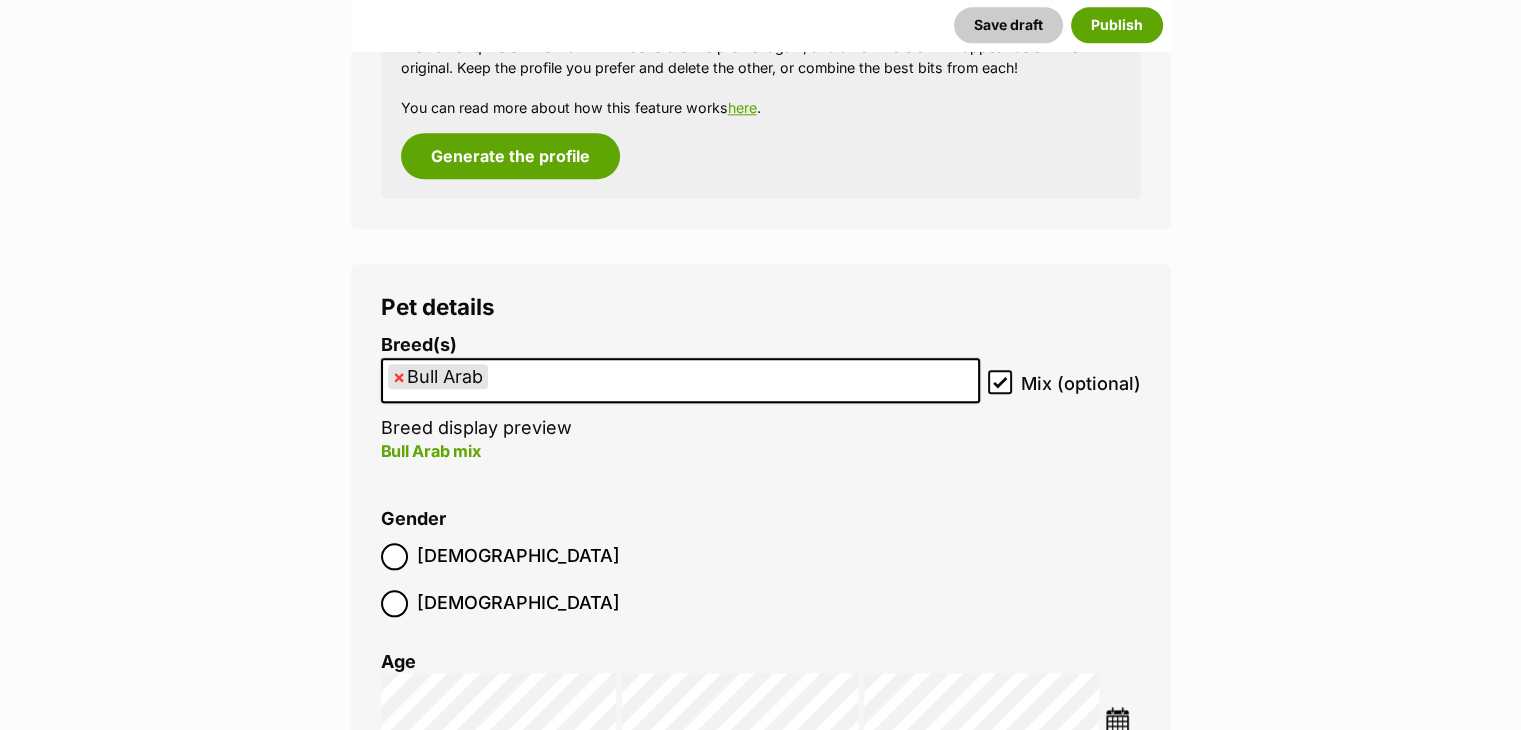 click on "× Bull Arab" at bounding box center [680, 380] 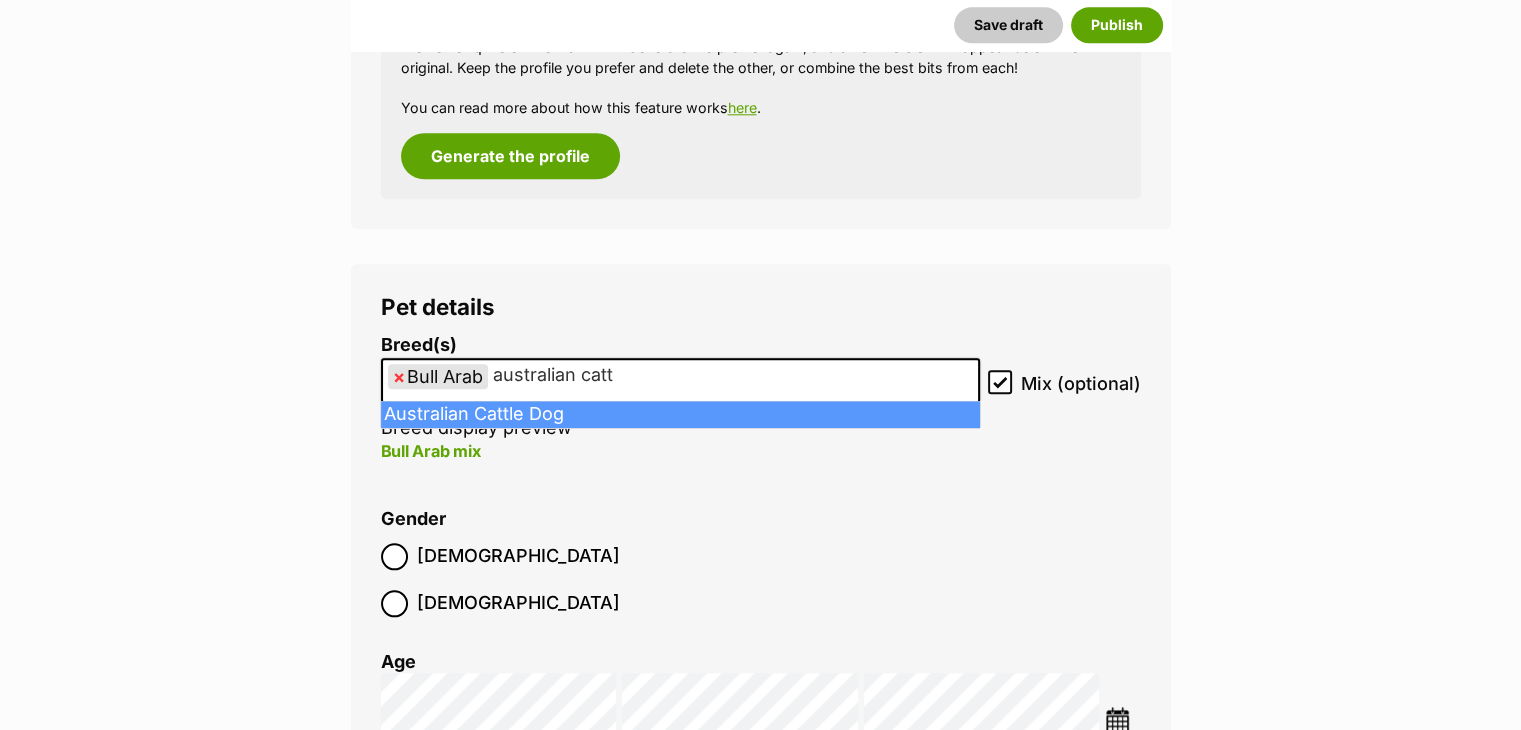 type on "australian catt" 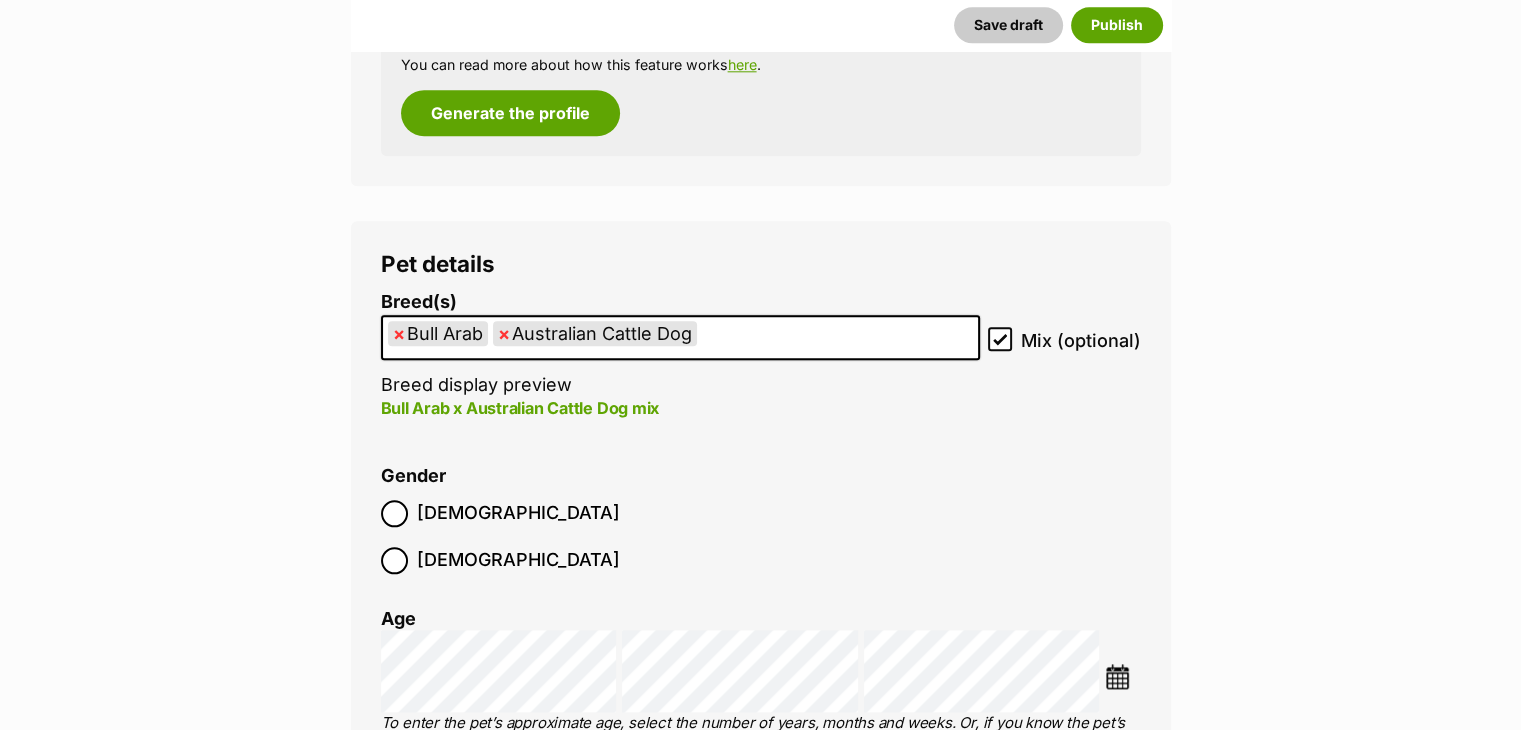scroll, scrollTop: 2300, scrollLeft: 0, axis: vertical 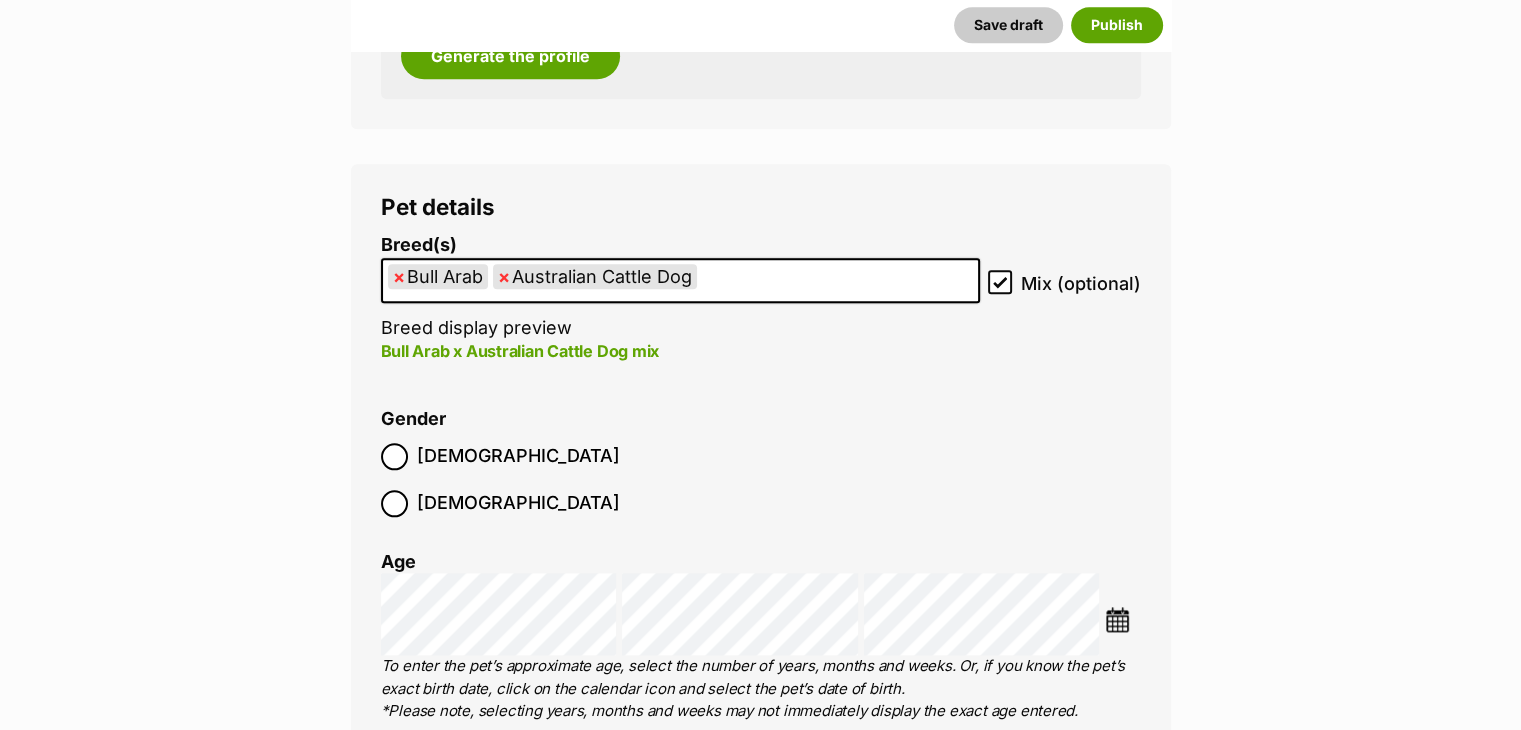 click on "Female" at bounding box center [500, 503] 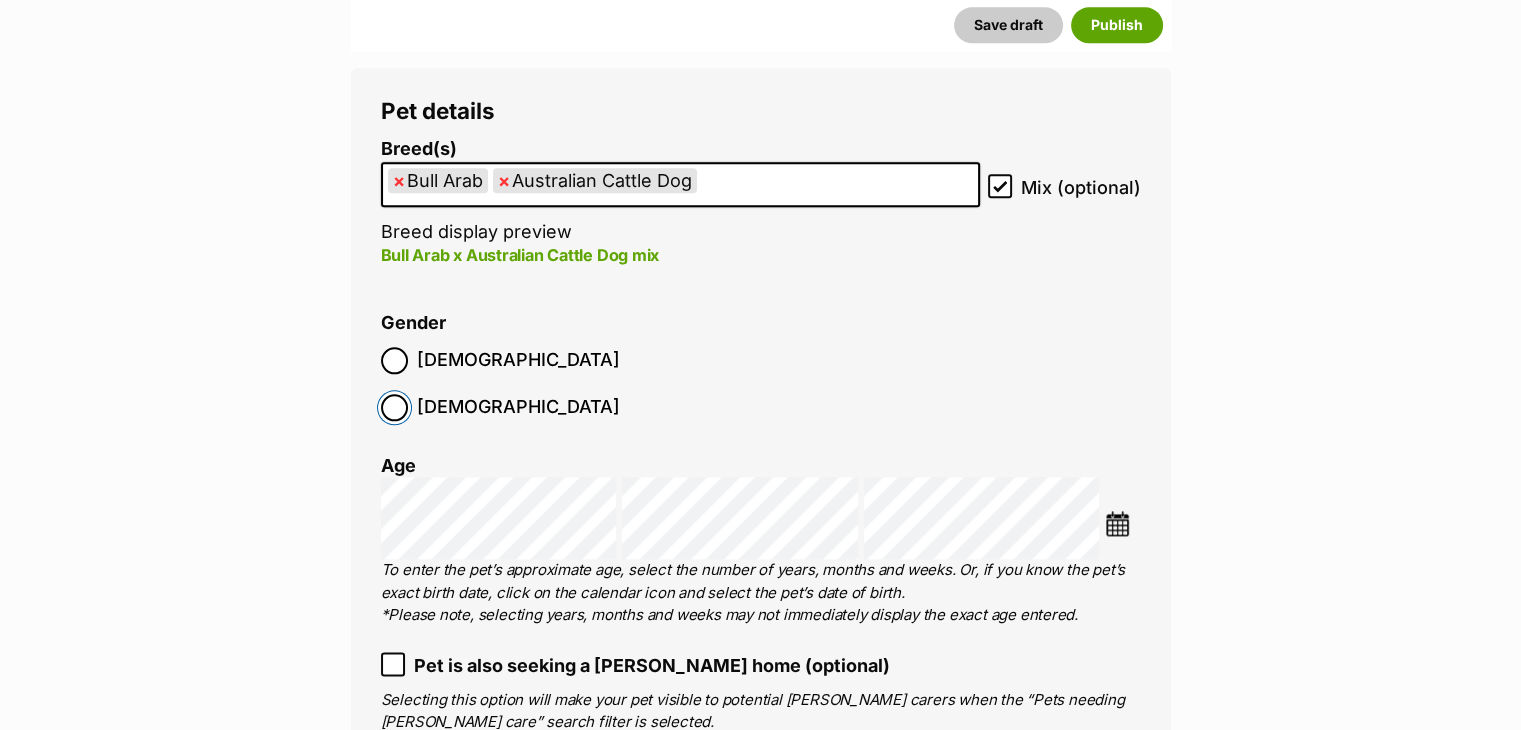 scroll, scrollTop: 2400, scrollLeft: 0, axis: vertical 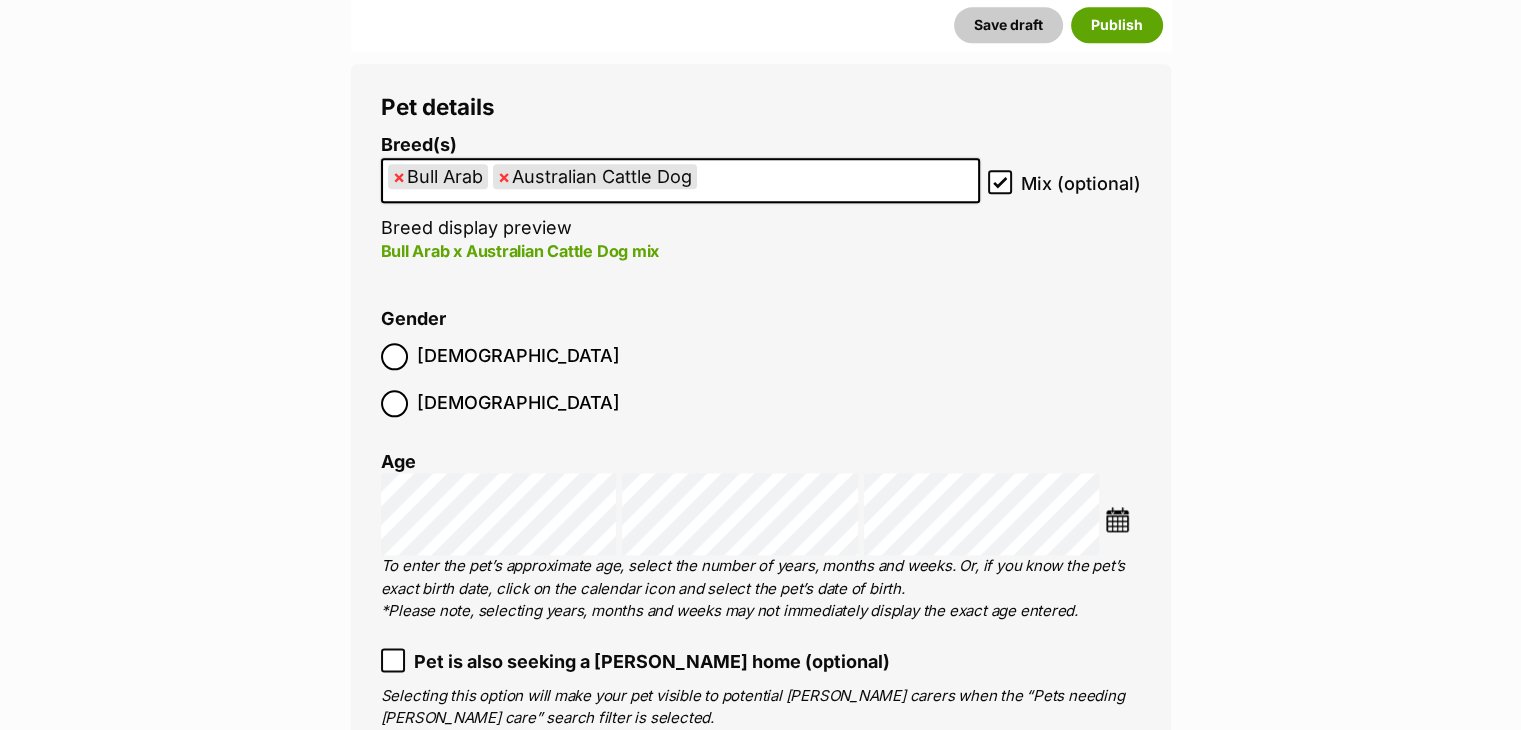 click on "Breed(s)
Bull Arab Australian Cattle Dog Affenpinscher
Afghan Hound
Airedale Terrier
Akita
Akita (Japanese)
Alaskan Husky
Alaskan Malamute
American Bulldog
American Eskimo Dog
American Foxhound
American Hairless Terrier
American Staffordshire Terrier
Anatolian Shepherd Dog
Australasian Bosdog
Australian Bulldog
Australian Cobberdog
Australian Kelpie
Australian Koolie
Australian Shepherd
Australian Silky Terrier
Australian Stumpy Tail Cattle Dog
Australian Terrier
Azawakh
Basenji
Basset Fauve de Bretagne
Basset Hound
Beagle
Bearded Collie
Beauceron (Berger de Beauce)
Bedlington Terrier
Belgian Malinois
Belgian Shepherd Dog
Belgian Shepherd Dog (Groenendael)
Belgian Shepherd Dog (Laekenois)
Belgian Shepherd Dog (Malinois)
Belgian Shepherd Dog (Tervueren)
Bergamasco Shepherd Dog
Bernese Mountain Dog
Bichon Frise
Biewer Terrier
Black and Tan Coonhound
Bloodhound
Bluetick Coonhound
Boerboel
Bolognese
Border Collie" at bounding box center (761, 504) 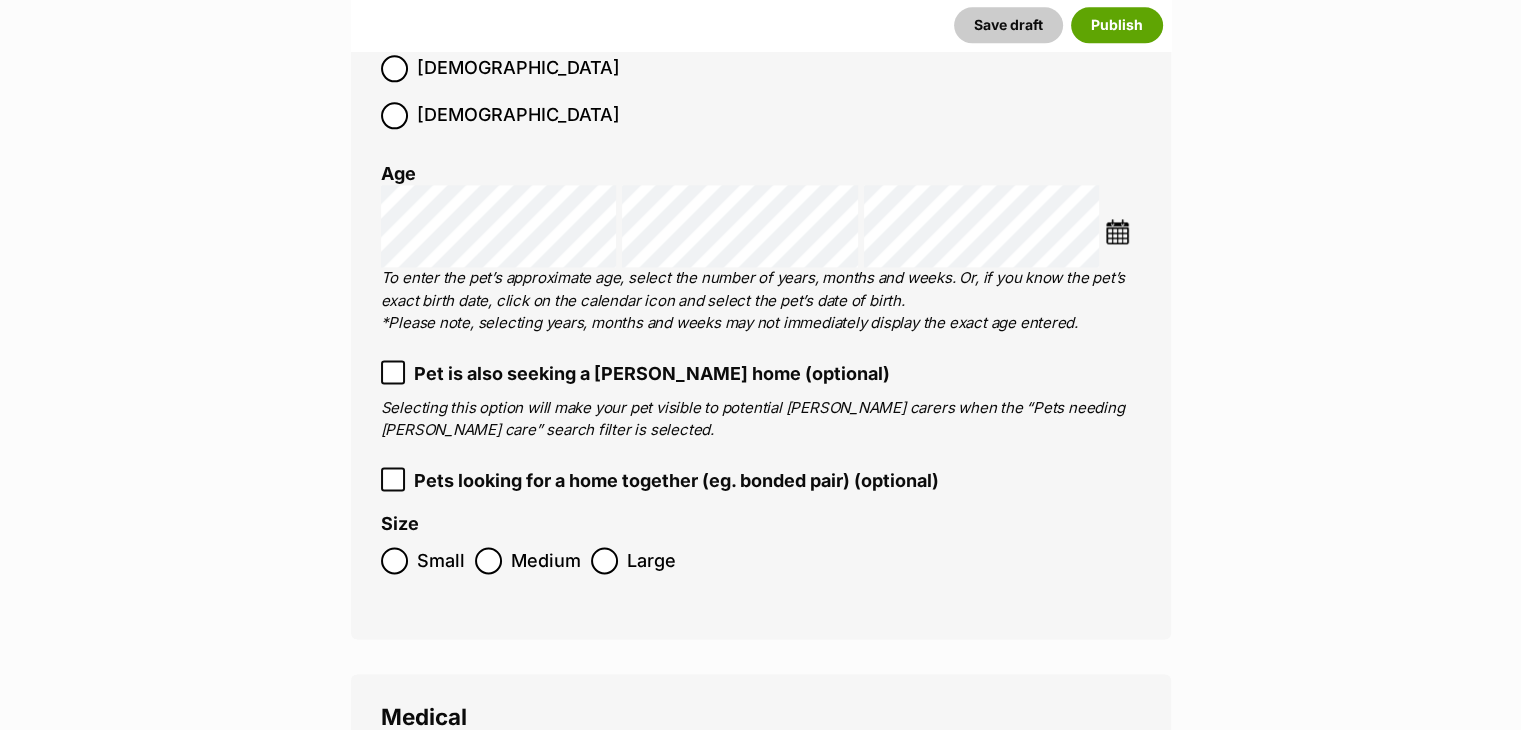 scroll, scrollTop: 2700, scrollLeft: 0, axis: vertical 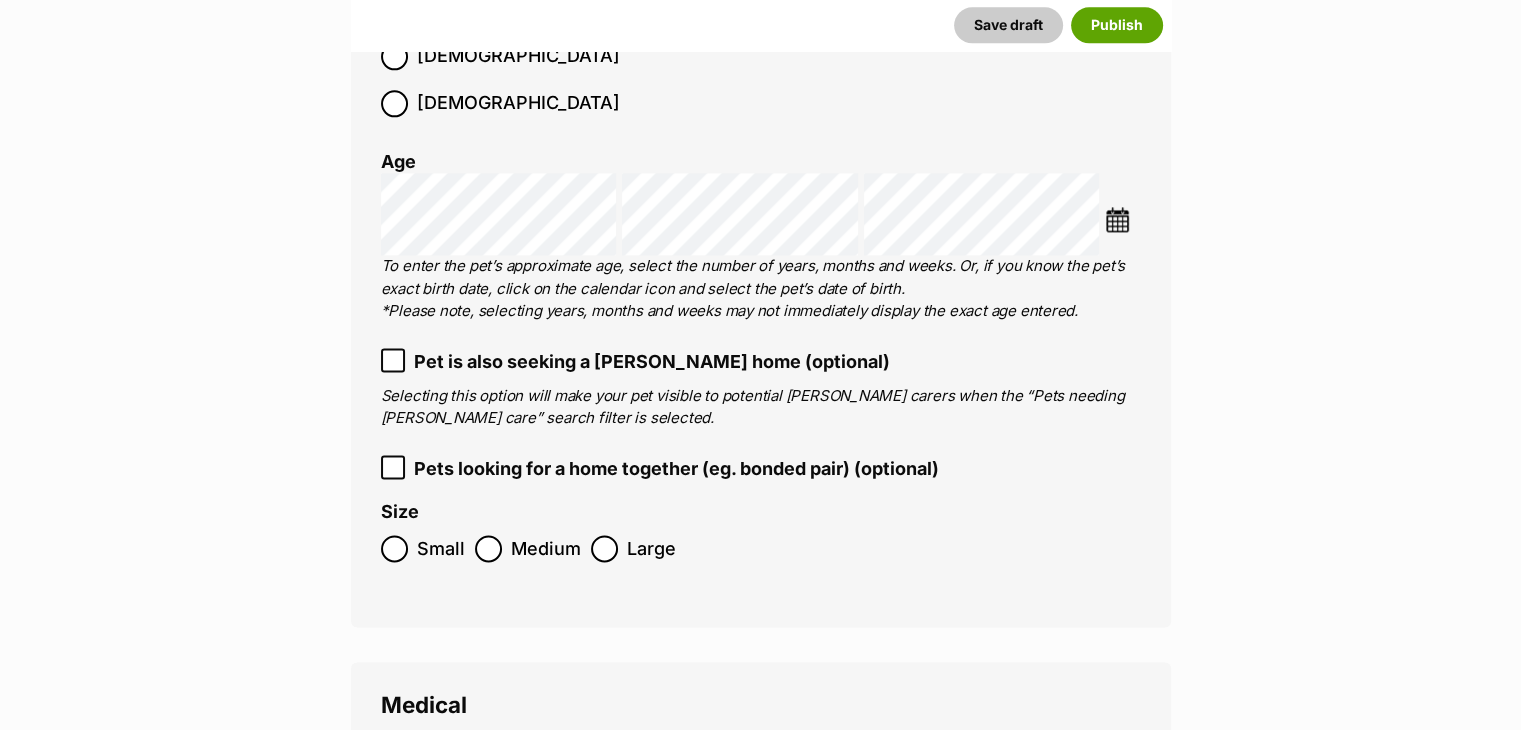 click on "Medium" at bounding box center [546, 548] 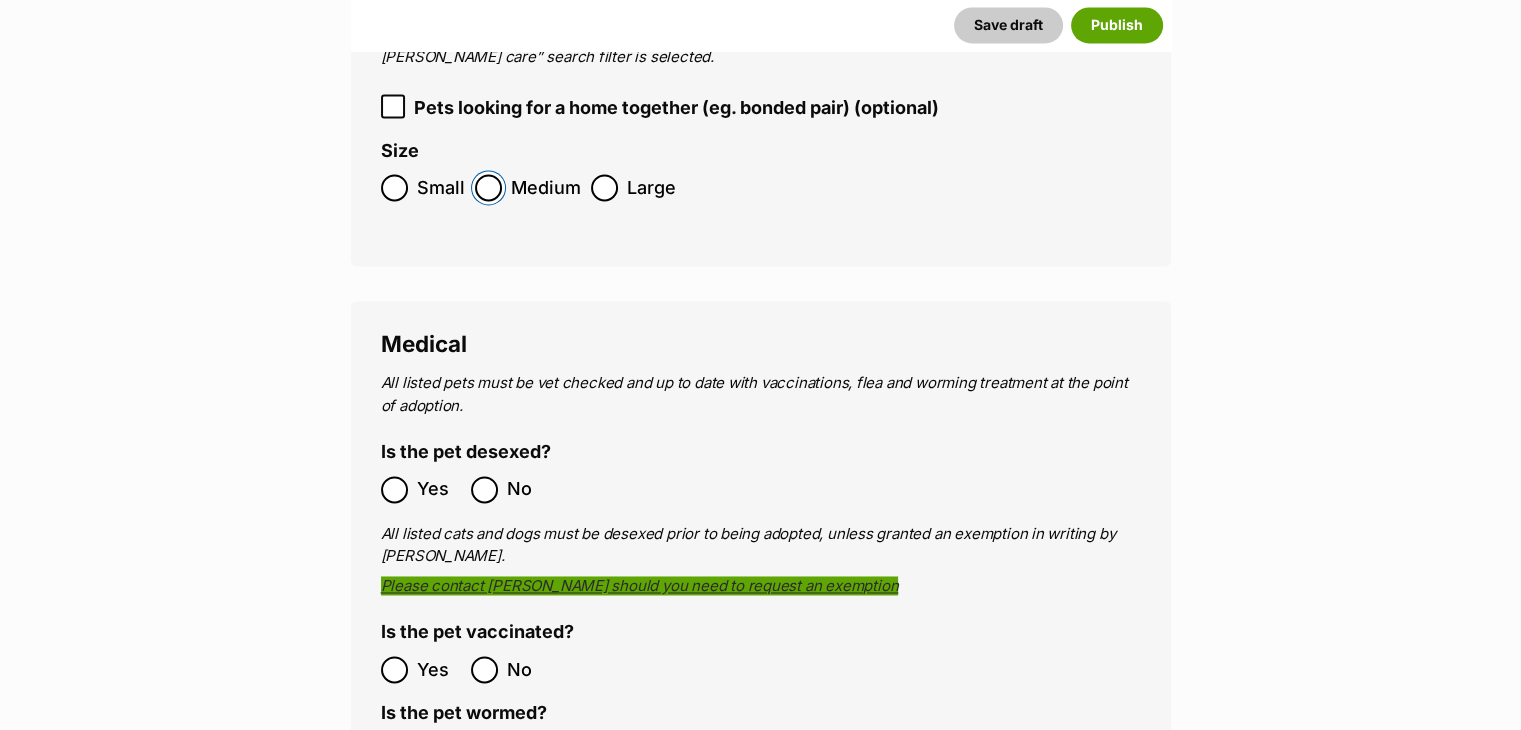 scroll, scrollTop: 3100, scrollLeft: 0, axis: vertical 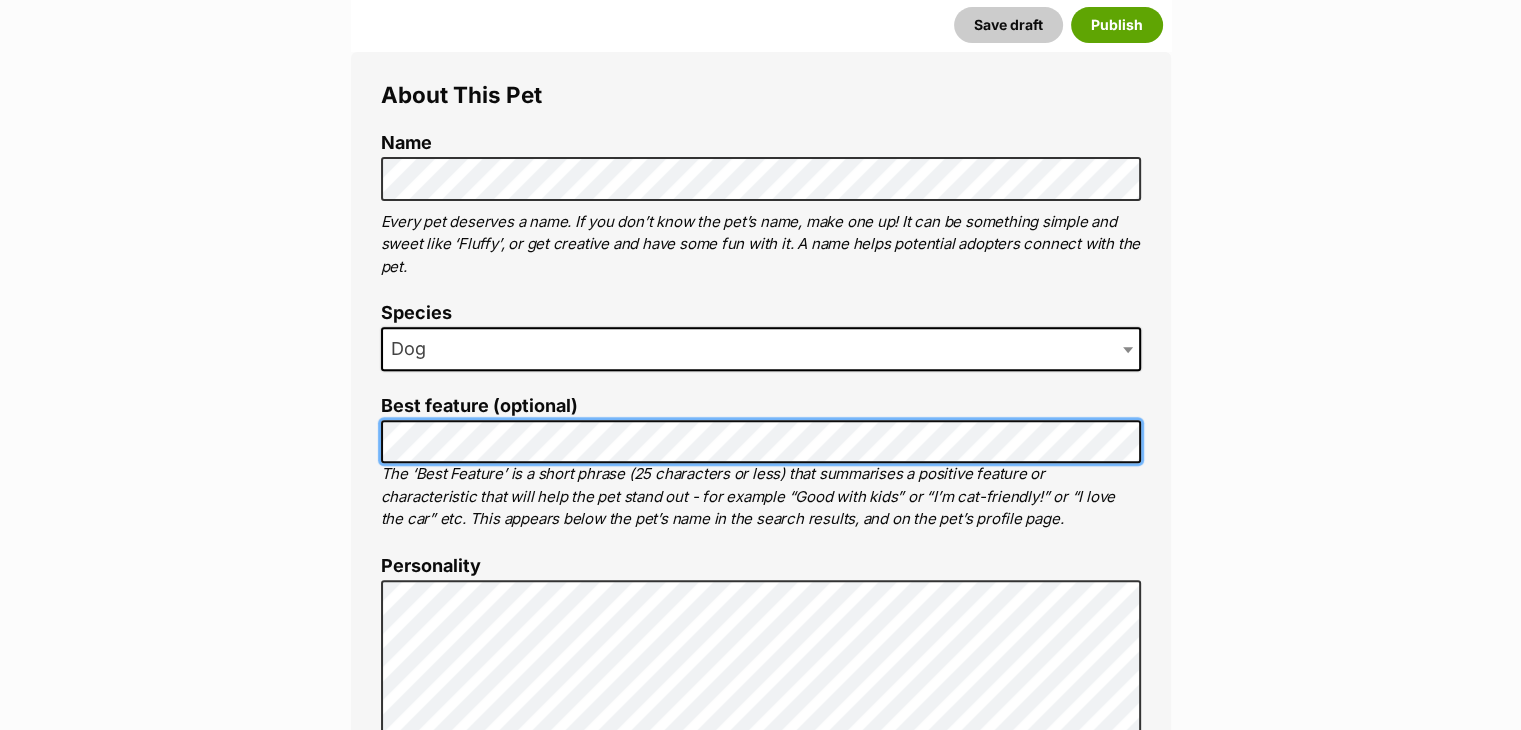 click on "About This Pet Name
Henlo there, it looks like you might be using the pet name field to indicate that this pet is now on hold - we recommend updating the status to on hold from the listing page instead!
Every pet deserves a name. If you don’t know the pet’s name, make one up! It can be something simple and sweet like ‘Fluffy’, or get creative and have some fun with it. A name helps potential adopters connect with the pet.
Species Dog
Best feature (optional)
The ‘Best Feature’ is a short phrase (25 characters or less) that summarises a positive feature or characteristic that will help the pet stand out - for example “Good with kids” or “I’m cat-friendly!” or “I love the car” etc. This appears below the pet’s name in the search results, and on the pet’s profile page.
Personality 8000  characters remaining
How to write a great pet profile  for more tips and our  Pet Listing Rules  for more info.
Generate a profile using AI
Beta
." at bounding box center [761, 1282] 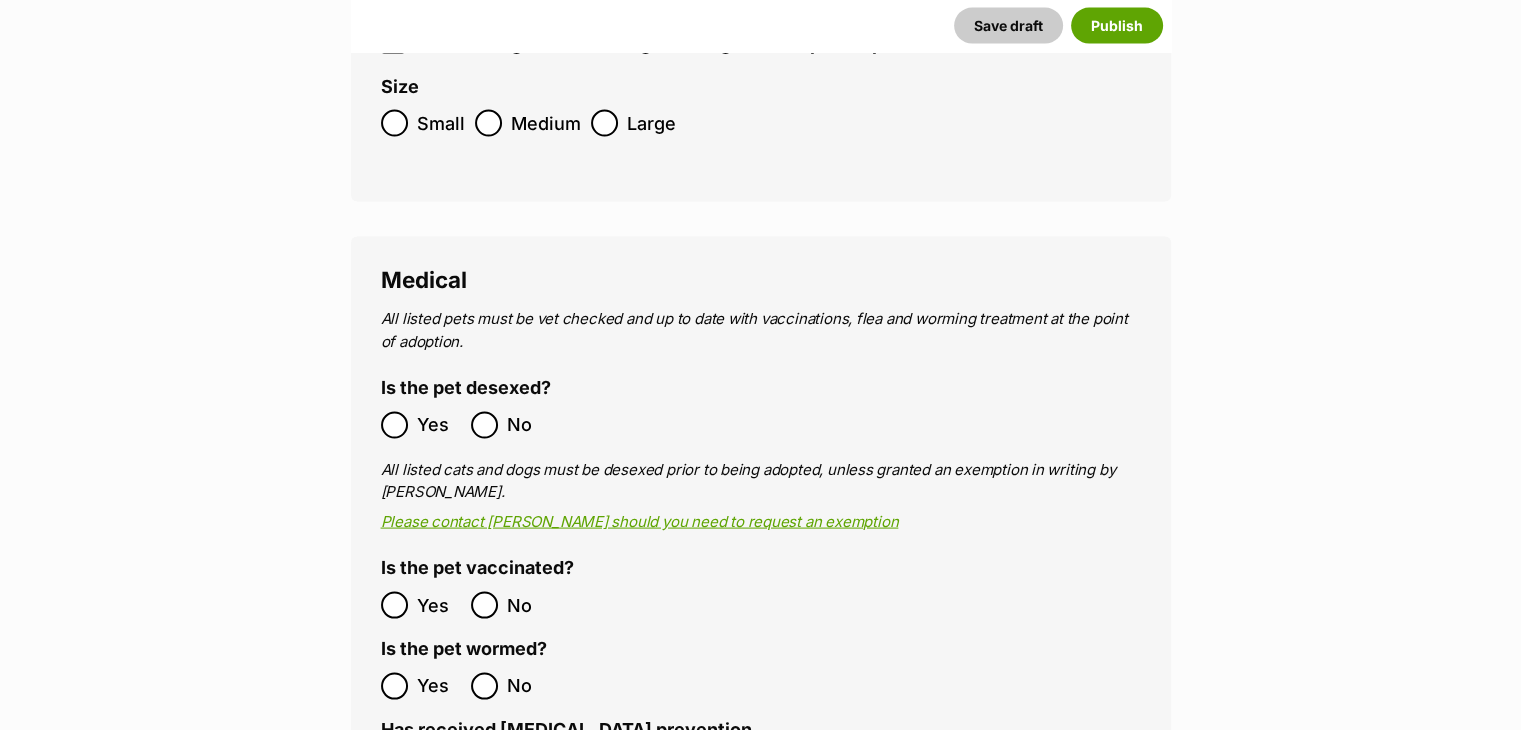 scroll, scrollTop: 4004, scrollLeft: 0, axis: vertical 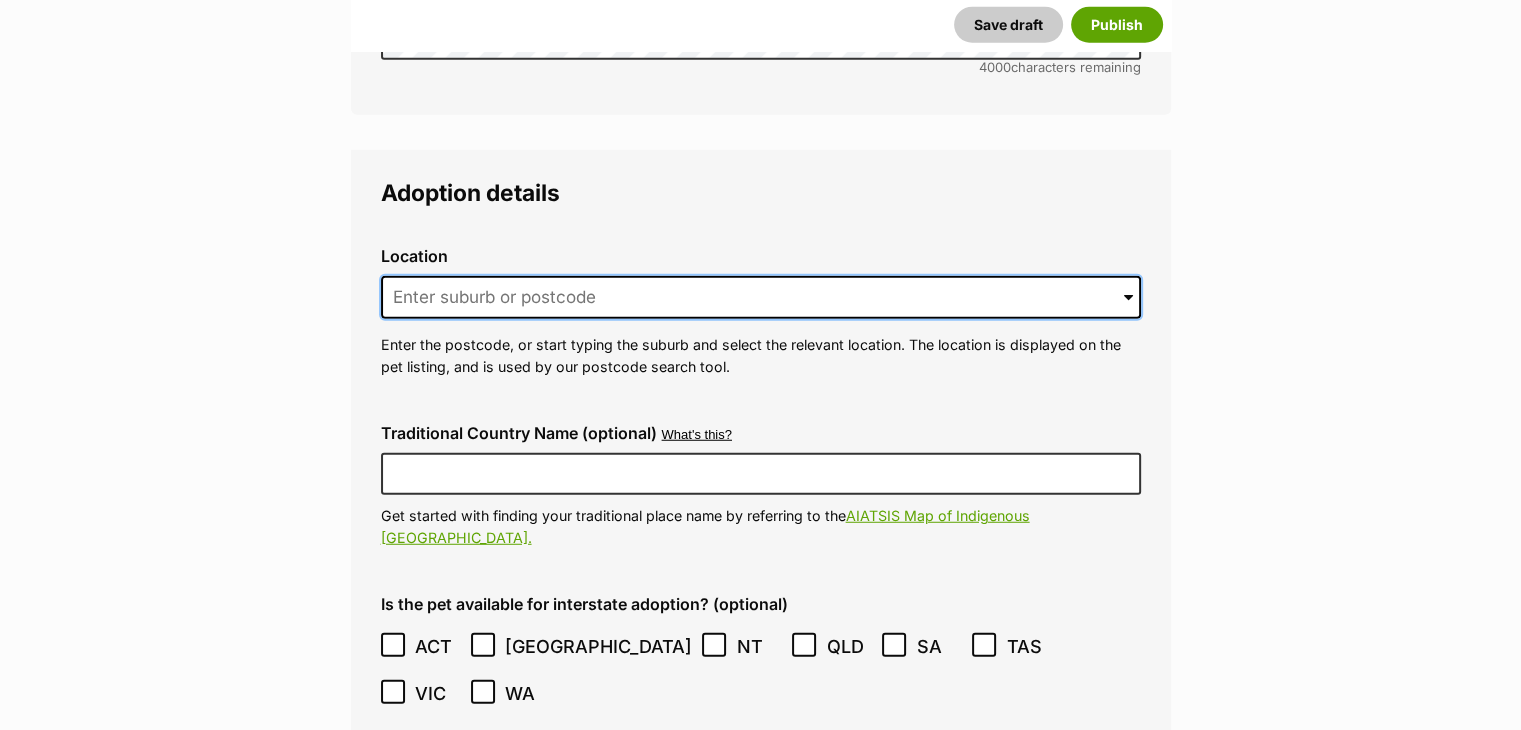 click at bounding box center (761, 298) 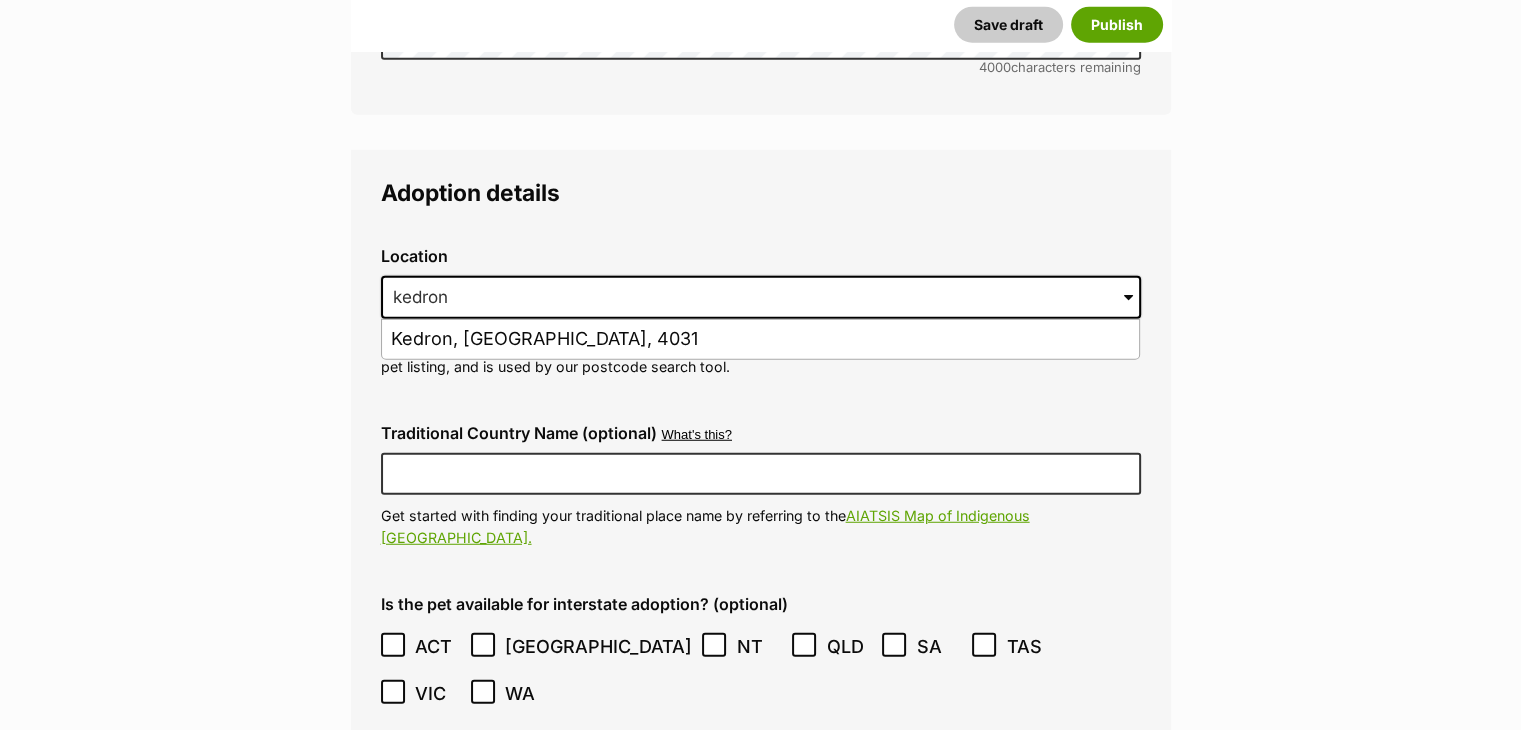 click on "Kedron, Queensland, 4031" at bounding box center [760, 339] 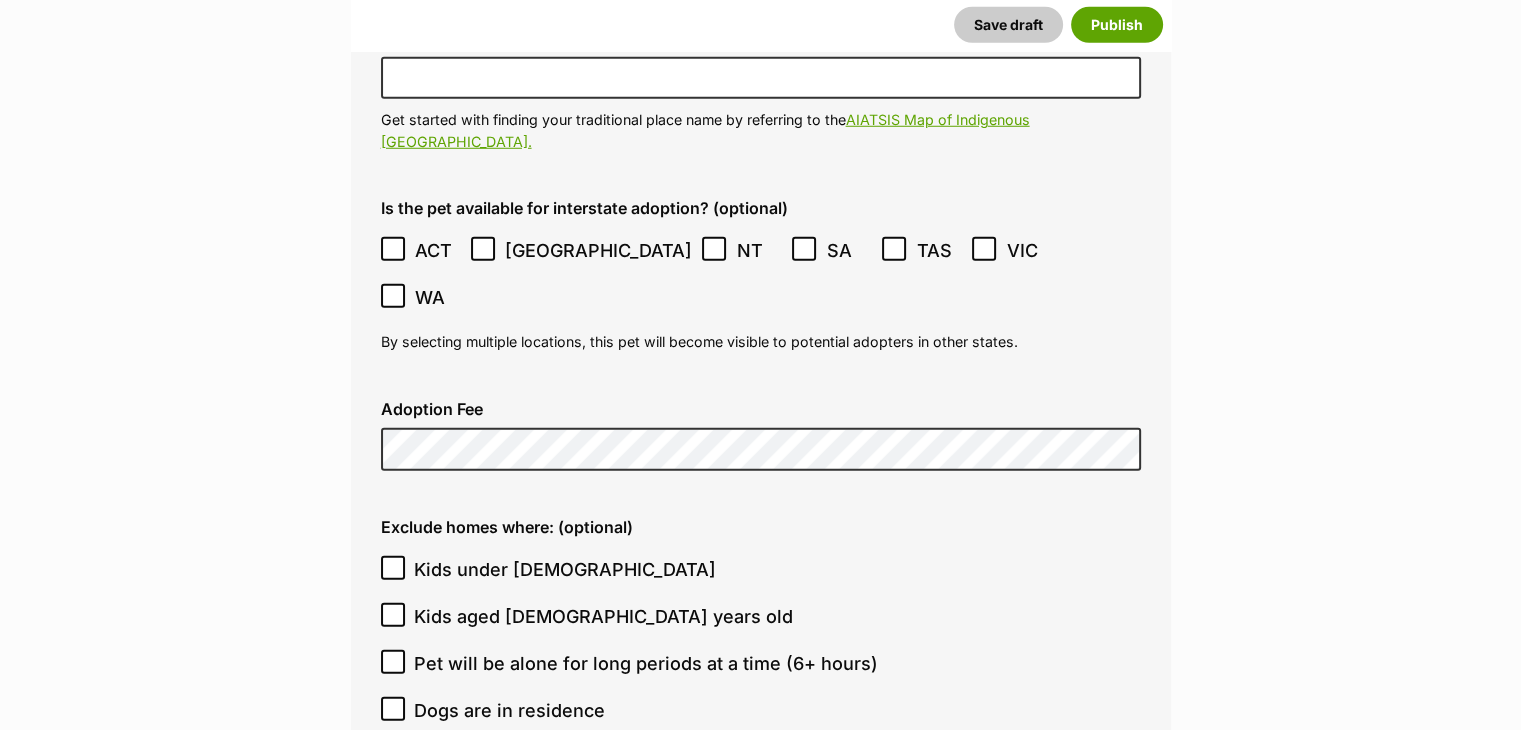 scroll, scrollTop: 5704, scrollLeft: 0, axis: vertical 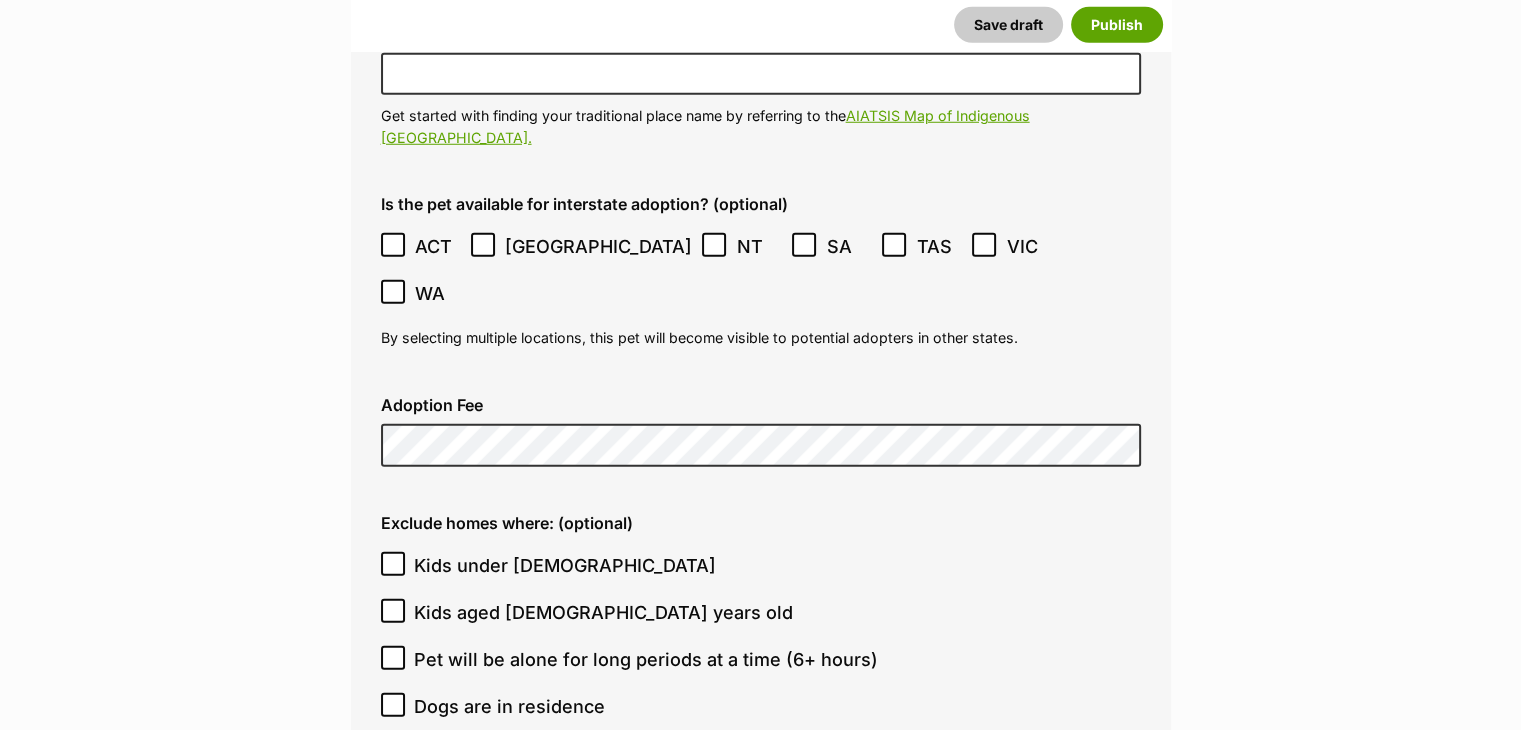 click on "Adoption Fee" at bounding box center [761, 405] 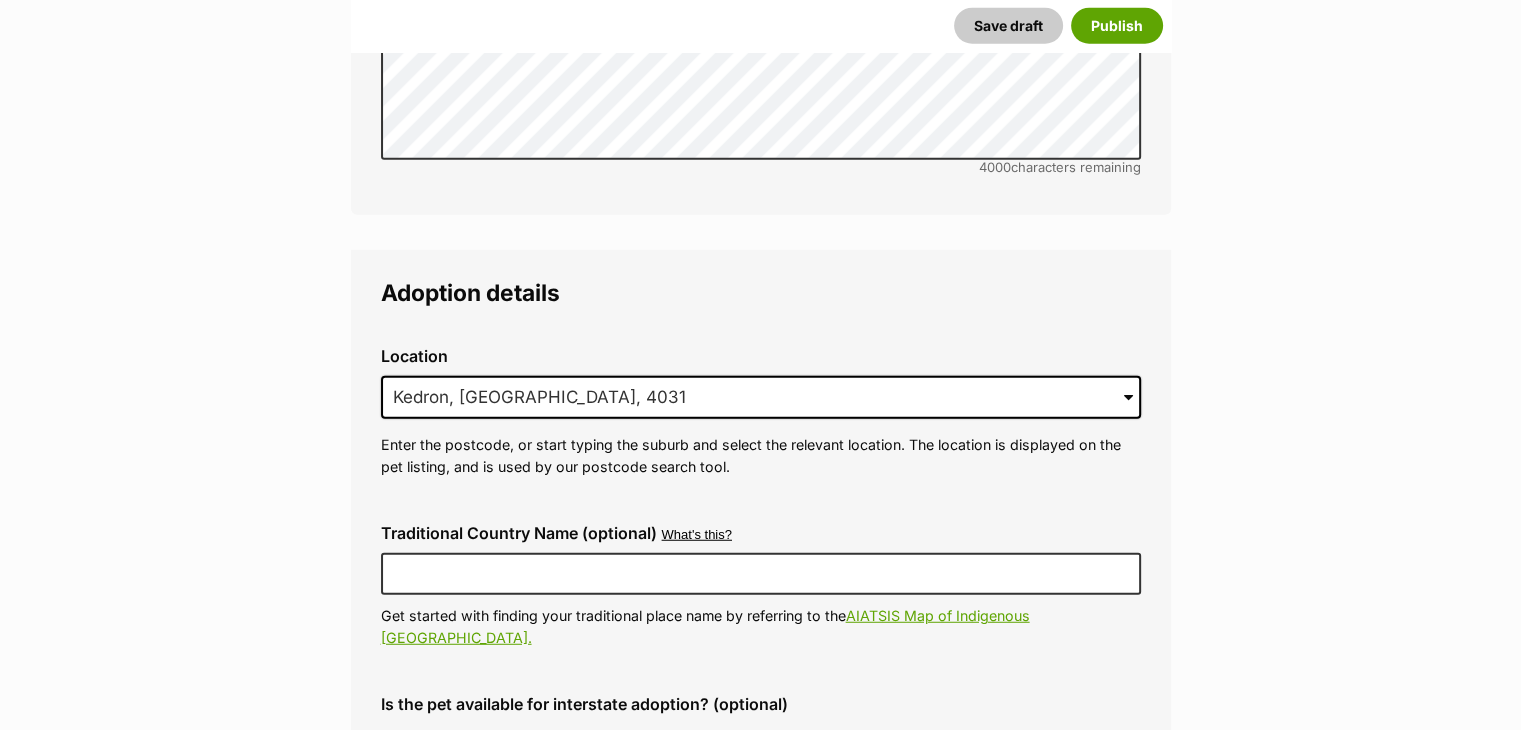 click on "New listing
Listing owner Choose an owner Kira Williams
The owner of the pet listing is able to edit the listing and manage enquiries with potential adopters. Note:
Group Admins
are also able to edit this pet listing and manage all it's enquiries.
Any time this pet receives new enquiries or messages from potential adopters, we'll also send you an email notification. Members can opt out of receiving these emails via their
notification settings .
About This Pet Name
Henlo there, it looks like you might be using the pet name field to indicate that this pet is now on hold - we recommend updating the status to on hold from the listing page instead!
Every pet deserves a name. If you don’t know the pet’s name, make one up! It can be something simple and sweet like ‘Fluffy’, or get creative and have some fun with it. A name helps potential adopters connect with the pet.
Species Dog
Best feature (optional)
Personality 8000  characters remaining" at bounding box center [760, -505] 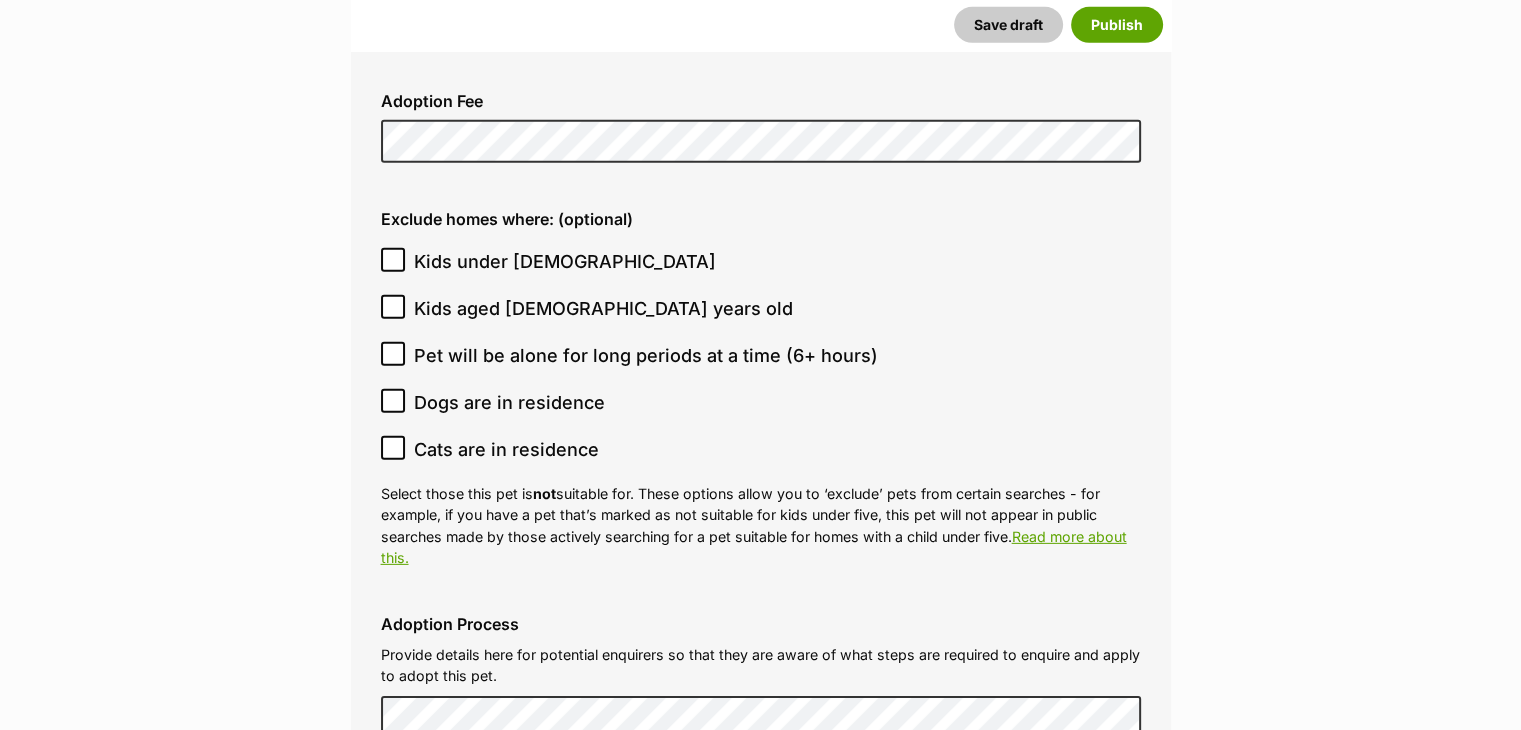 scroll, scrollTop: 6004, scrollLeft: 0, axis: vertical 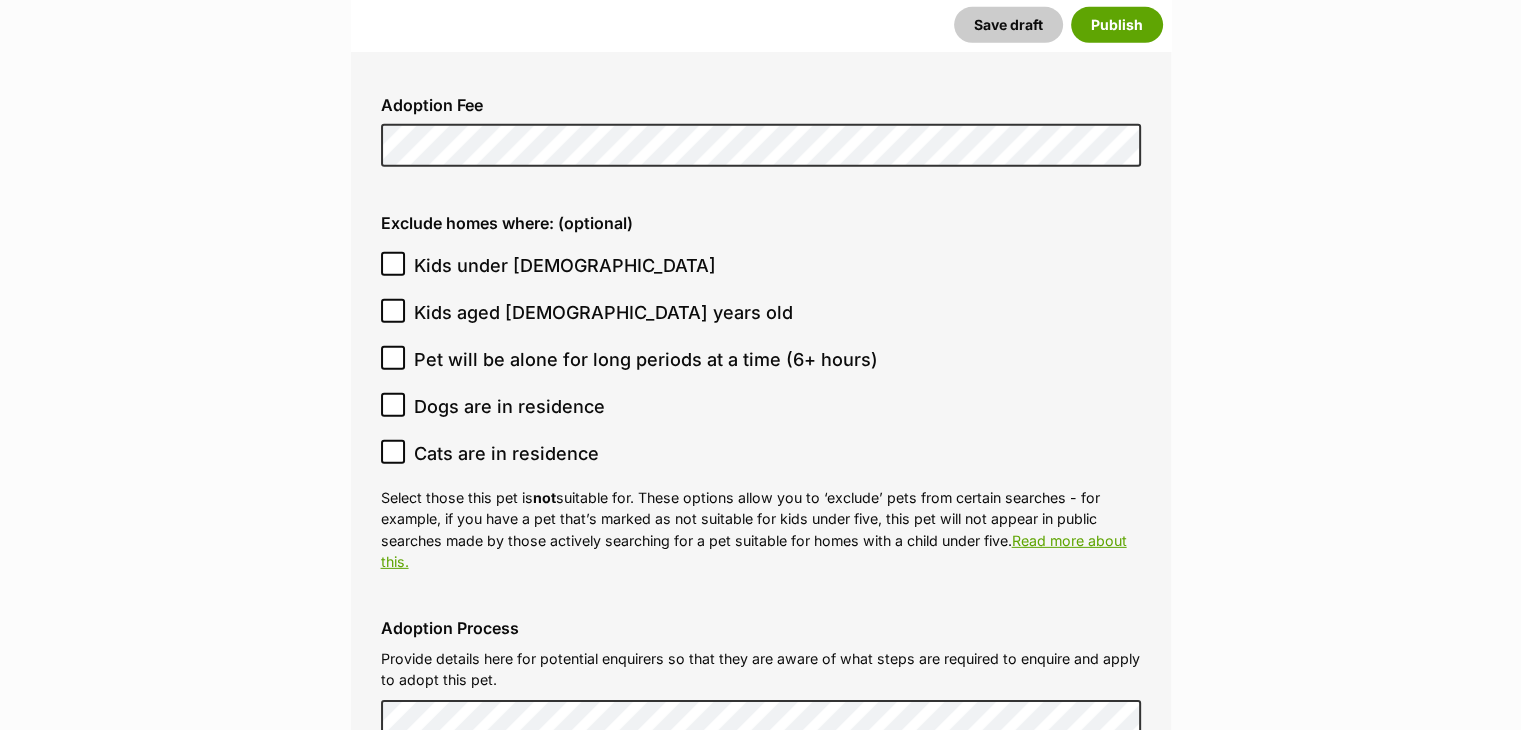 click on "Kids under 5 years old" at bounding box center [565, 265] 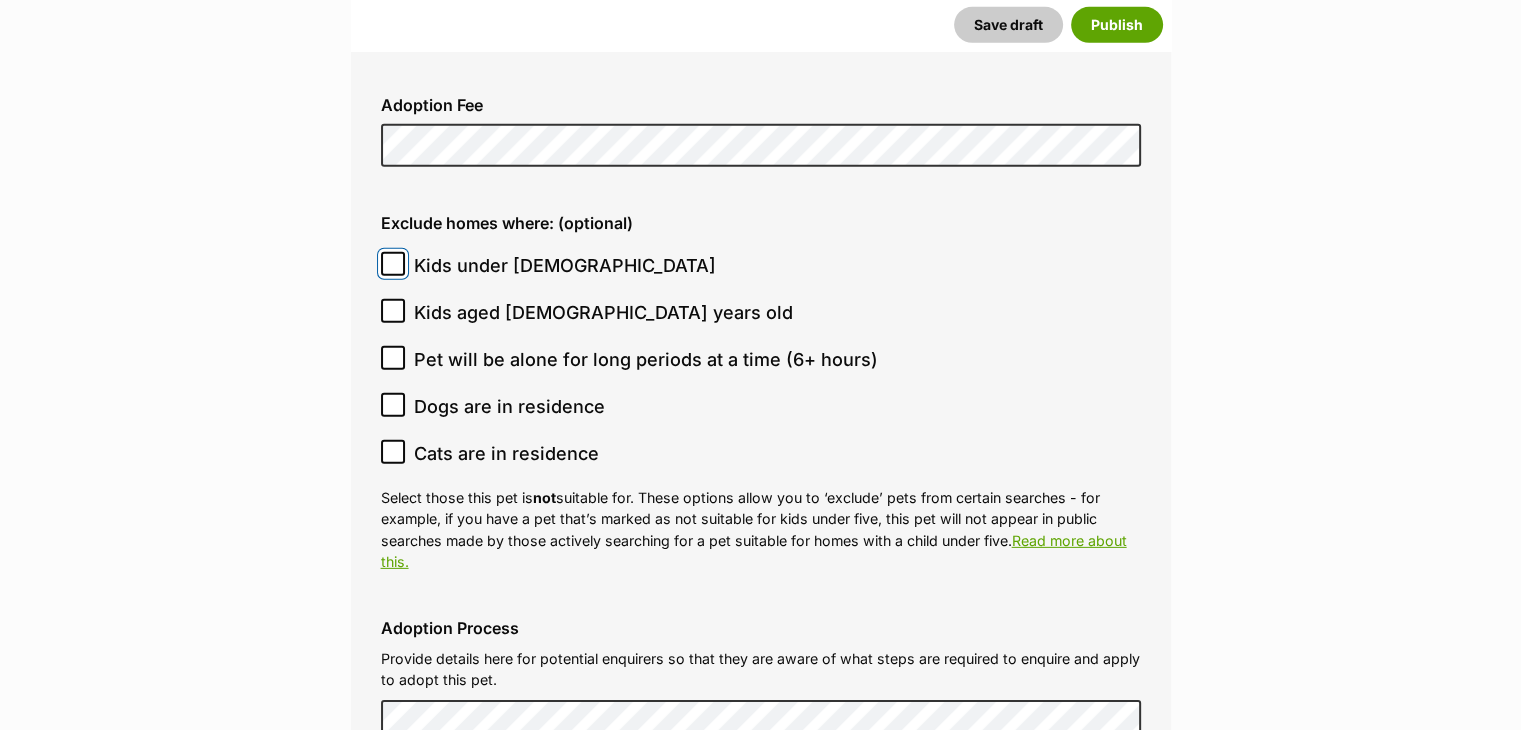 click on "Kids under 5 years old" at bounding box center (393, 264) 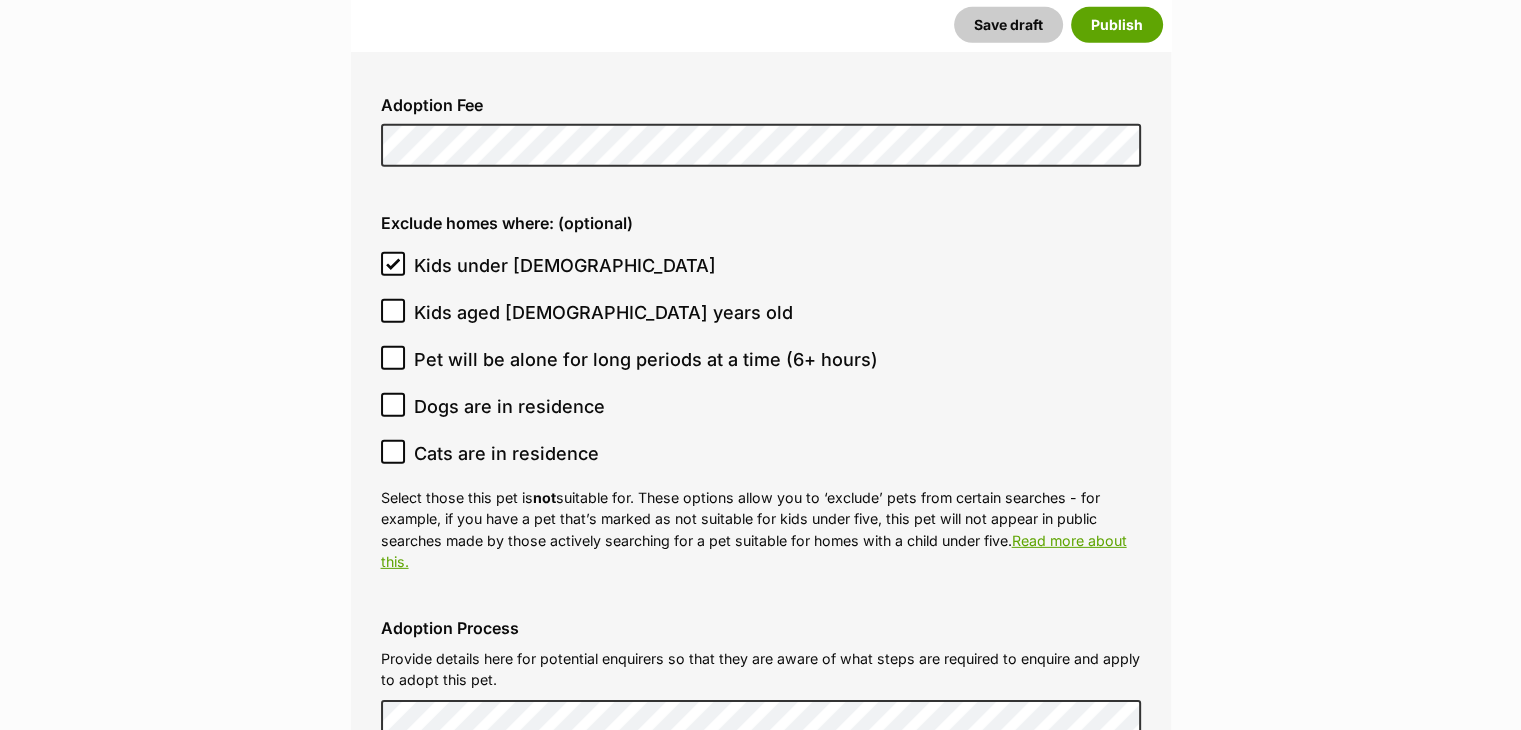 click on "Select those this pet is  not  suitable for. These options allow you to ‘exclude’ pets from certain searches - for example, if you have a pet that’s marked as not suitable for kids under five, this pet will not appear in public searches made by those actively searching for a pet suitable for homes with a child under five.  Read more about this." at bounding box center (761, 529) 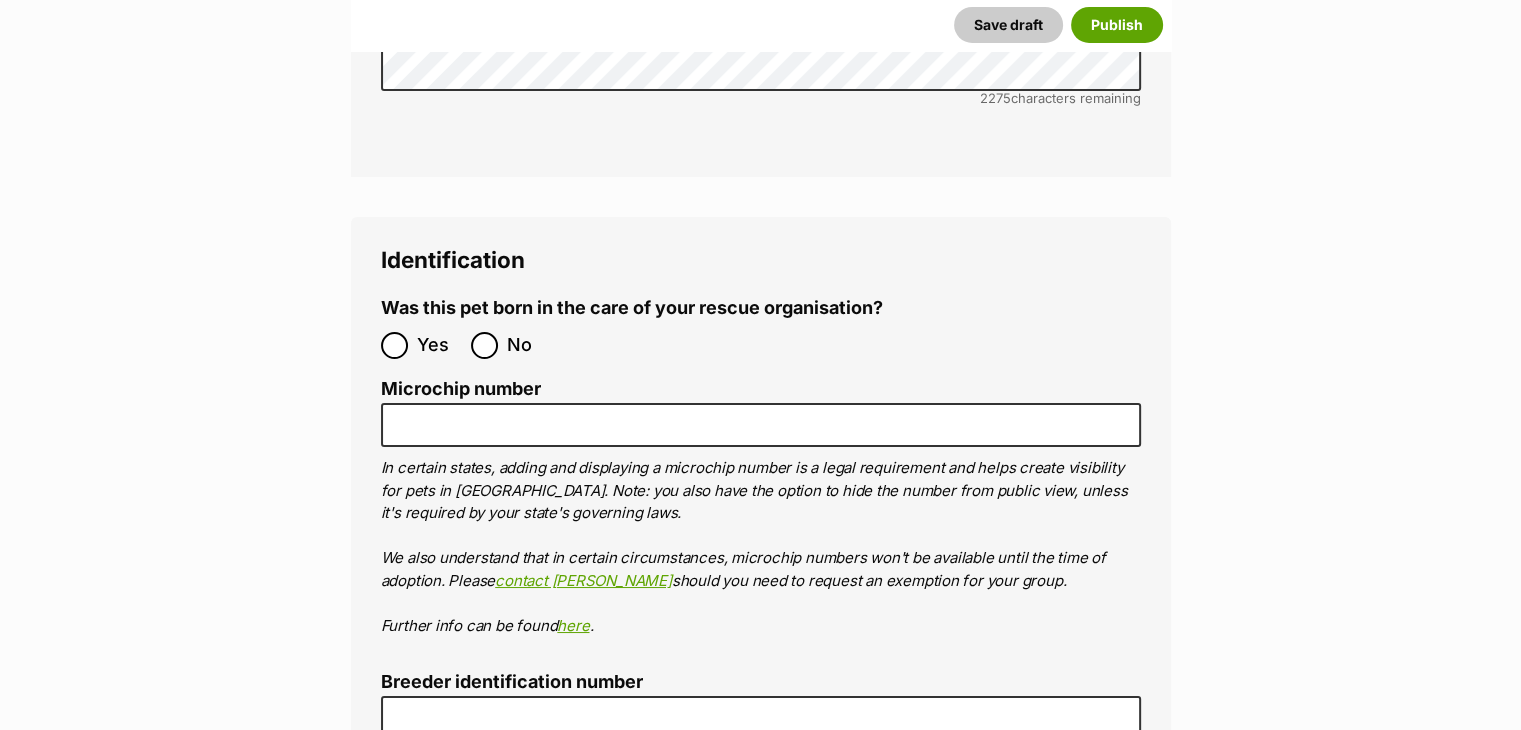 scroll, scrollTop: 7404, scrollLeft: 0, axis: vertical 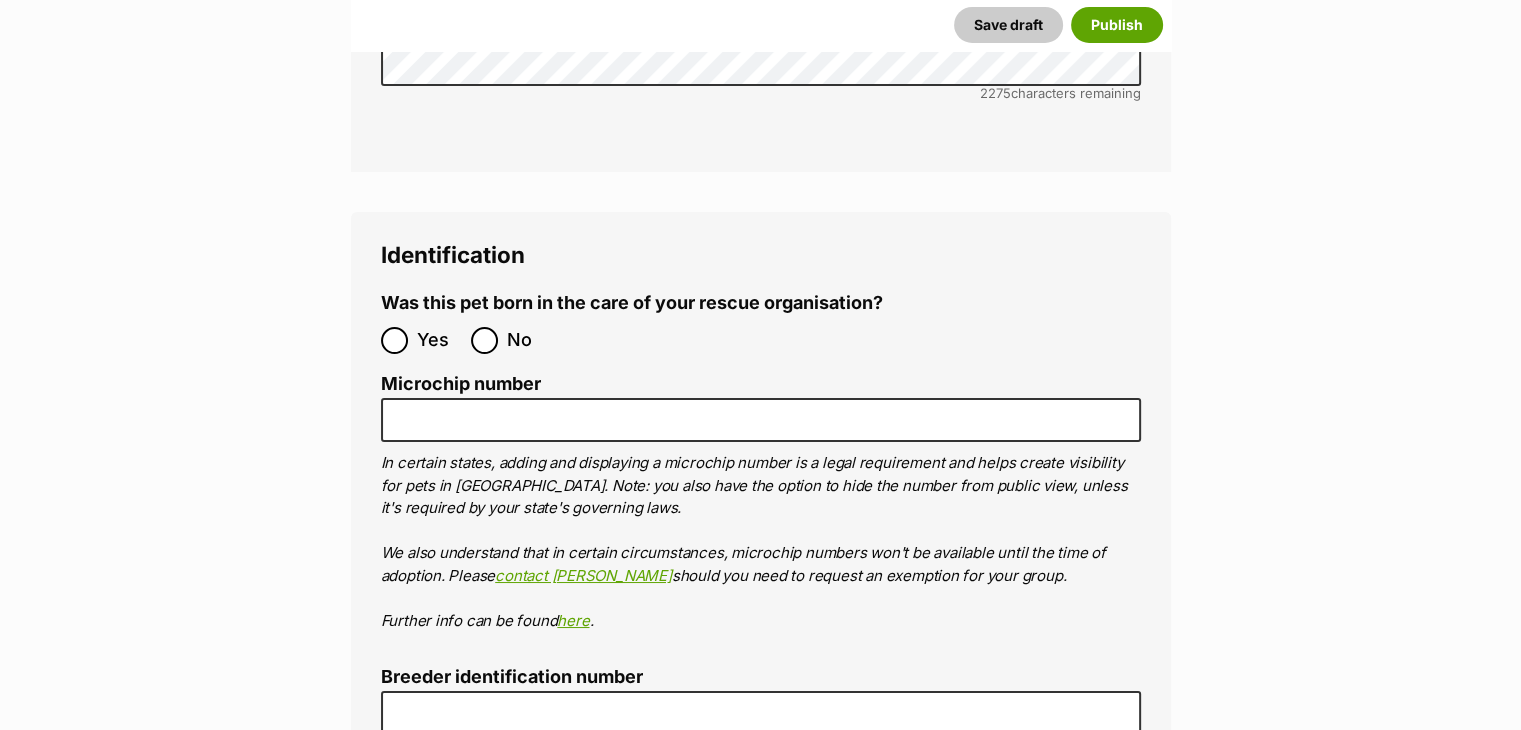 click on "No" at bounding box center (511, 340) 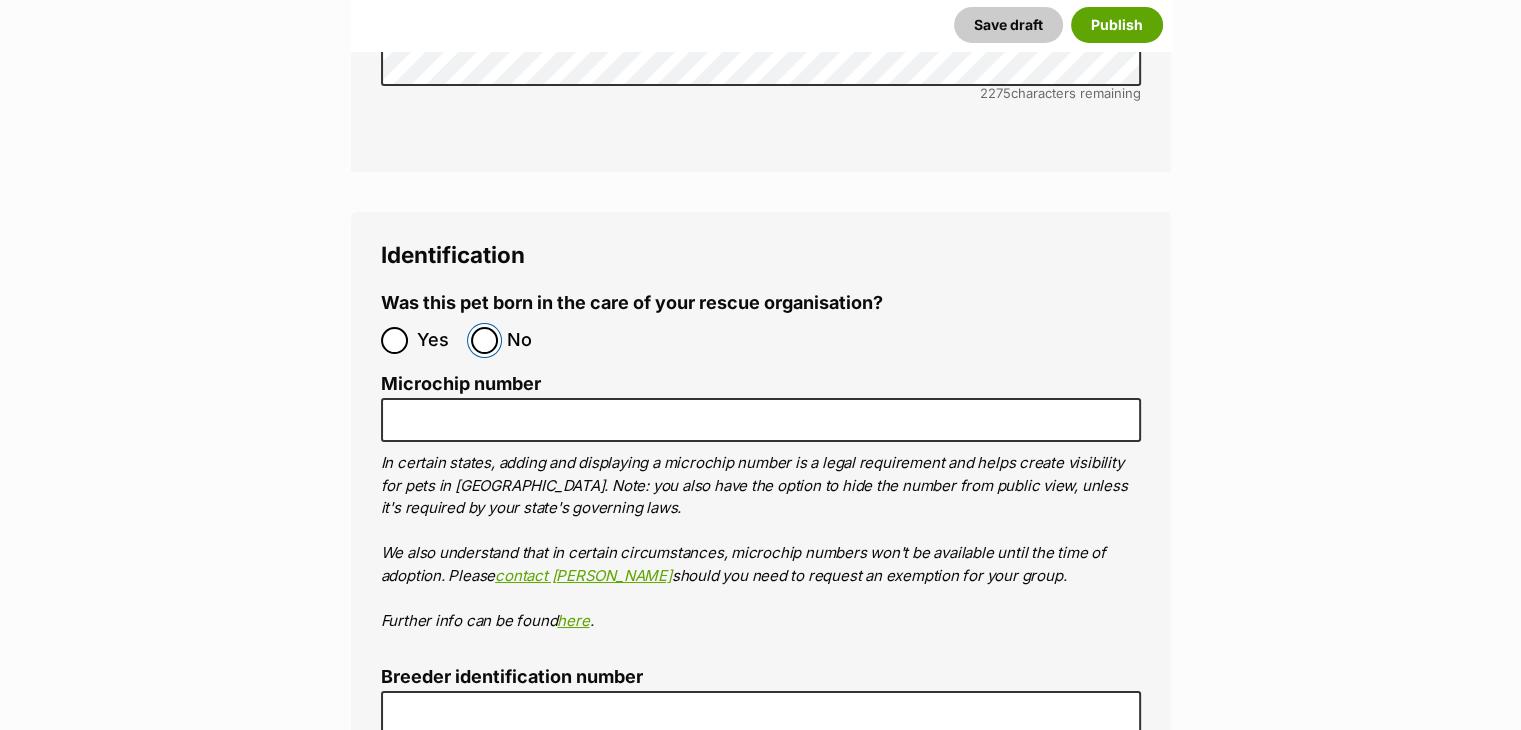 click on "No" at bounding box center (484, 340) 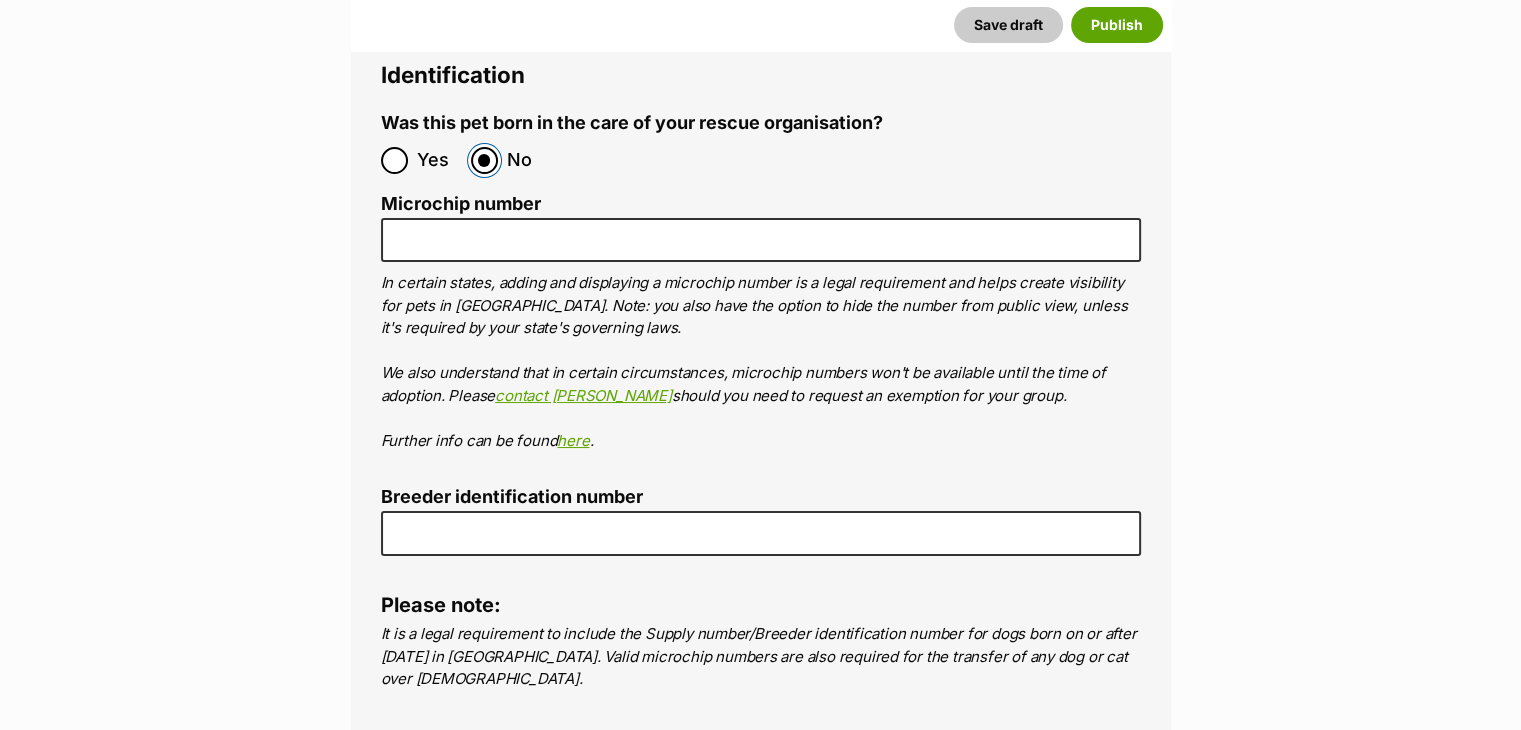 scroll, scrollTop: 7604, scrollLeft: 0, axis: vertical 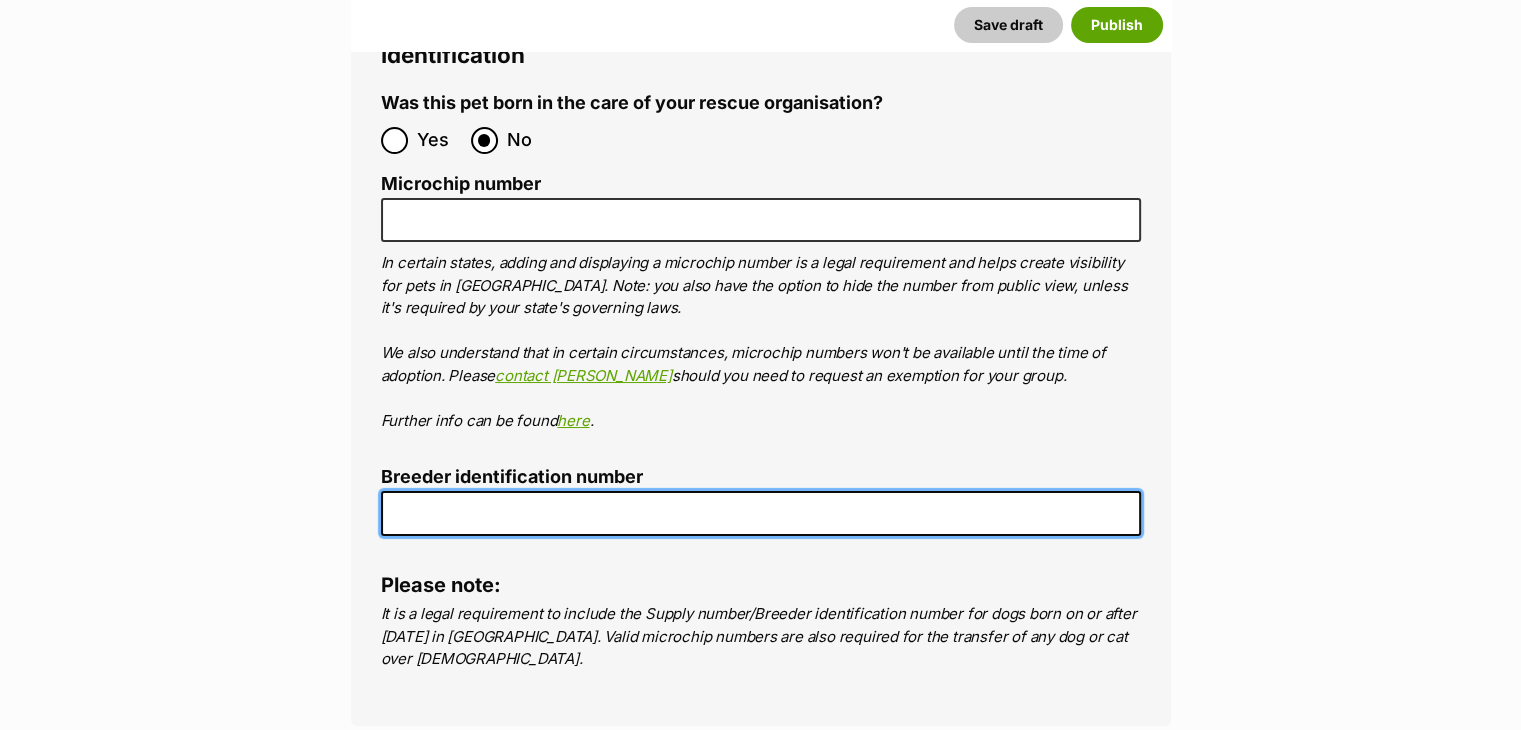 click on "Breeder identification number" at bounding box center [761, 513] 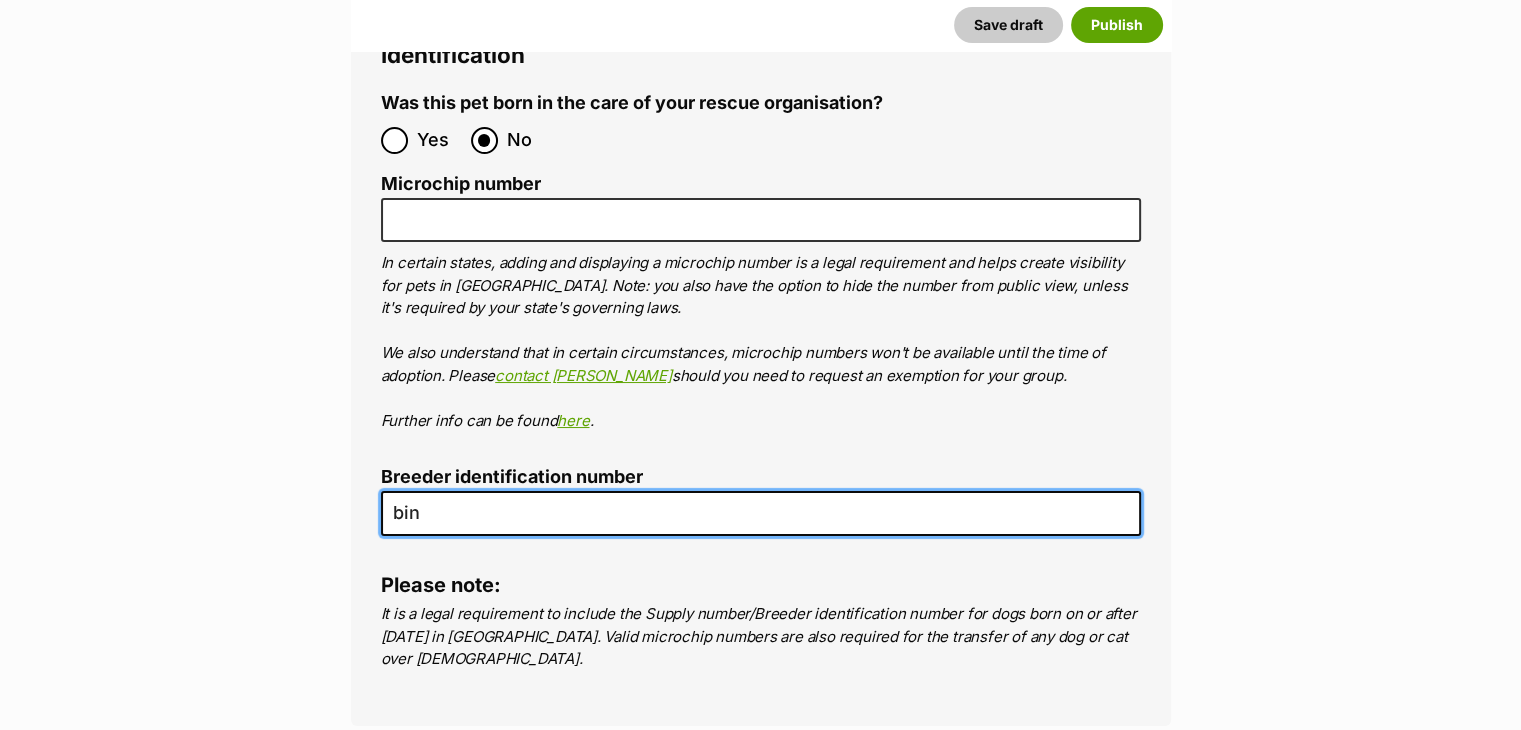 type on "bin" 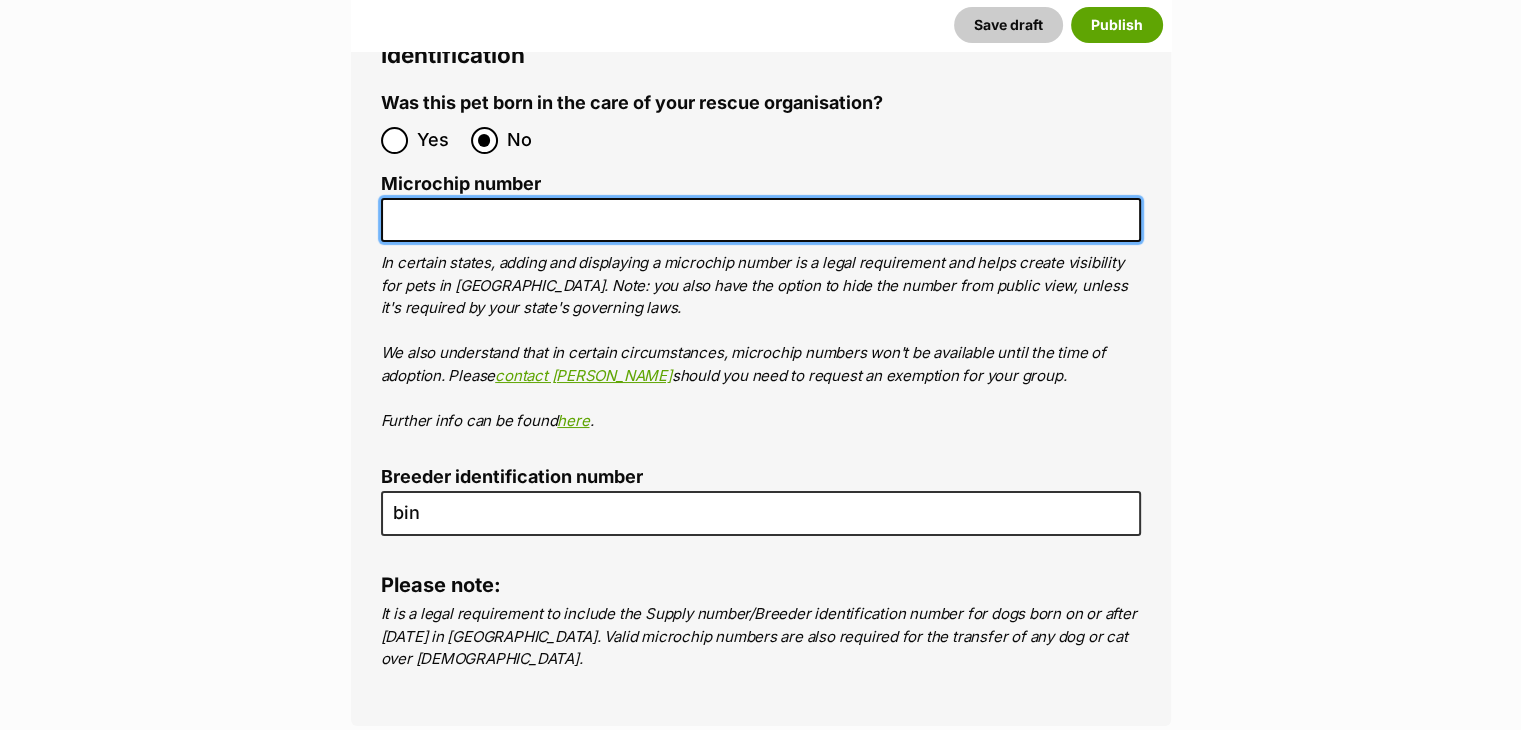 click on "Microchip number" at bounding box center (761, 220) 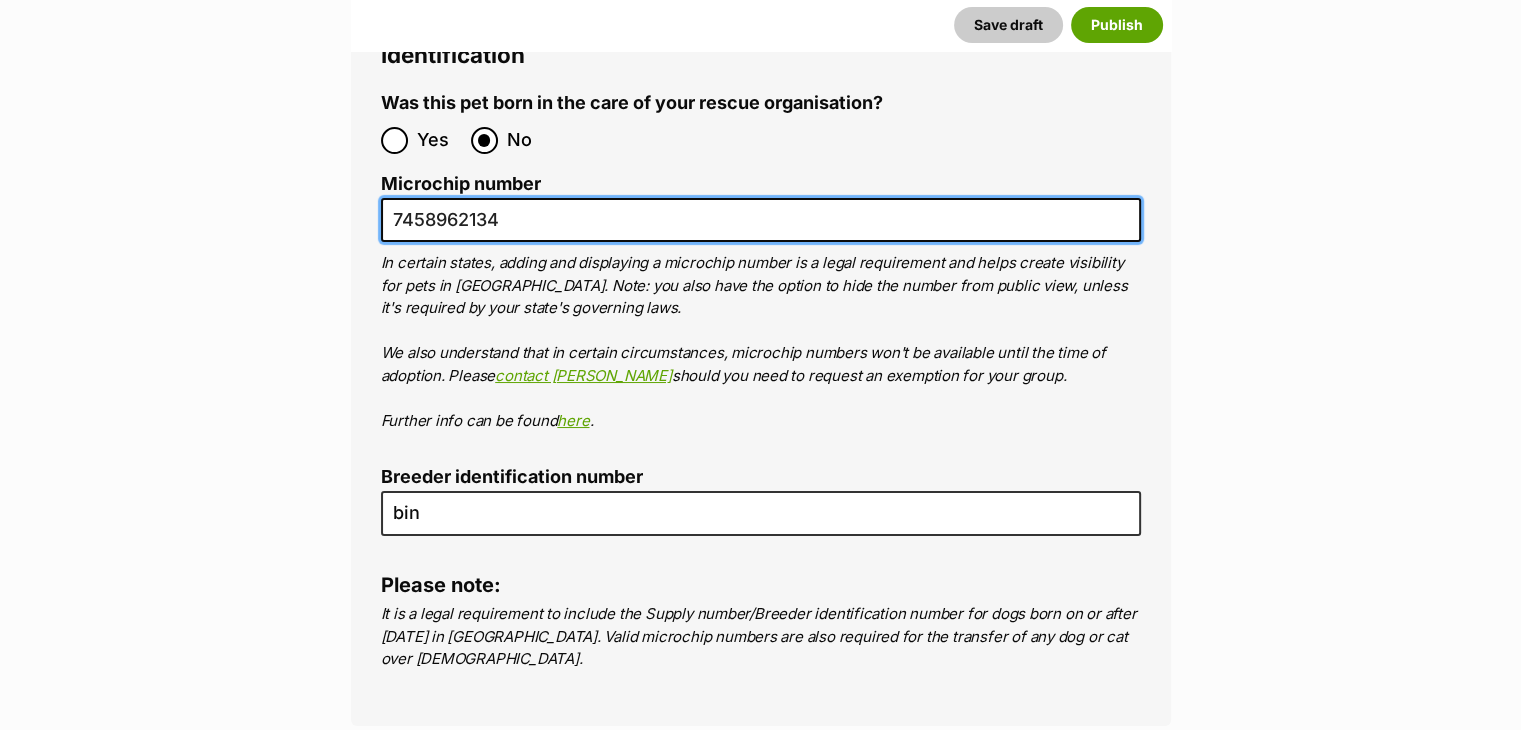 type on "7458962134" 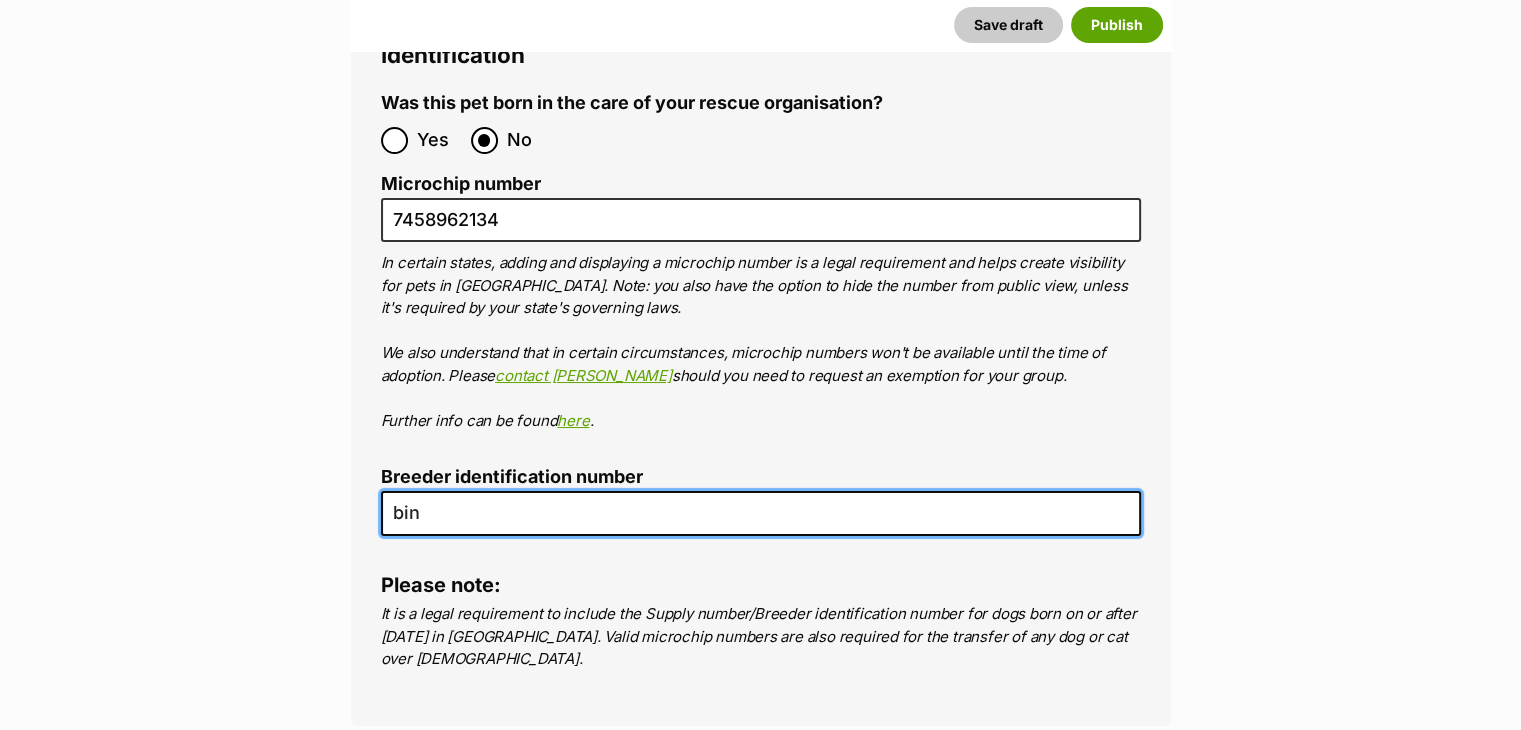 click on "bin" at bounding box center [761, 513] 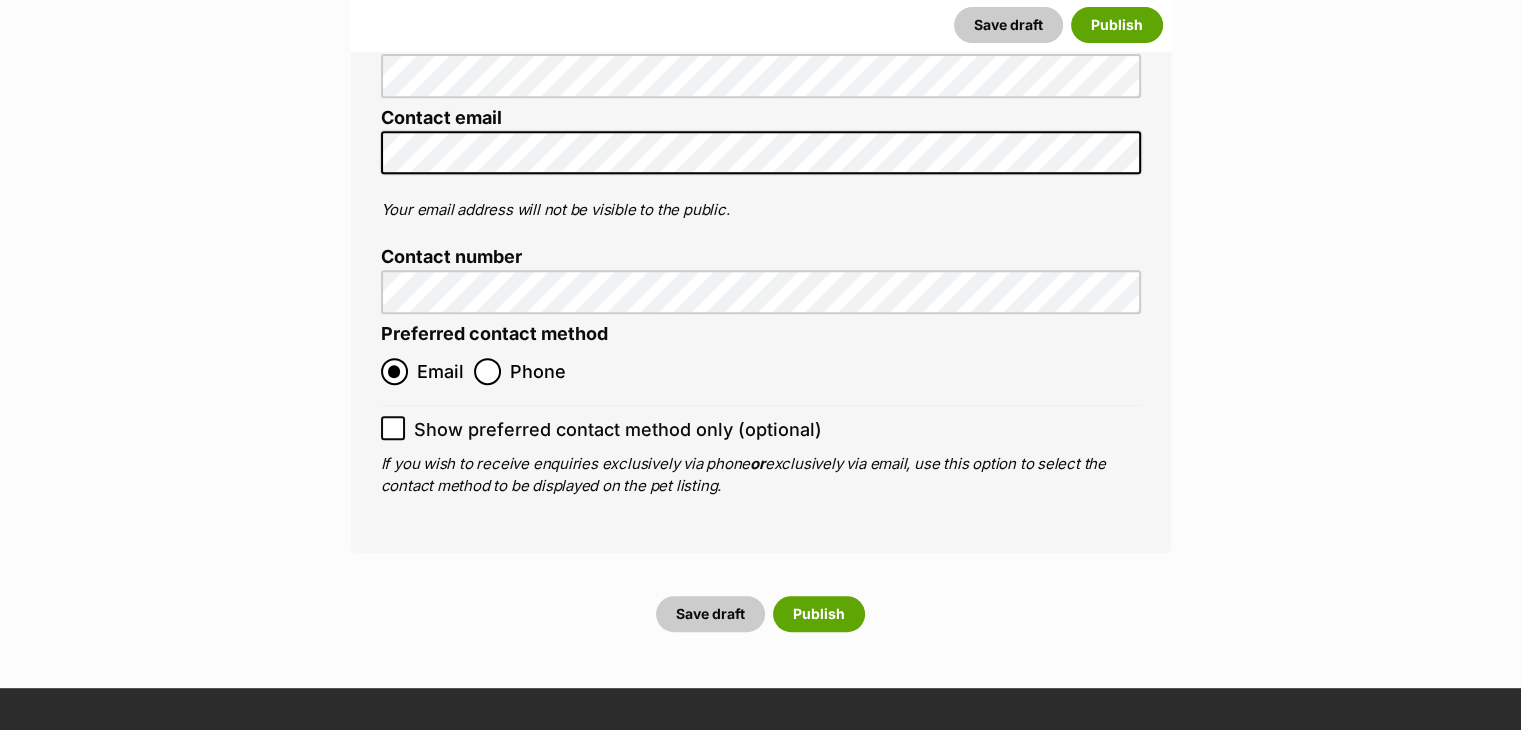 scroll, scrollTop: 8504, scrollLeft: 0, axis: vertical 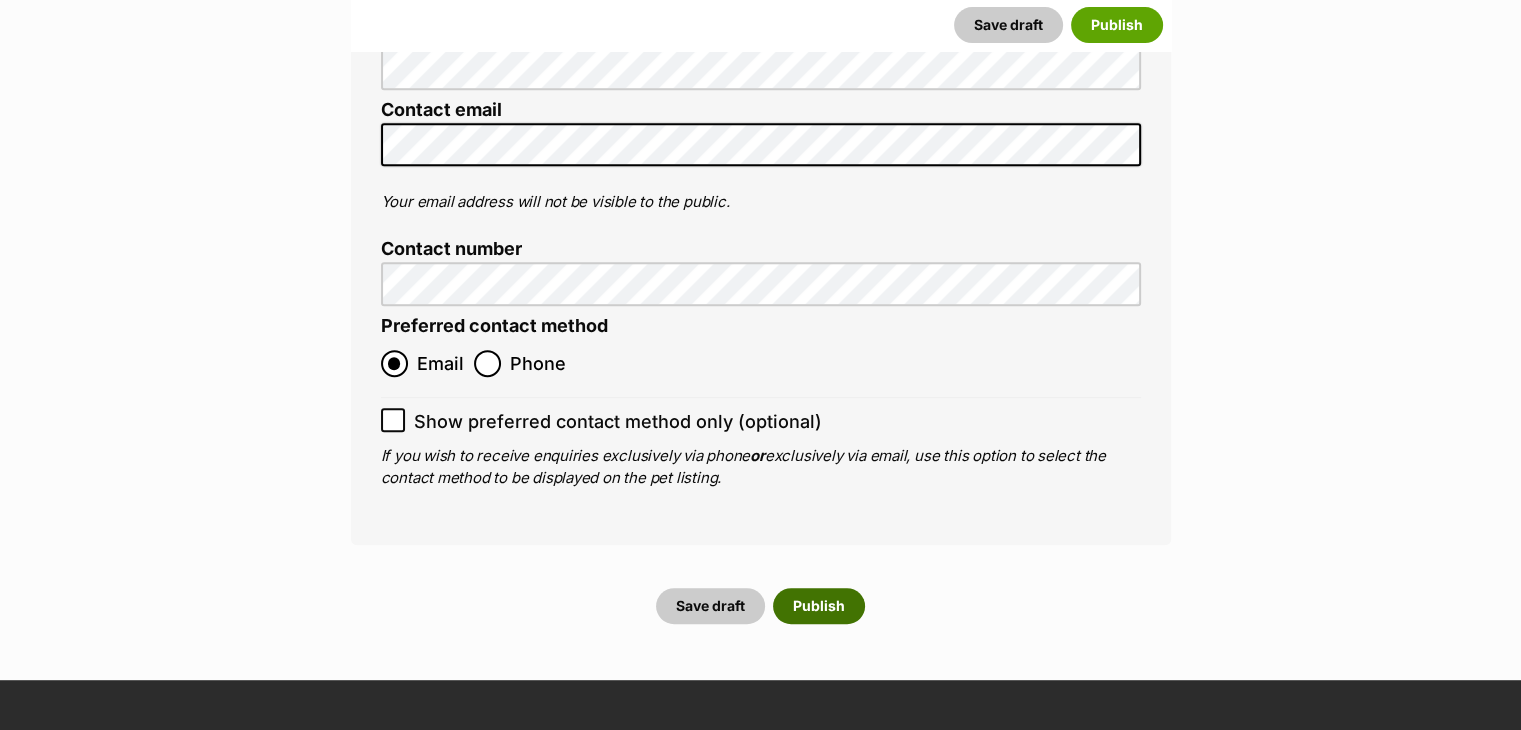 type on "BIN0000238803153" 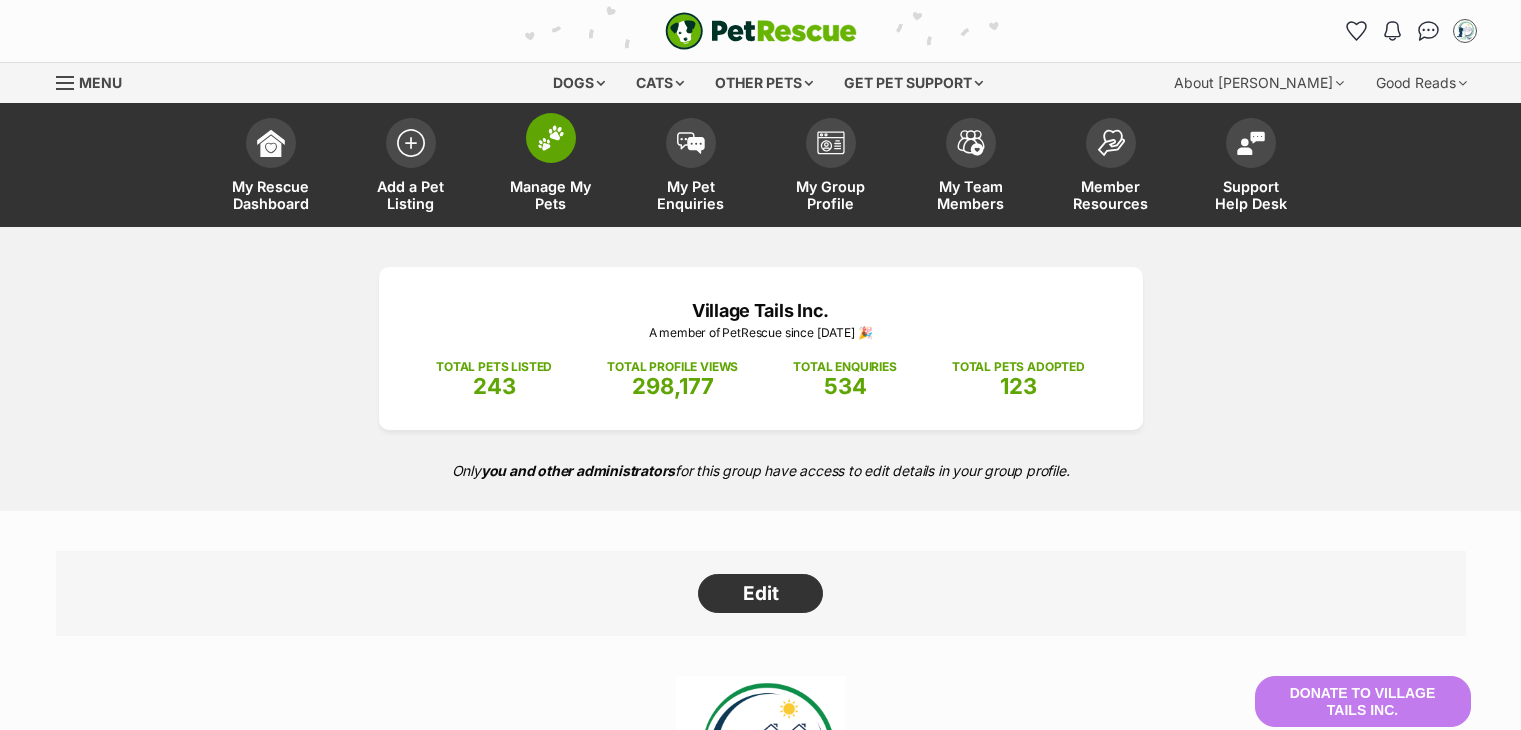 scroll, scrollTop: 0, scrollLeft: 0, axis: both 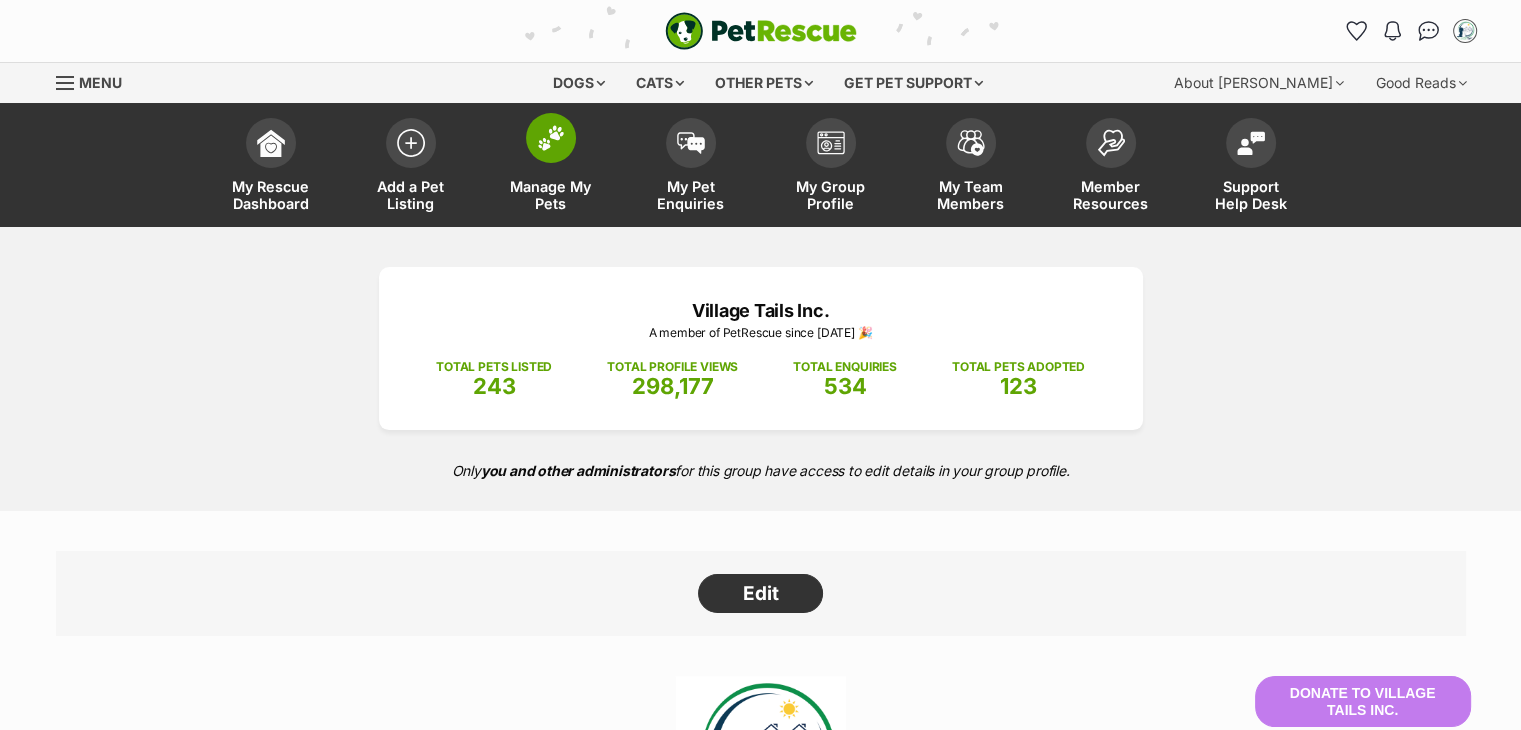 click on "Manage My Pets" at bounding box center [551, 167] 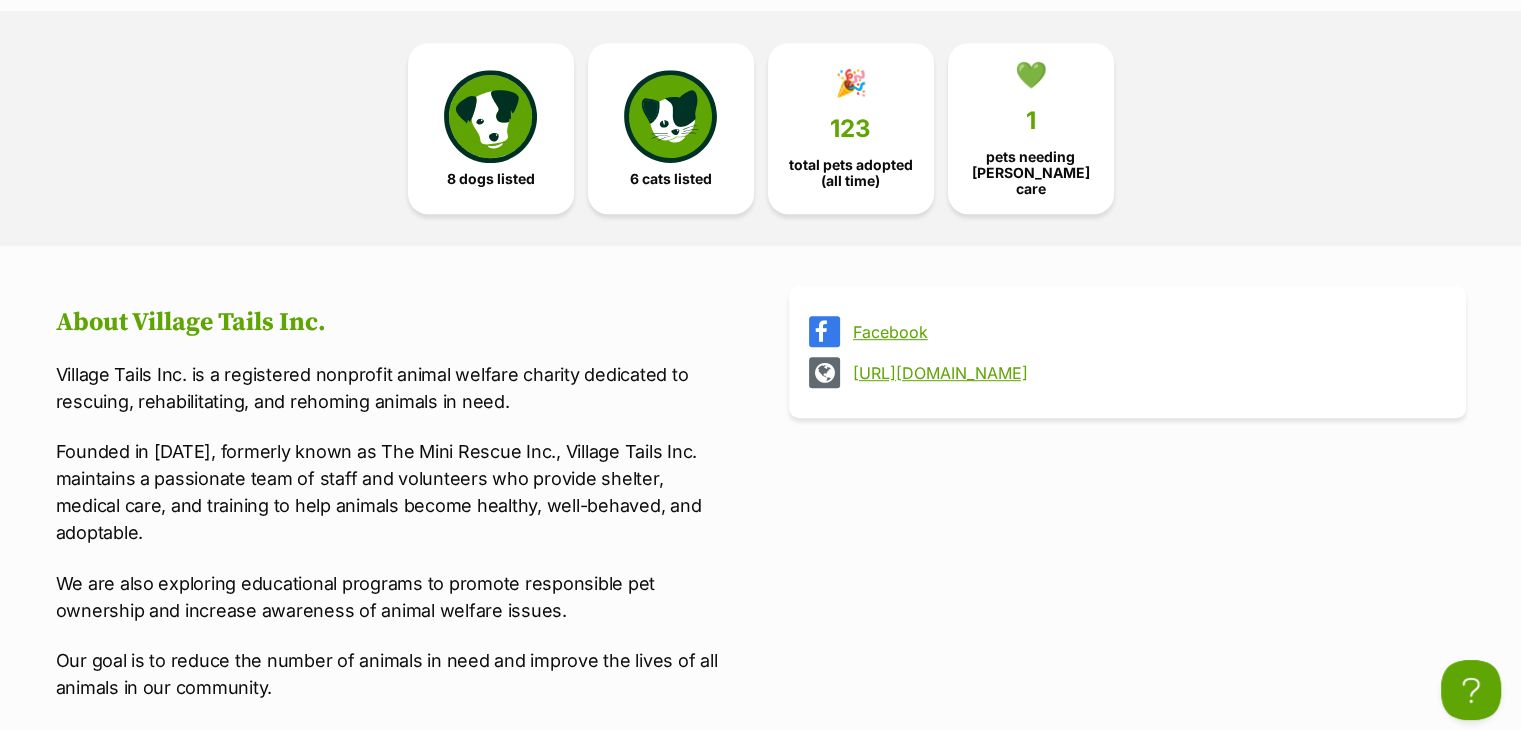 scroll, scrollTop: 1300, scrollLeft: 0, axis: vertical 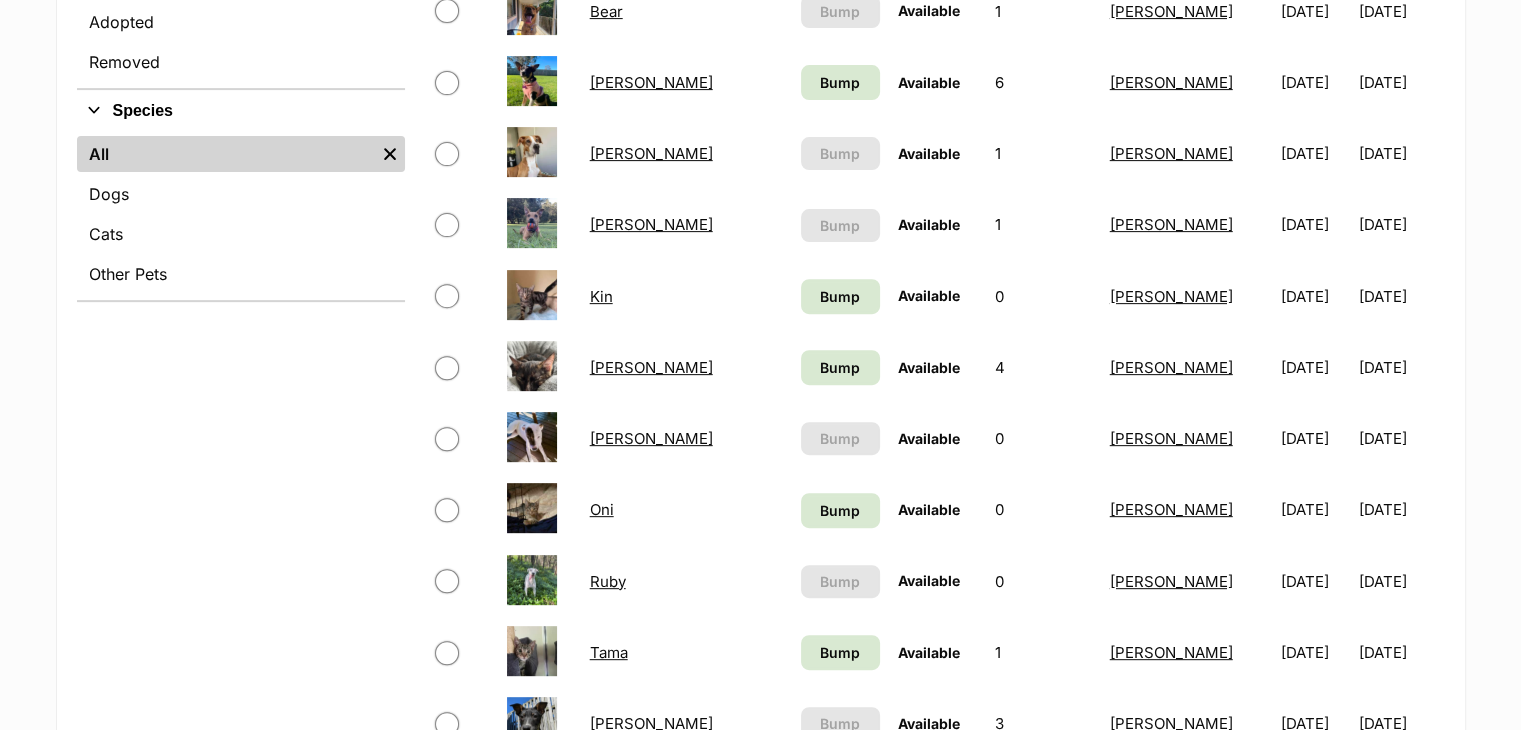 click on "[PERSON_NAME]" at bounding box center [651, 438] 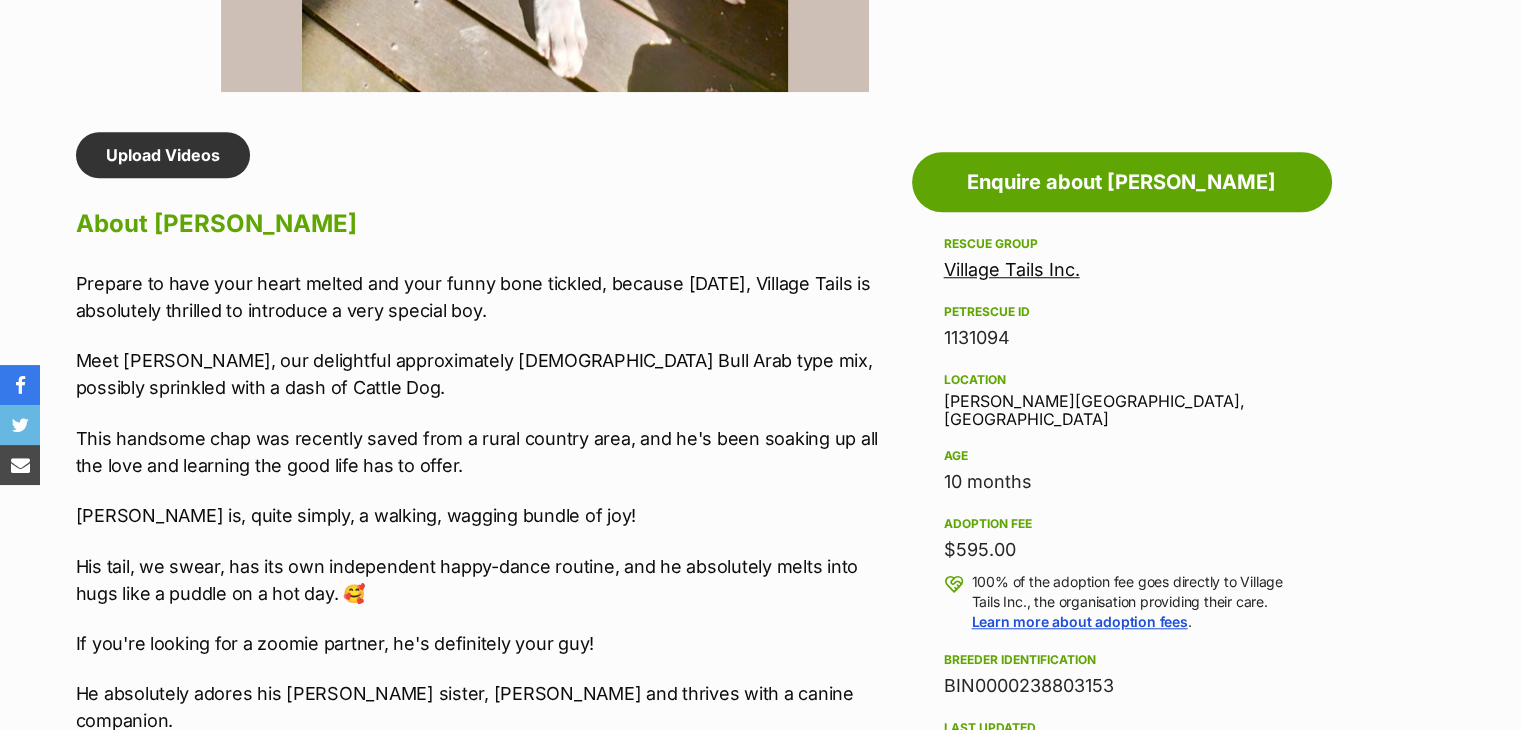 scroll, scrollTop: 0, scrollLeft: 0, axis: both 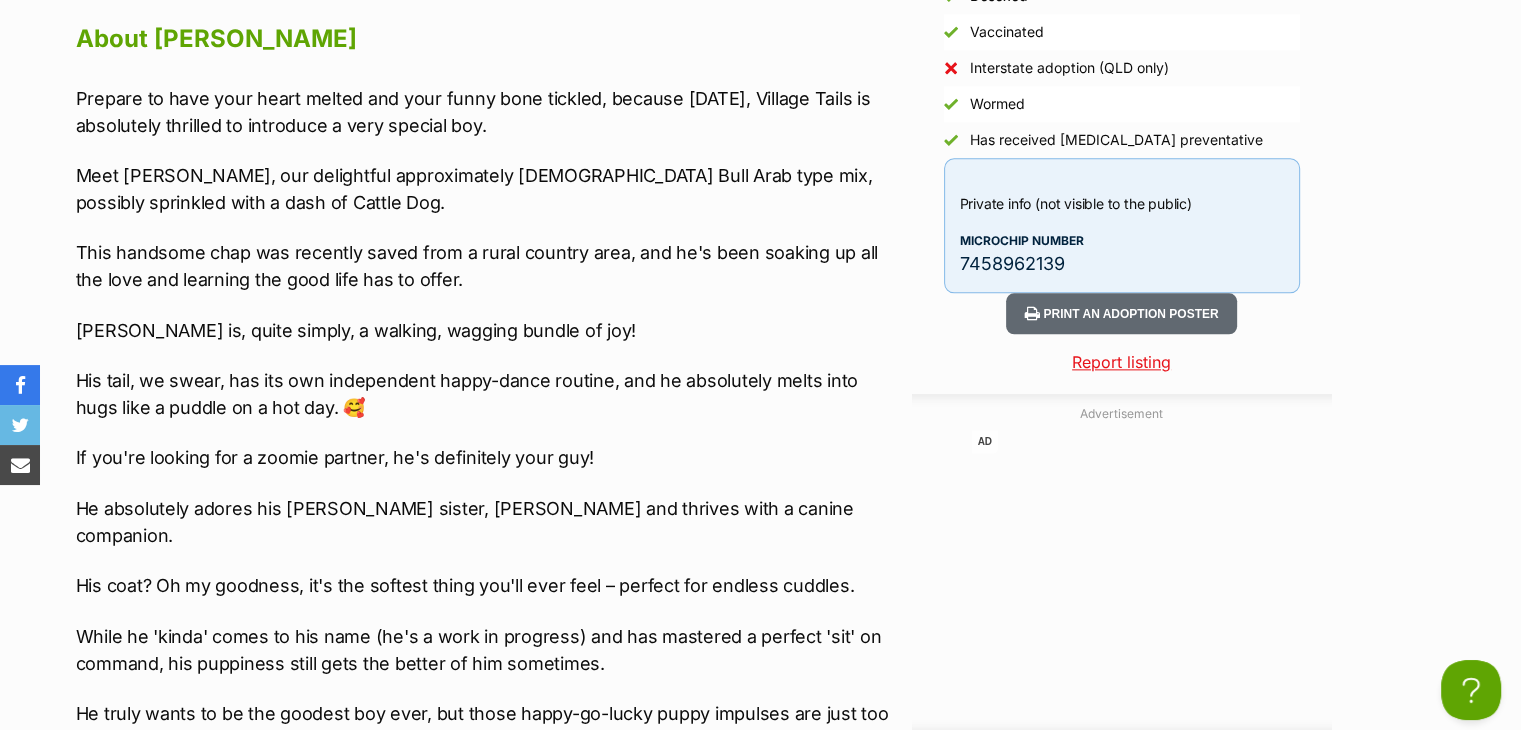 click on "7458962139" at bounding box center (1122, 263) 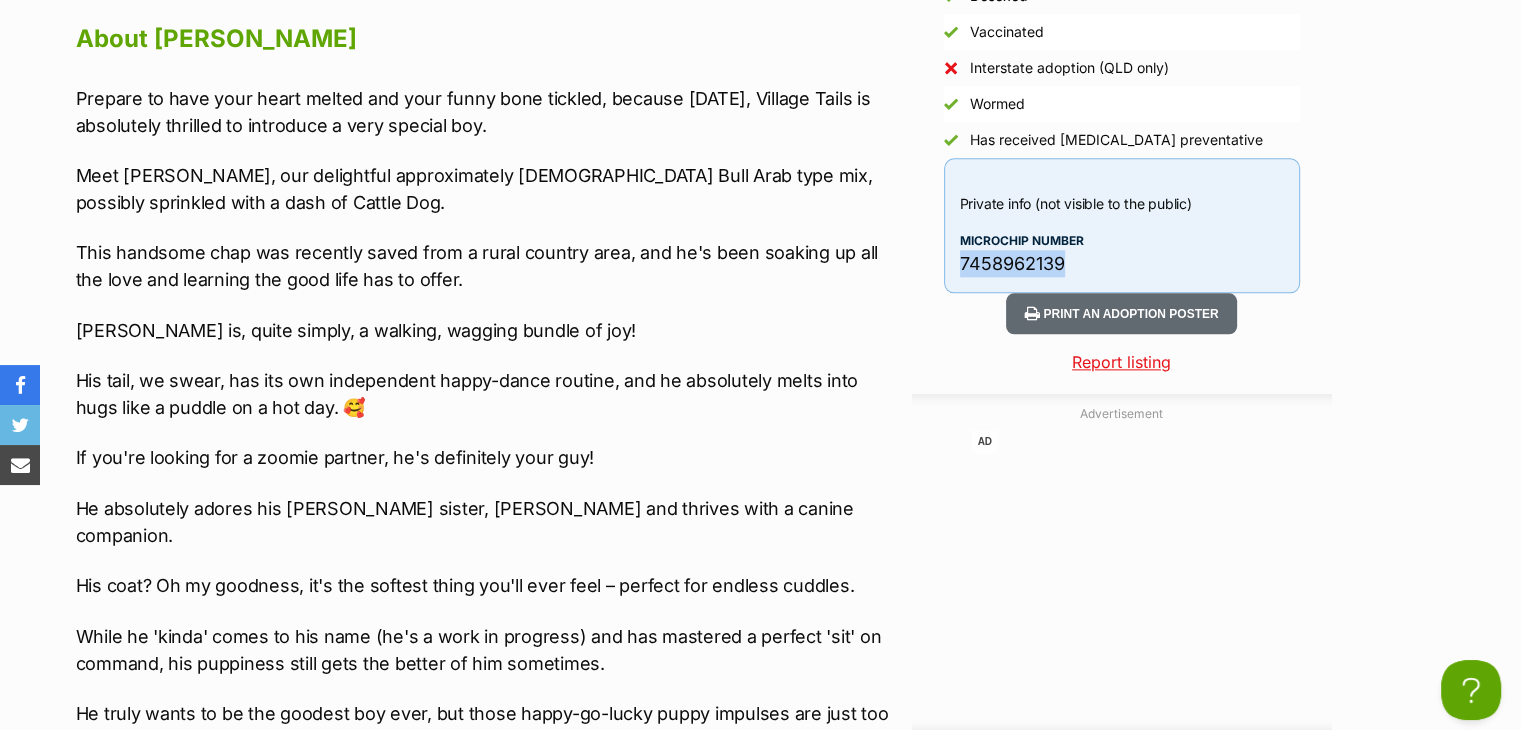 click on "7458962139" at bounding box center (1122, 263) 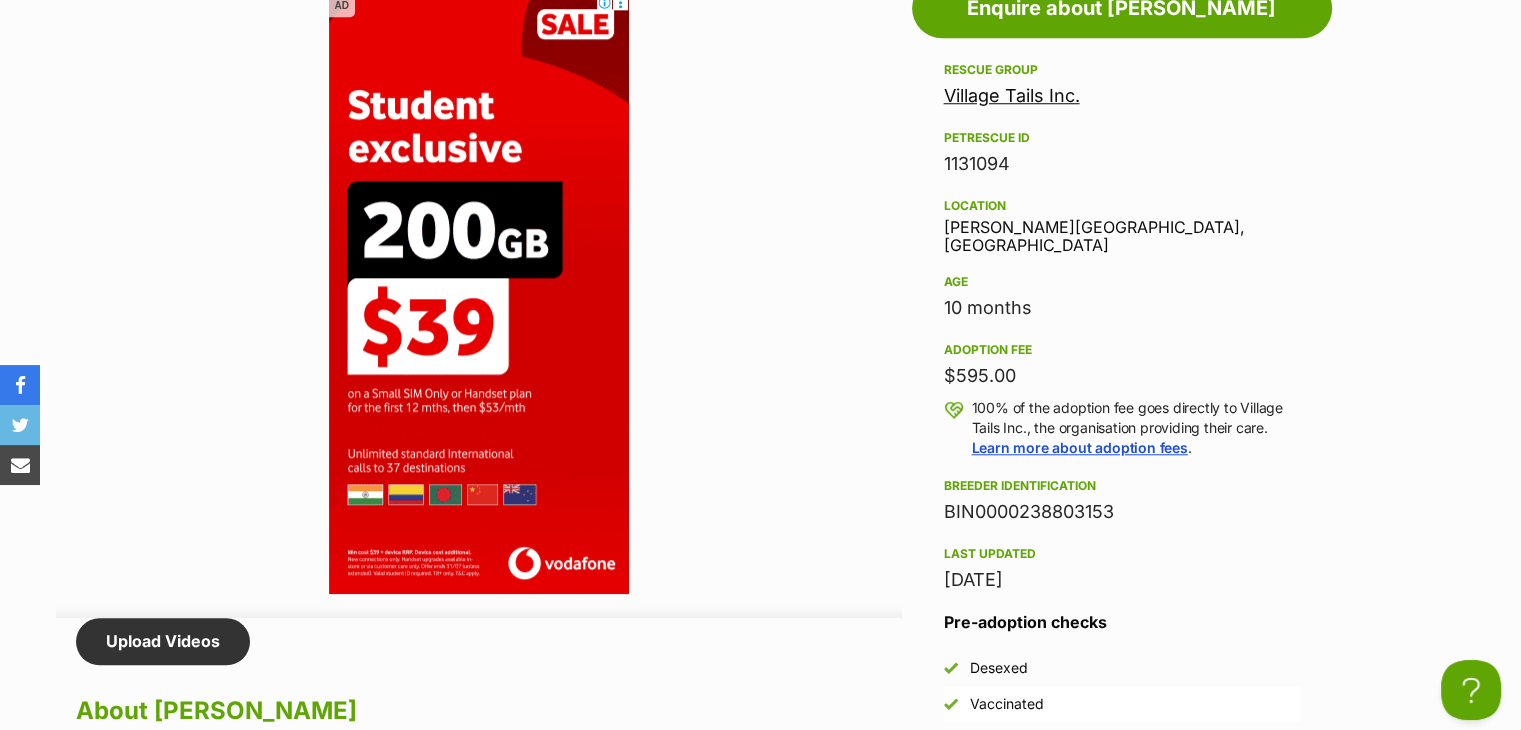 scroll, scrollTop: 1756, scrollLeft: 0, axis: vertical 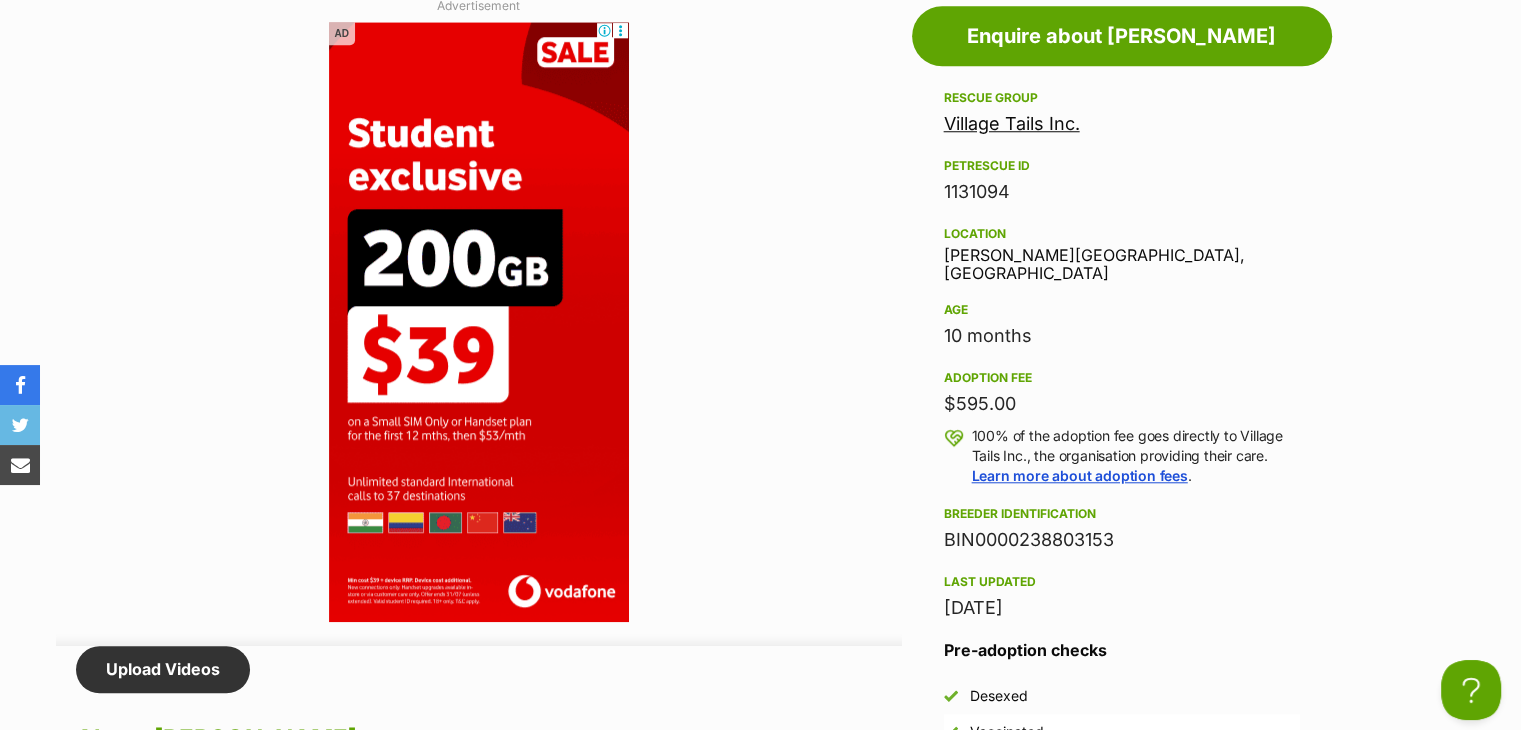 drag, startPoint x: 1126, startPoint y: 517, endPoint x: 941, endPoint y: 519, distance: 185.0108 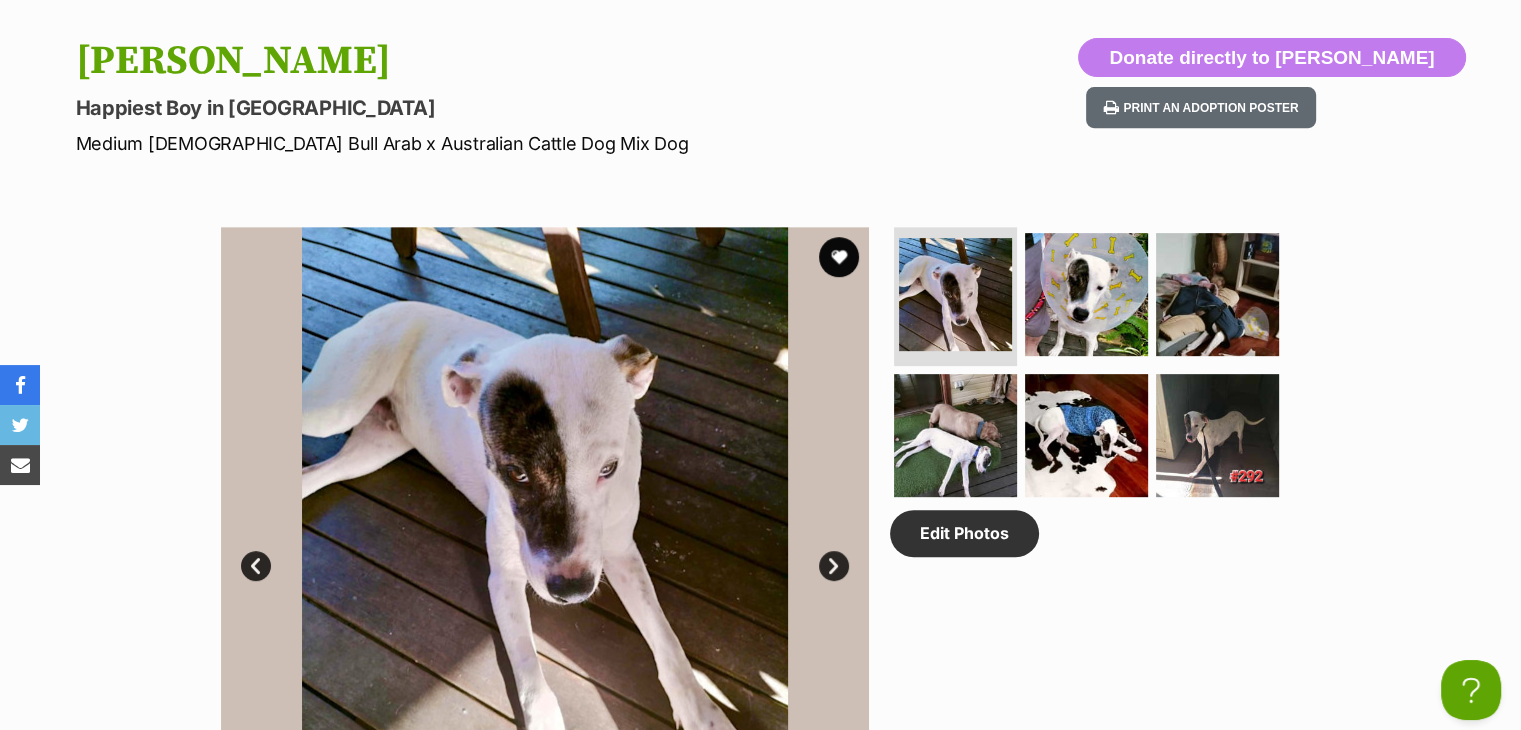 scroll, scrollTop: 756, scrollLeft: 0, axis: vertical 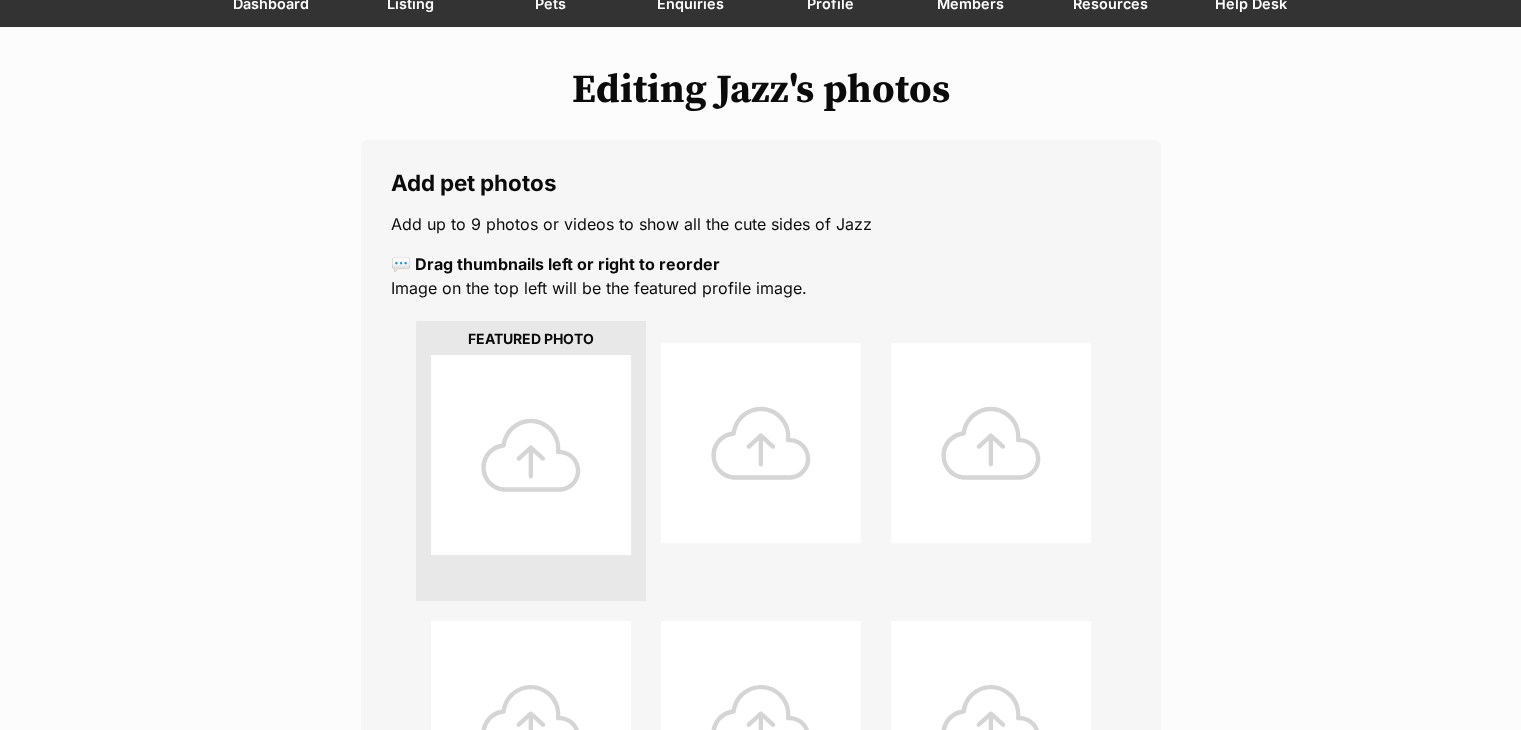 click at bounding box center (531, 455) 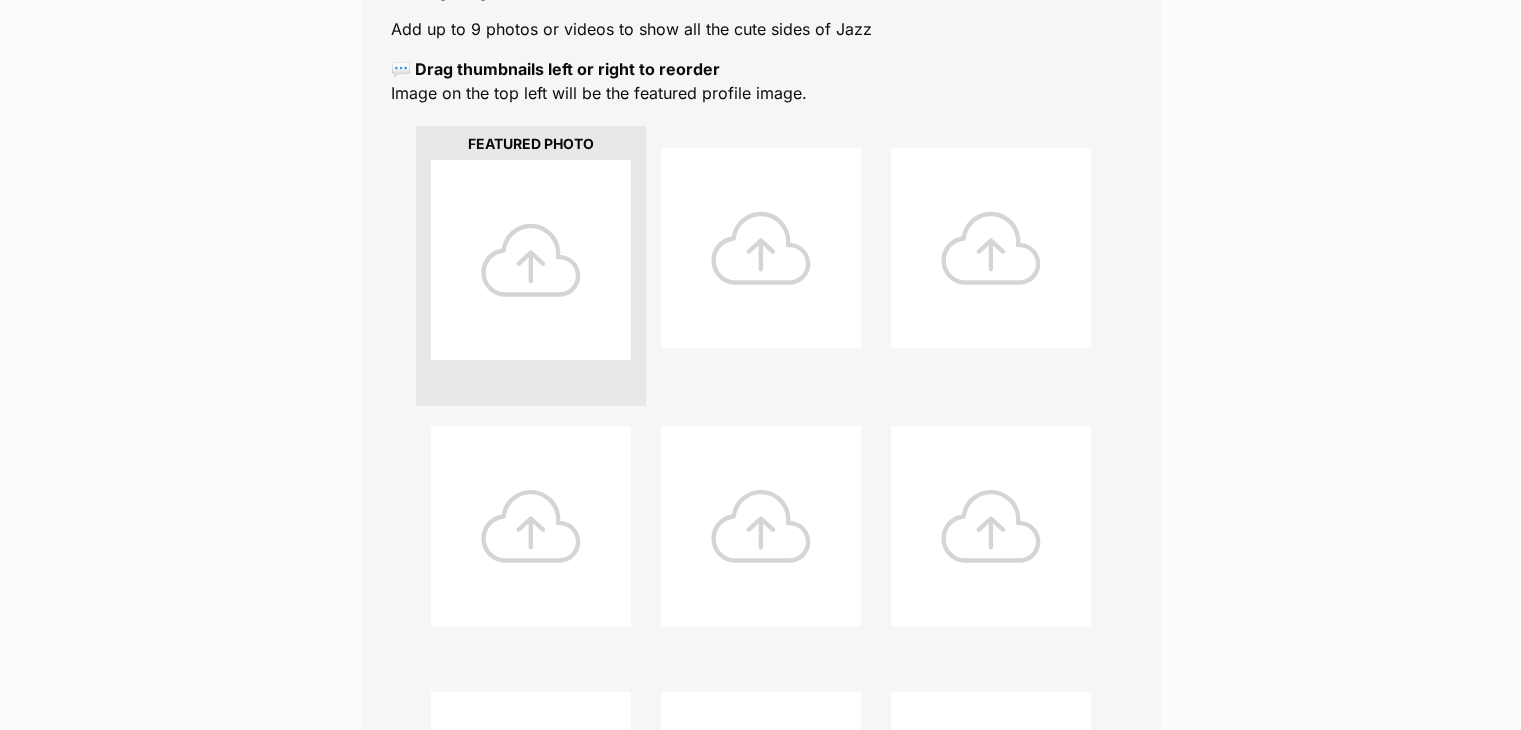 scroll, scrollTop: 400, scrollLeft: 0, axis: vertical 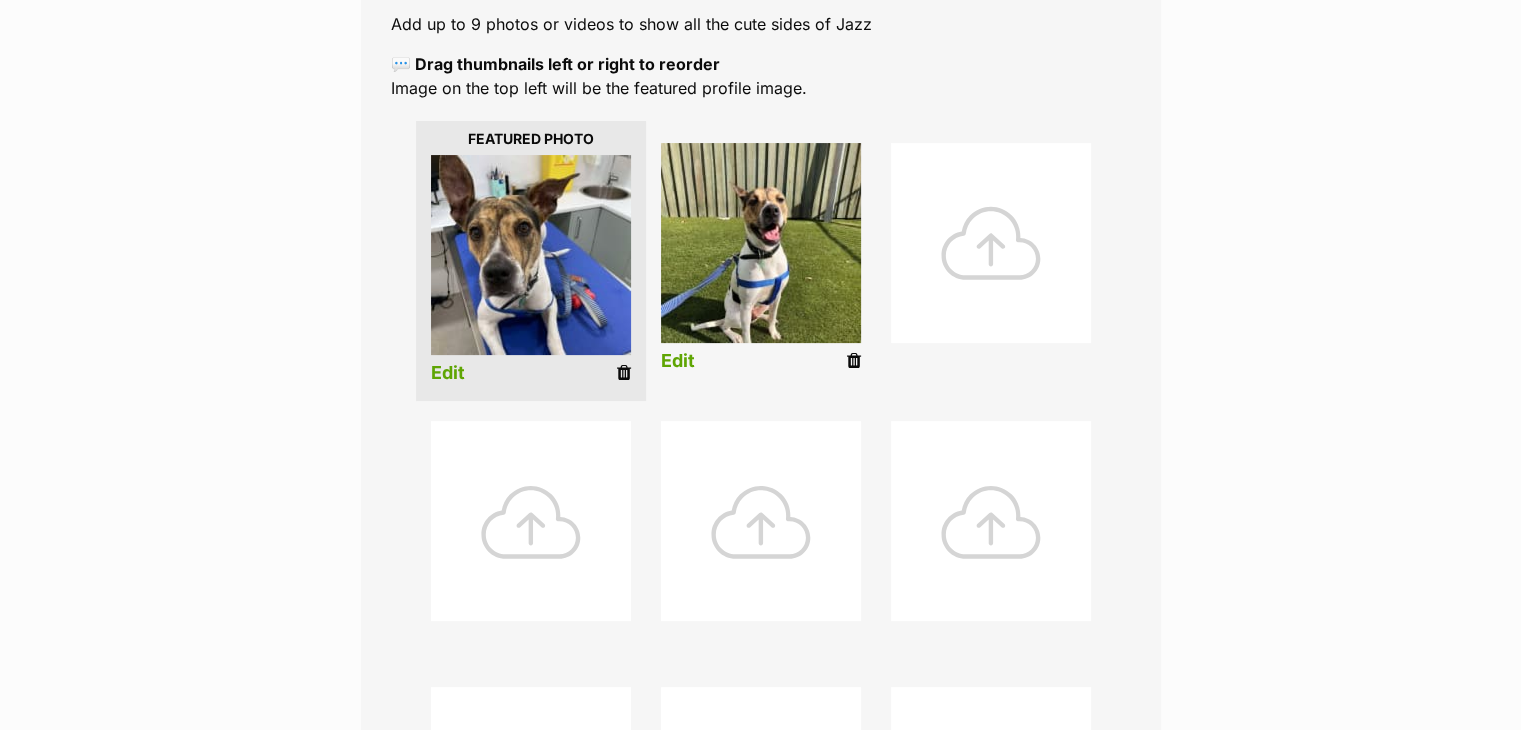 click at bounding box center (991, 243) 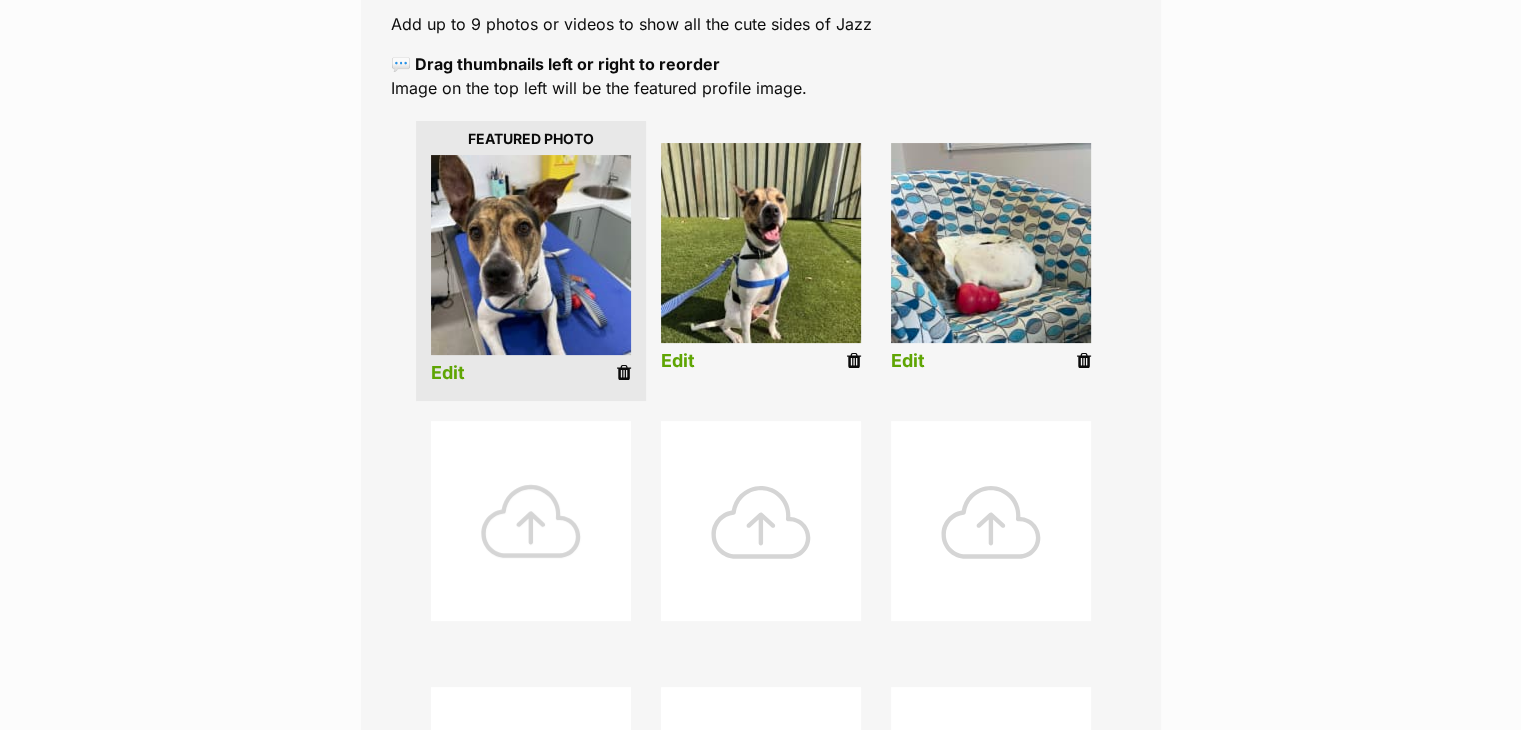 click at bounding box center (531, 521) 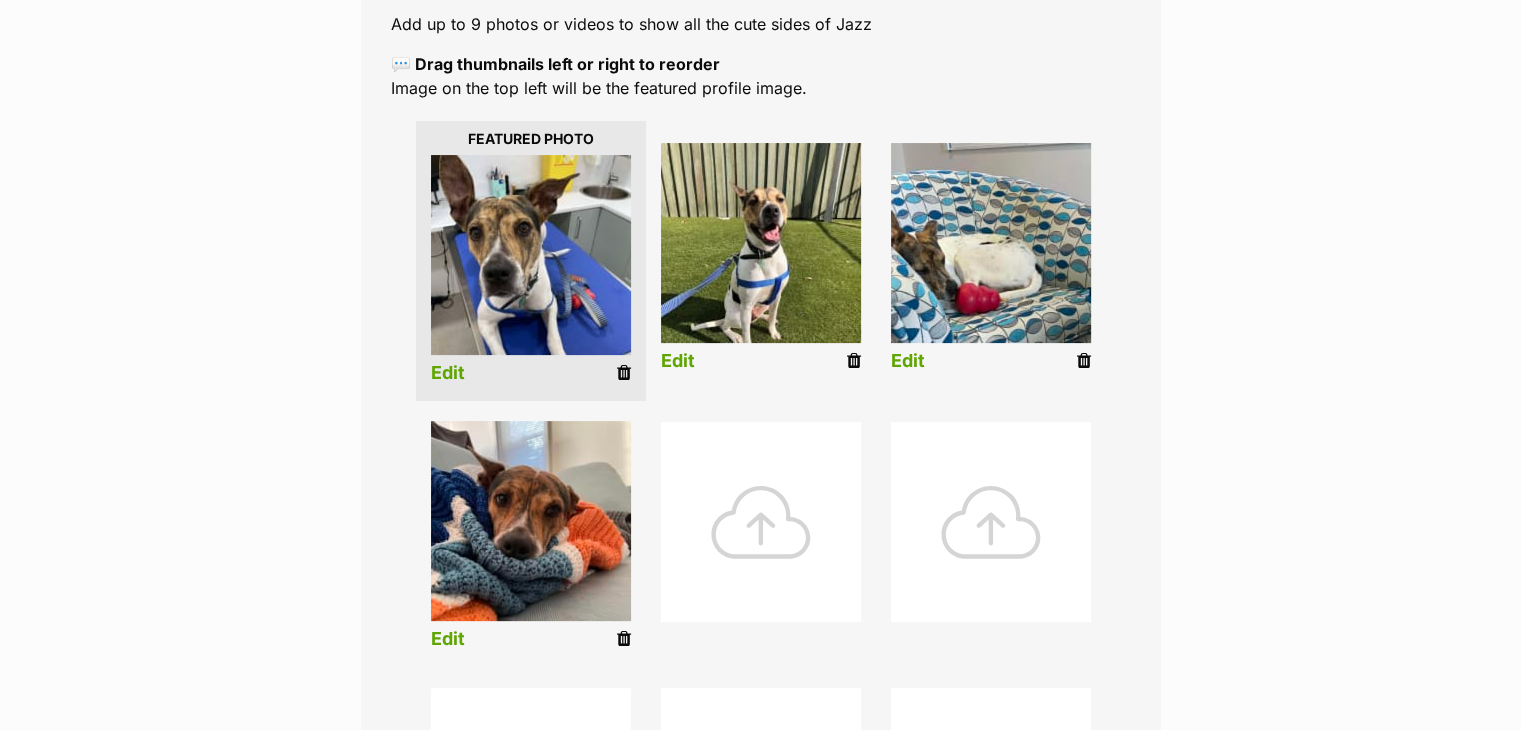 click at bounding box center [761, 522] 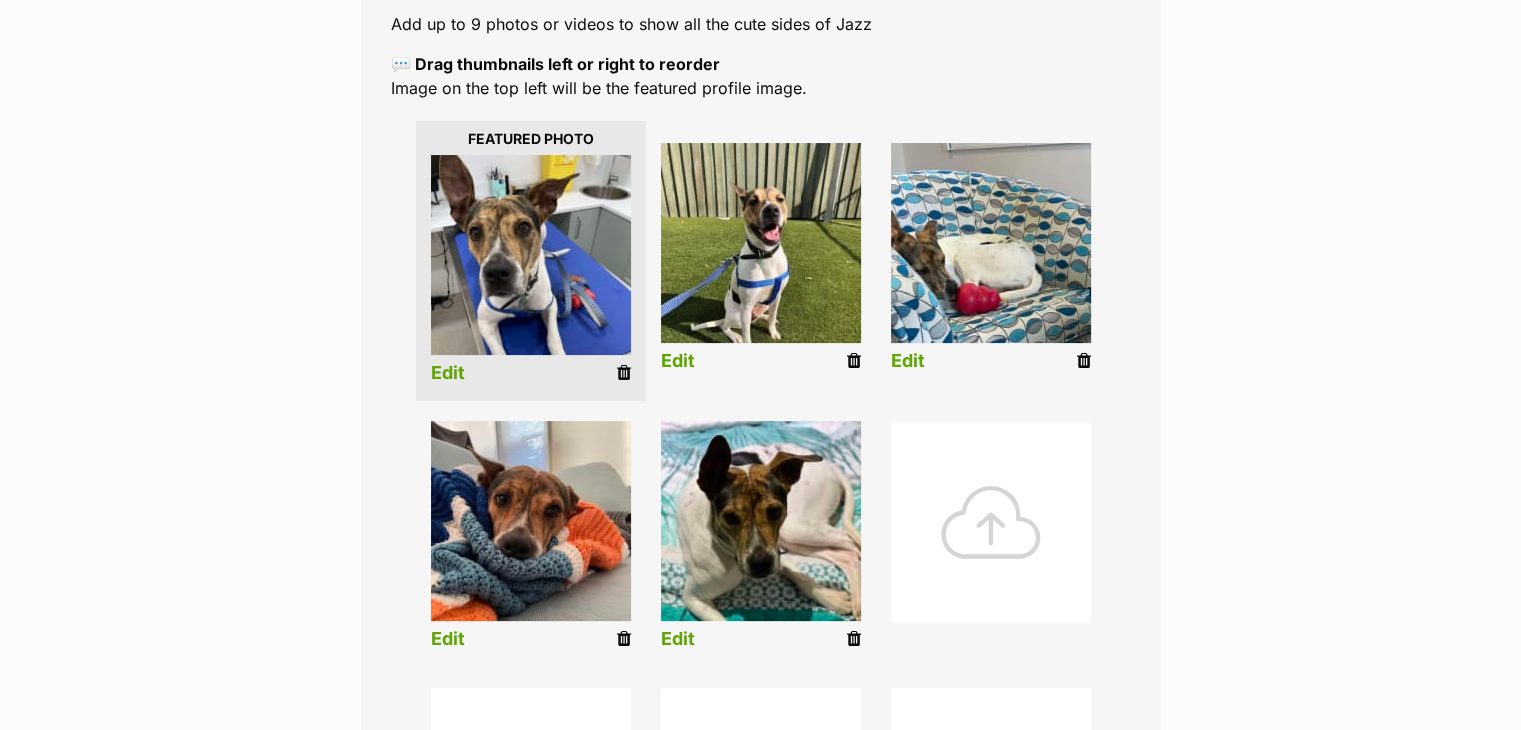 click at bounding box center [991, 522] 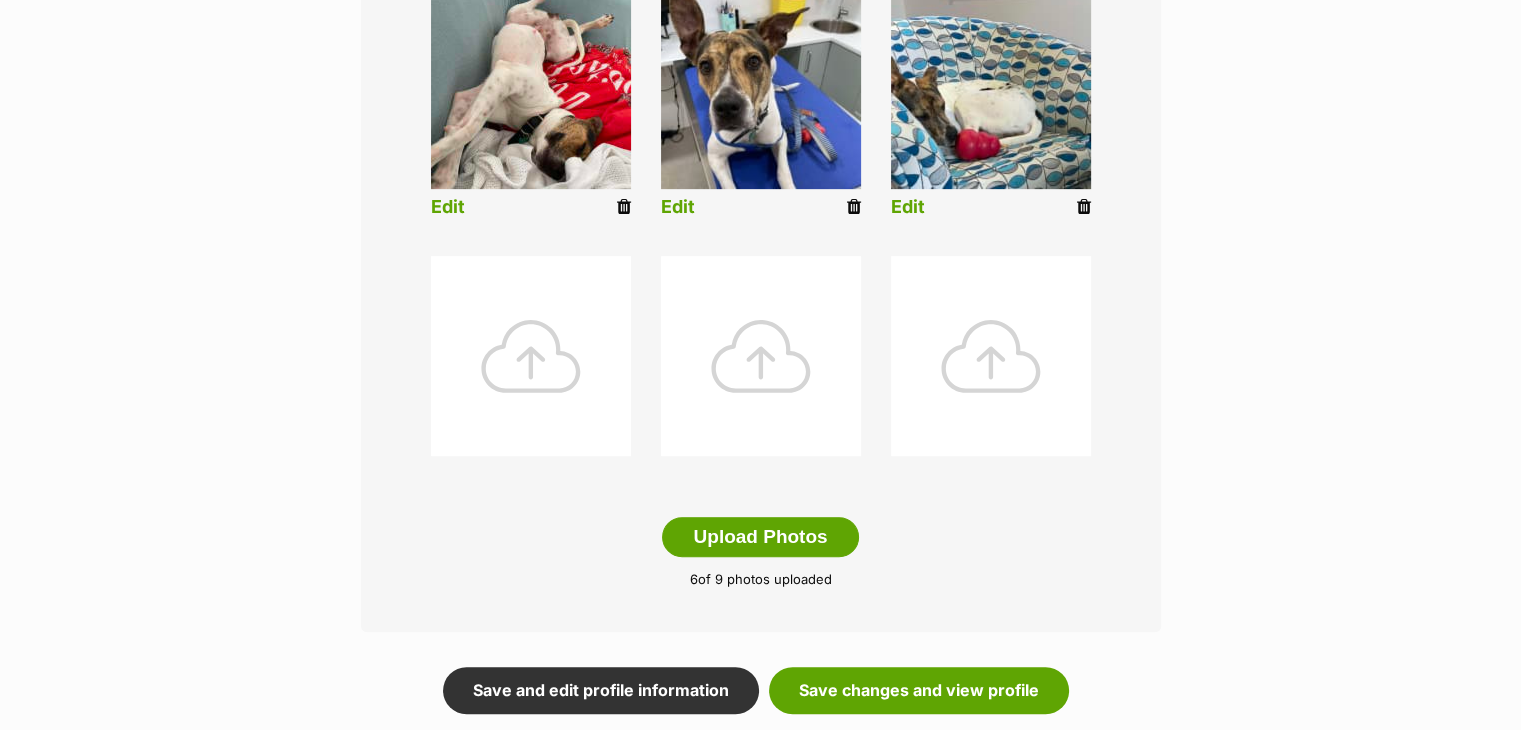 scroll, scrollTop: 1100, scrollLeft: 0, axis: vertical 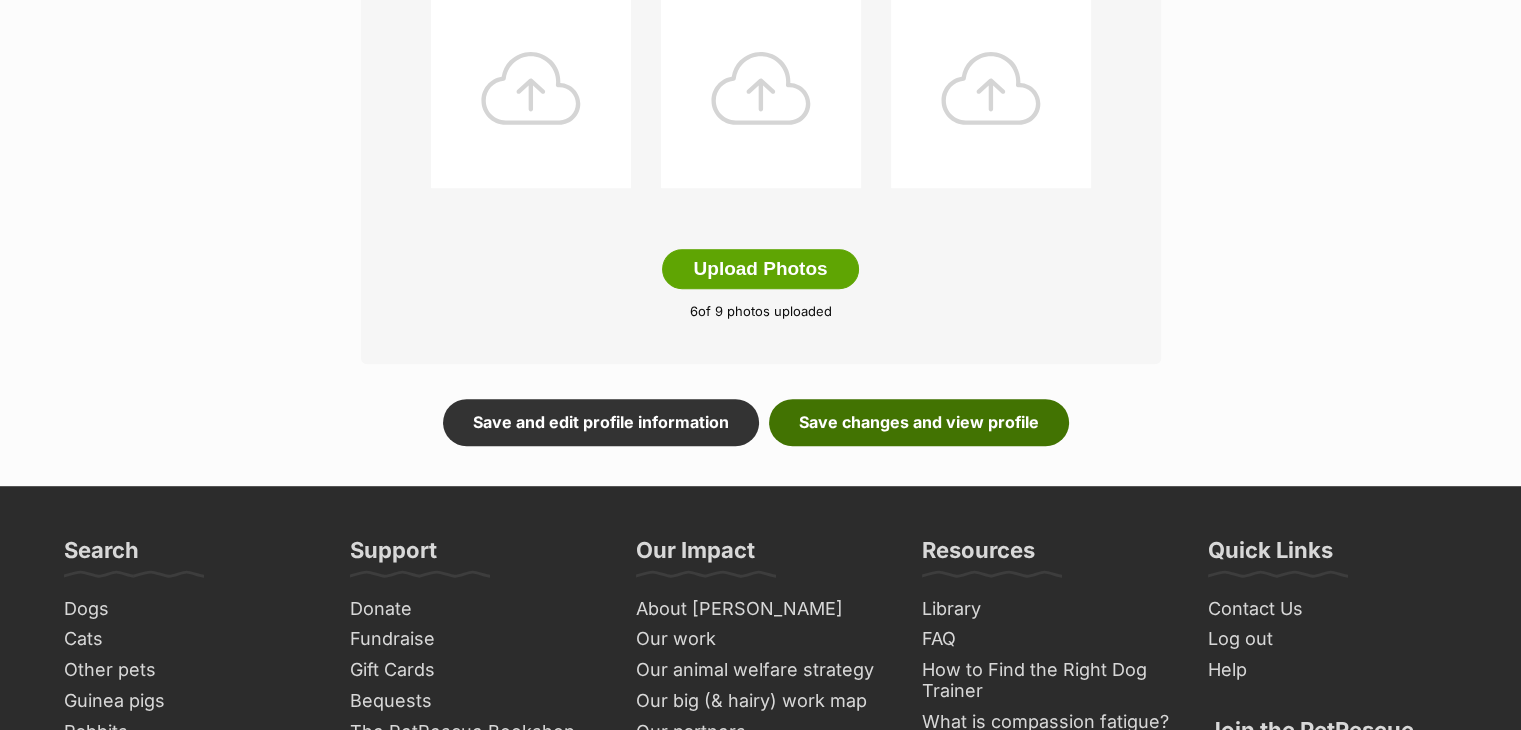 click on "Save changes and view profile" at bounding box center [919, 422] 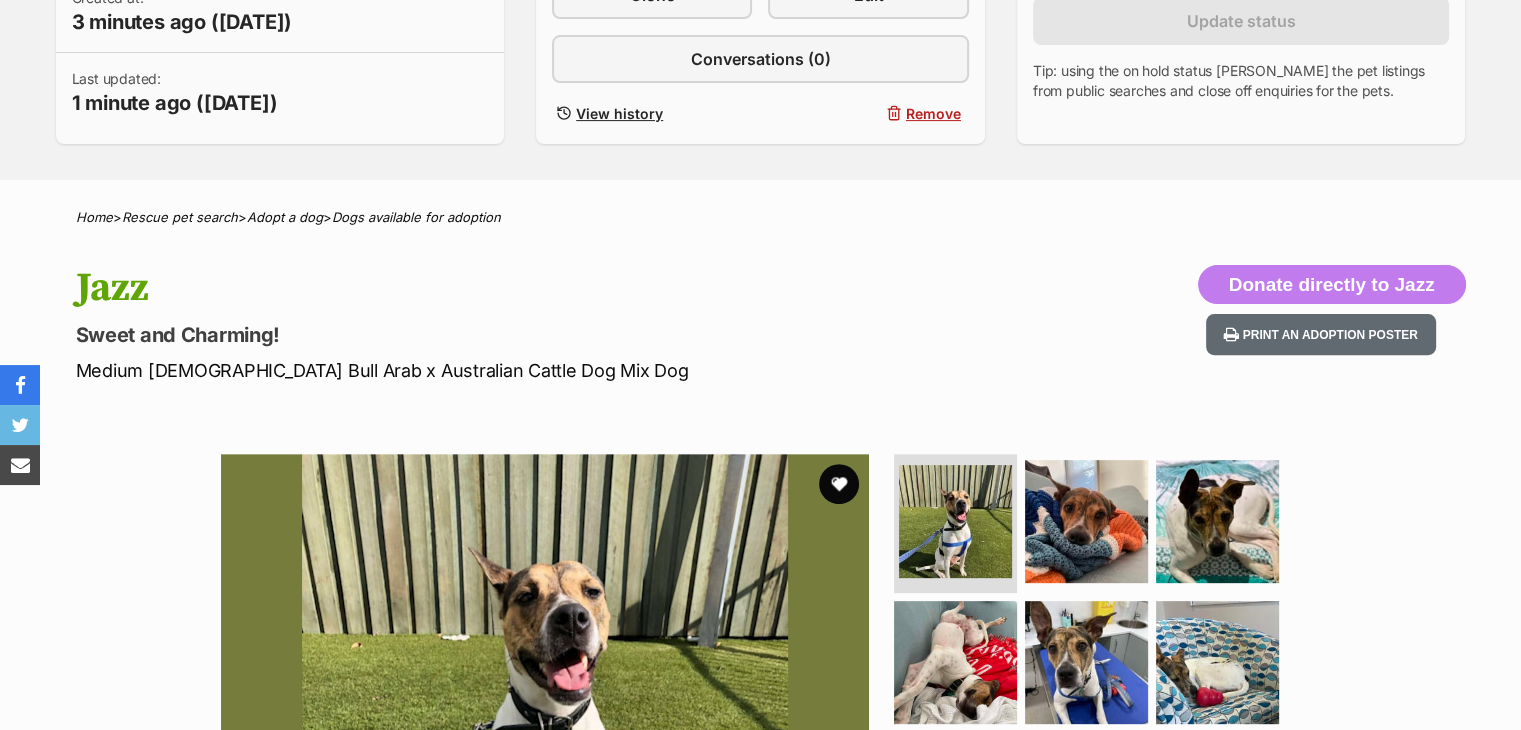 scroll, scrollTop: 791, scrollLeft: 0, axis: vertical 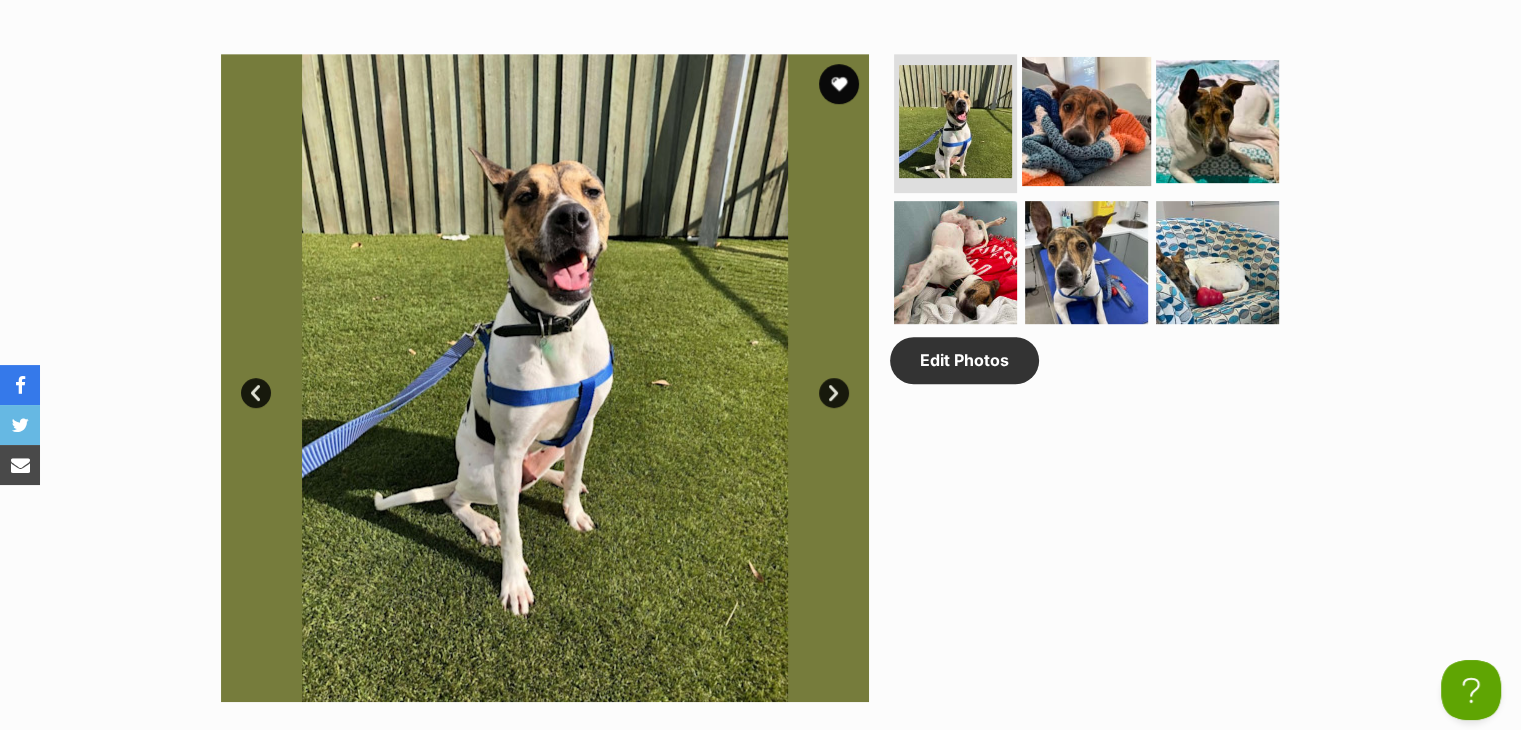 click at bounding box center [1086, 120] 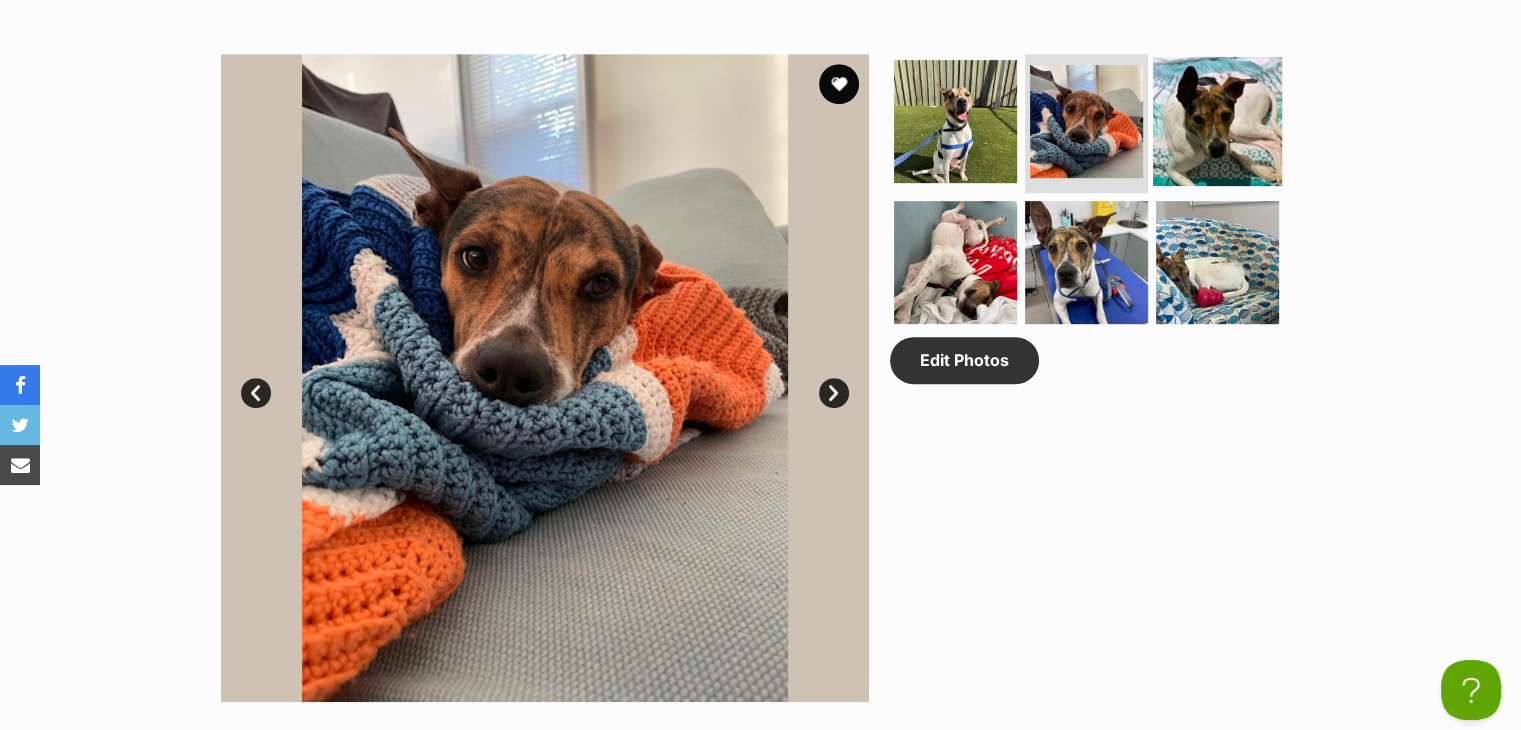 click at bounding box center (1217, 120) 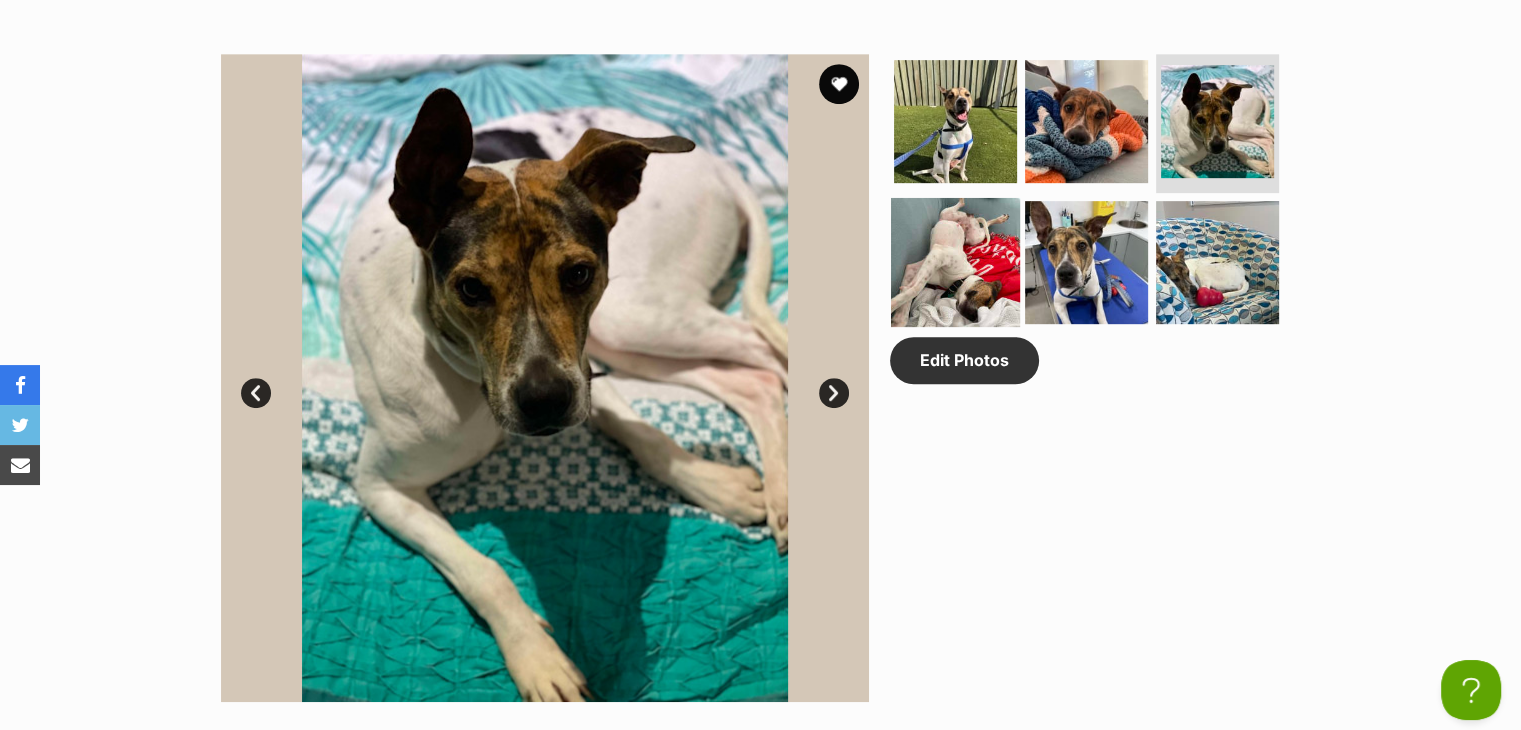 click at bounding box center [955, 262] 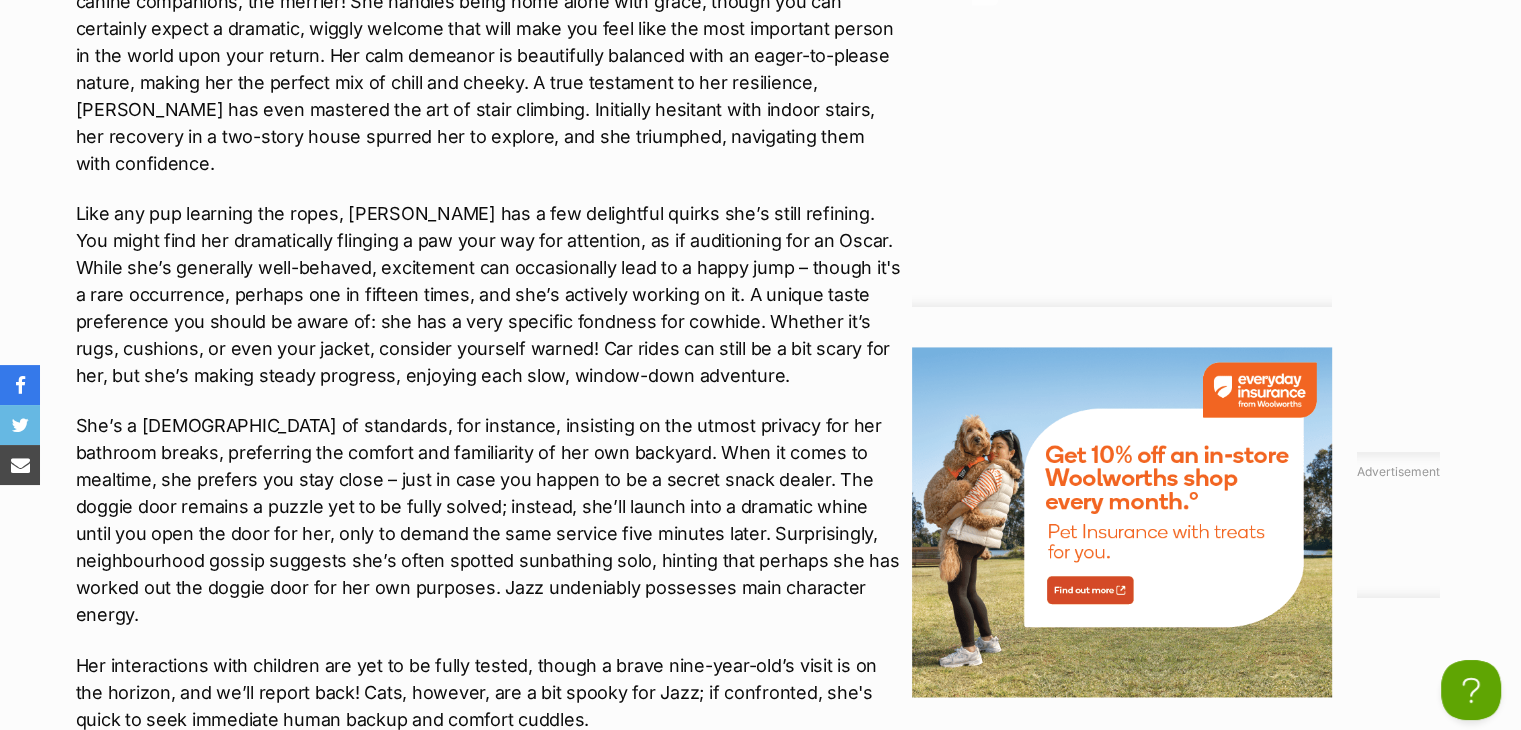 scroll, scrollTop: 2800, scrollLeft: 0, axis: vertical 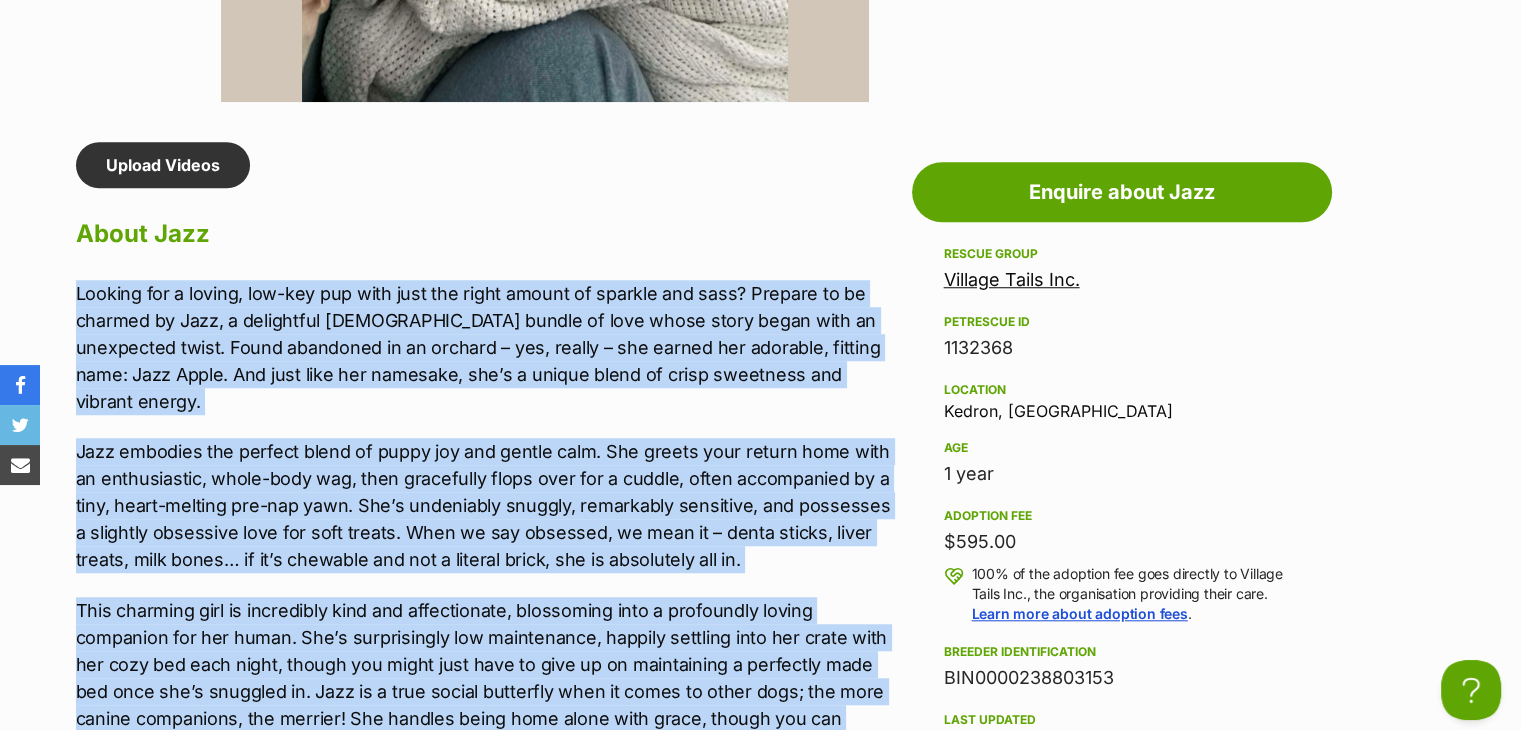 drag, startPoint x: 702, startPoint y: 218, endPoint x: 68, endPoint y: 273, distance: 636.38116 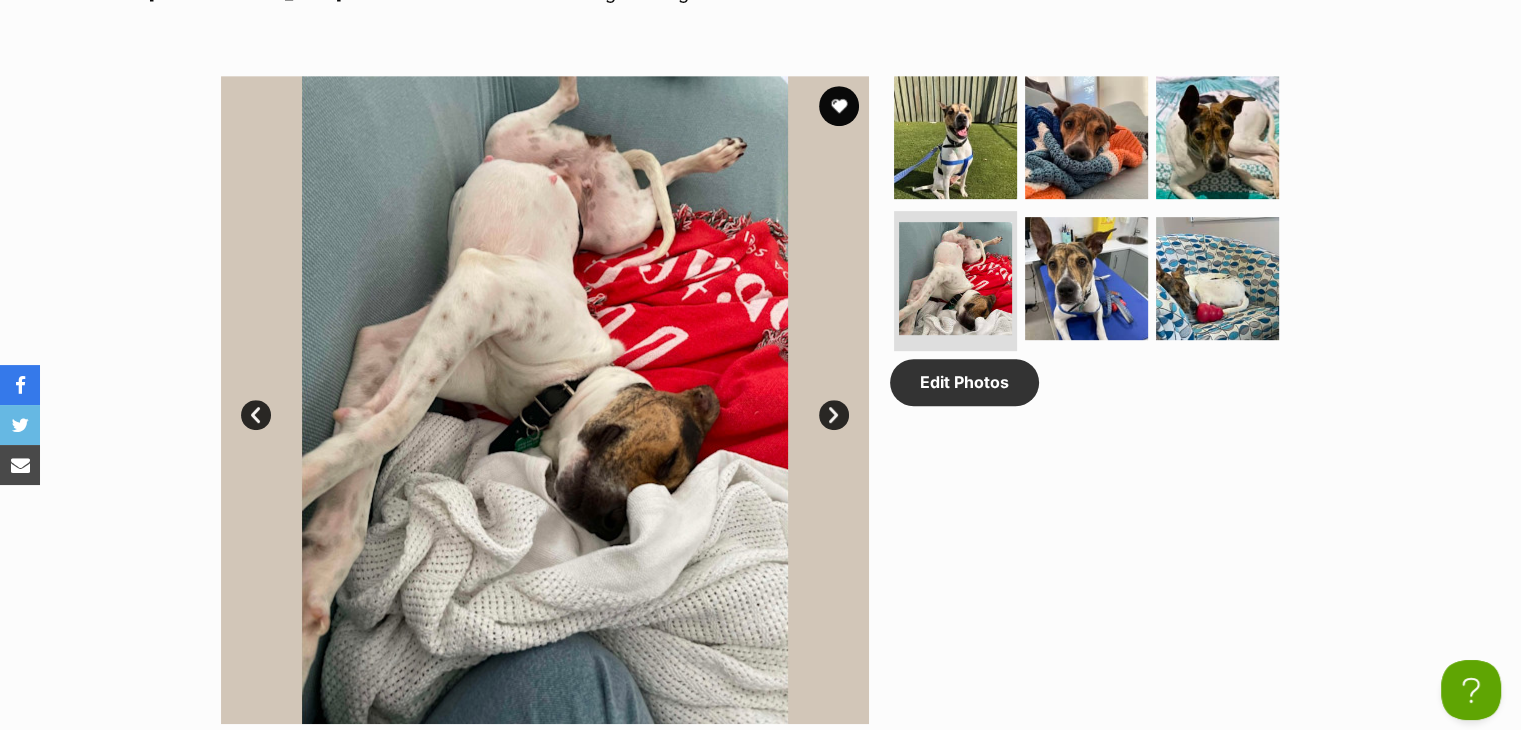 scroll, scrollTop: 1000, scrollLeft: 0, axis: vertical 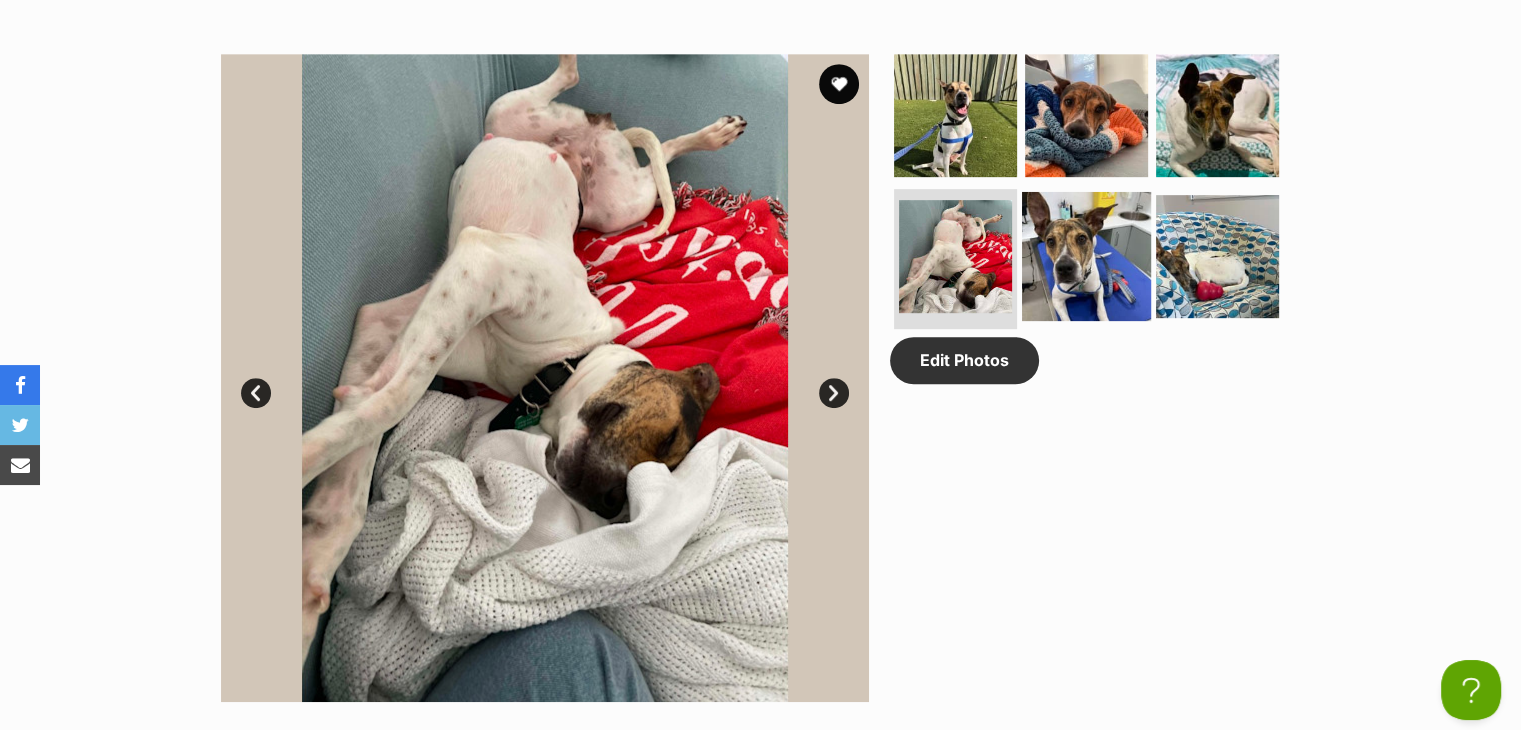 click at bounding box center [1086, 256] 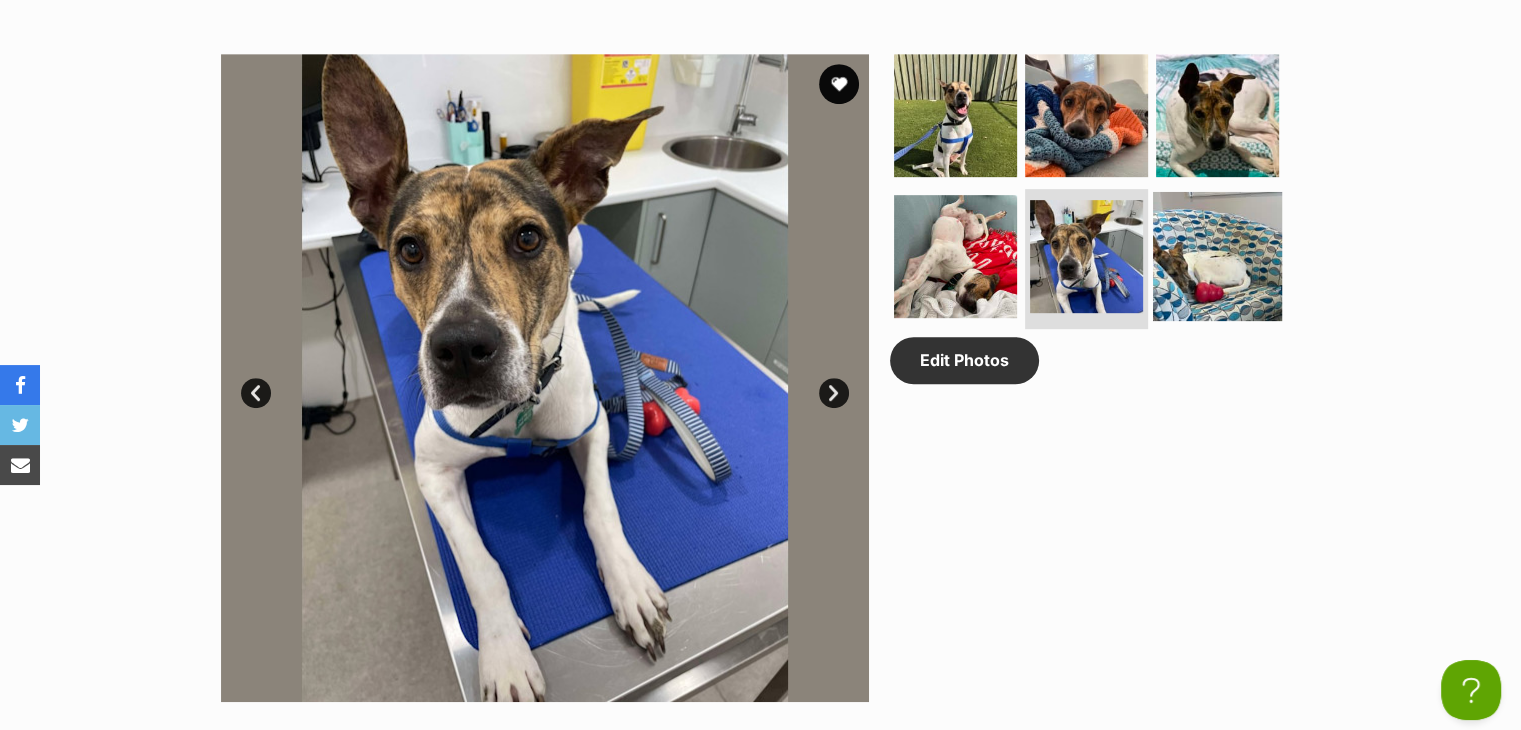 click at bounding box center [1217, 256] 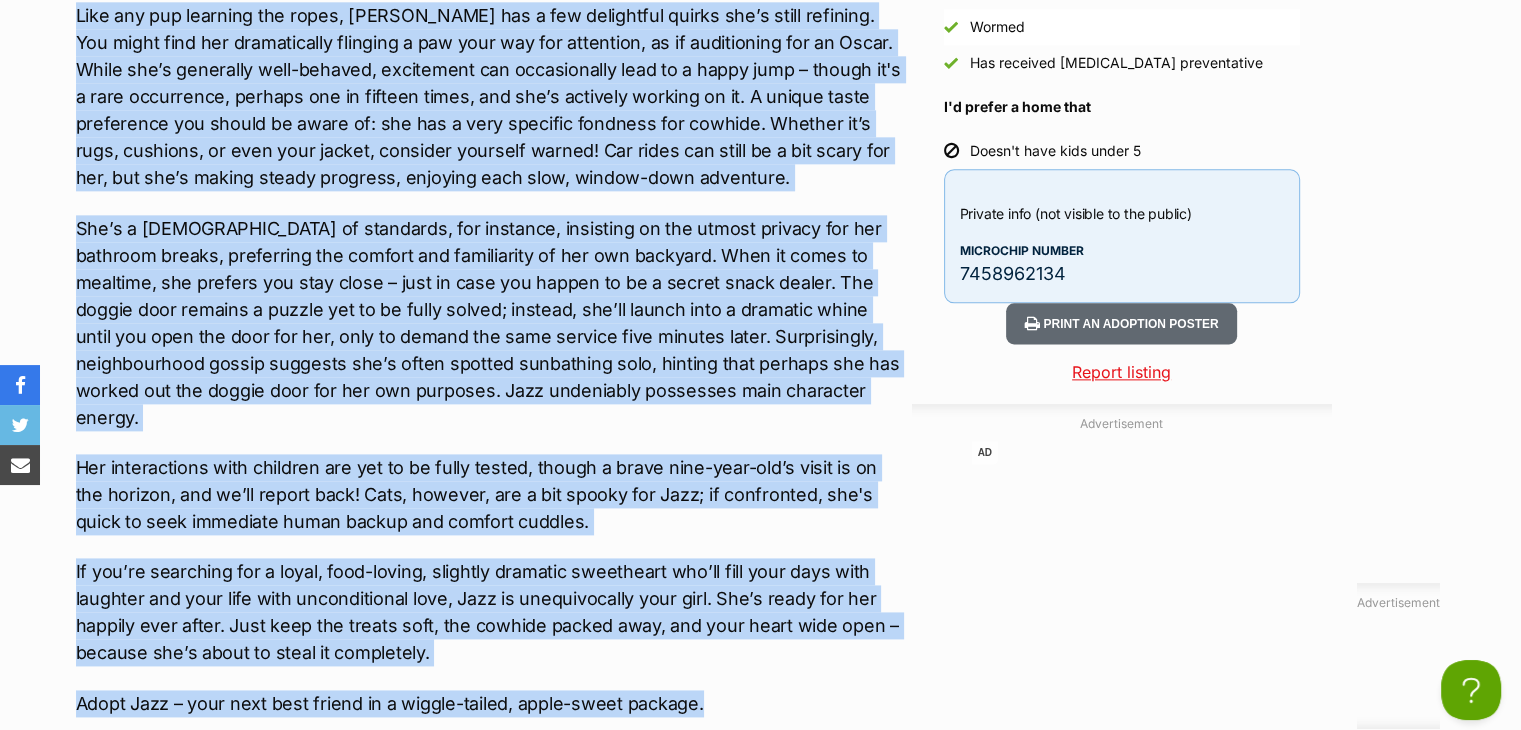 scroll, scrollTop: 2800, scrollLeft: 0, axis: vertical 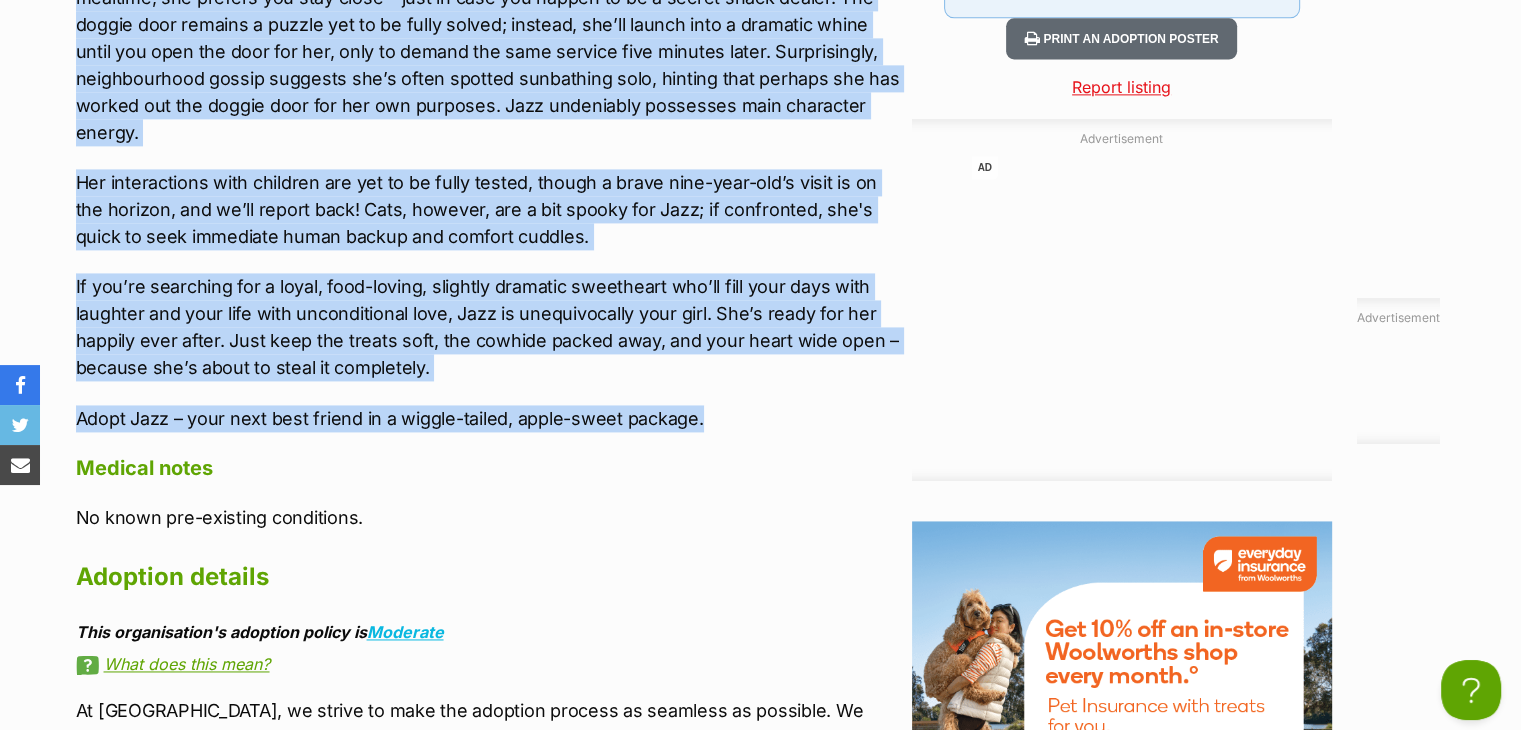 click on "Looking for a loving, low-key pup with just the right amount of sparkle and sass? Prepare to be charmed by Jazz, a delightful [DEMOGRAPHIC_DATA] bundle of love whose story began with an unexpected twist. Found abandoned in an orchard – yes, really – she earned her adorable, fitting name: Jazz Apple. And just like her namesake, she’s a unique blend of crisp sweetness and vibrant energy.
Jazz embodies the perfect blend of puppy joy and gentle calm. She greets your return home with an enthusiastic, whole-body wag, then gracefully flops over for a cuddle, often accompanied by a tiny, heart-melting pre-nap yawn. She’s undeniably snuggly, remarkably sensitive, and possesses a slightly obsessive love for soft treats. When we say obsessed, we mean it – denta sticks, liver treats, milk bones… if it’s chewable and not a literal brick, she is absolutely all in.
Adopt Jazz – your next best friend in a wiggle-tailed, apple-sweet package." at bounding box center [489, -244] 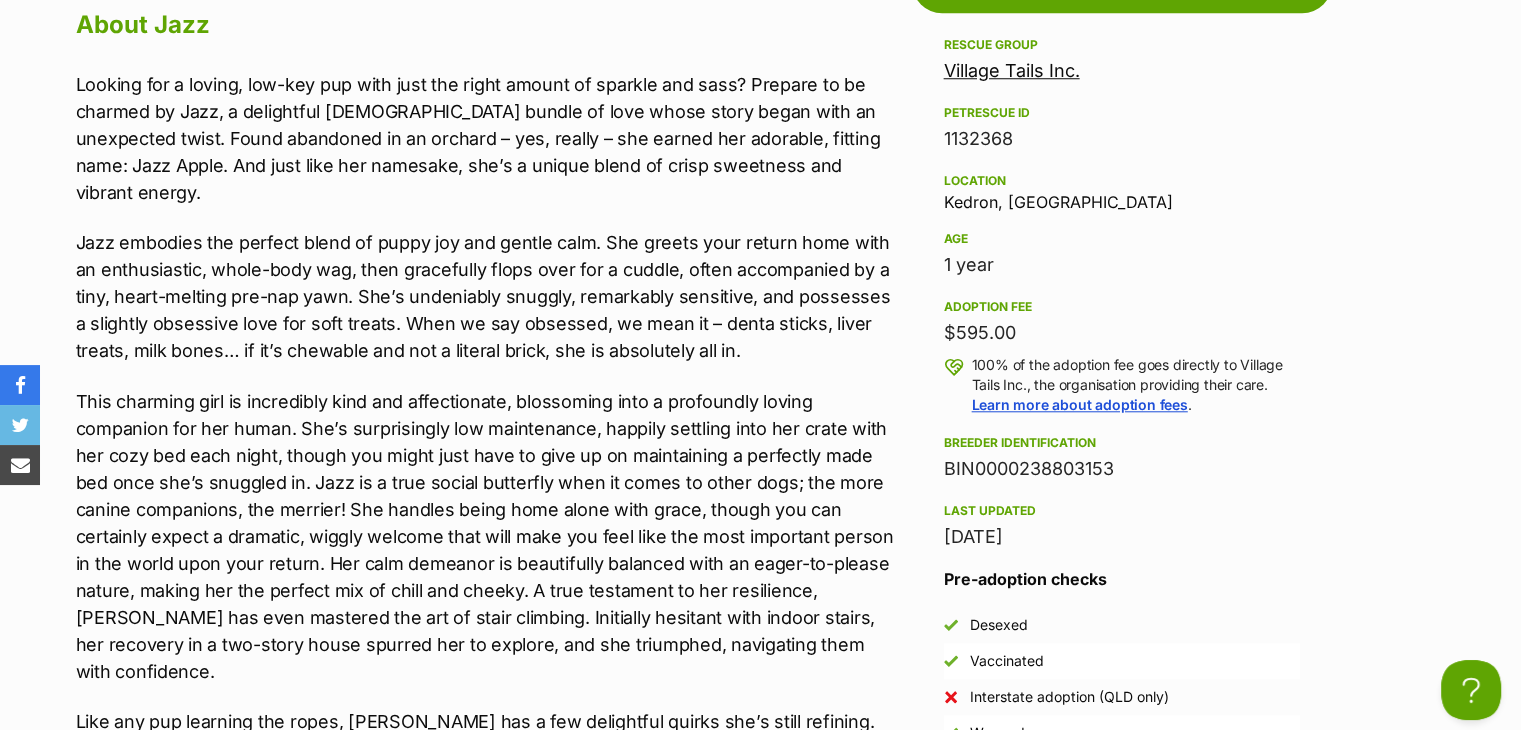 scroll, scrollTop: 1800, scrollLeft: 0, axis: vertical 